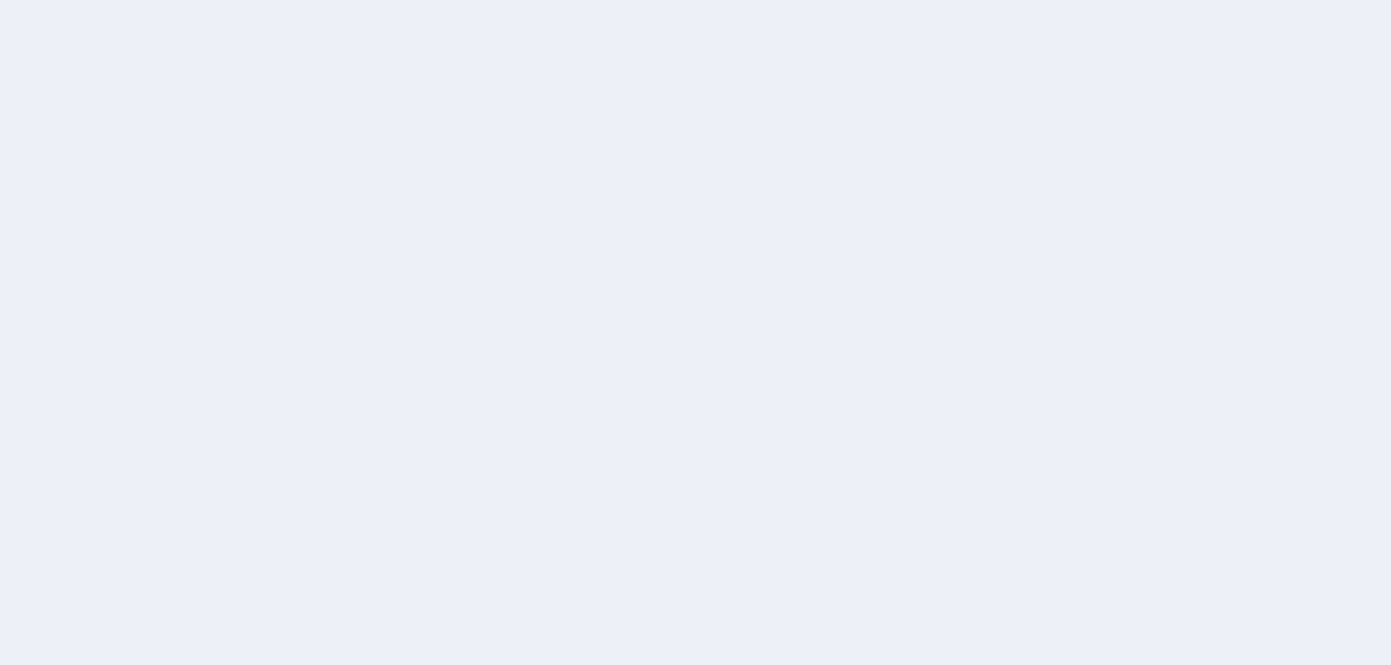 scroll, scrollTop: 0, scrollLeft: 0, axis: both 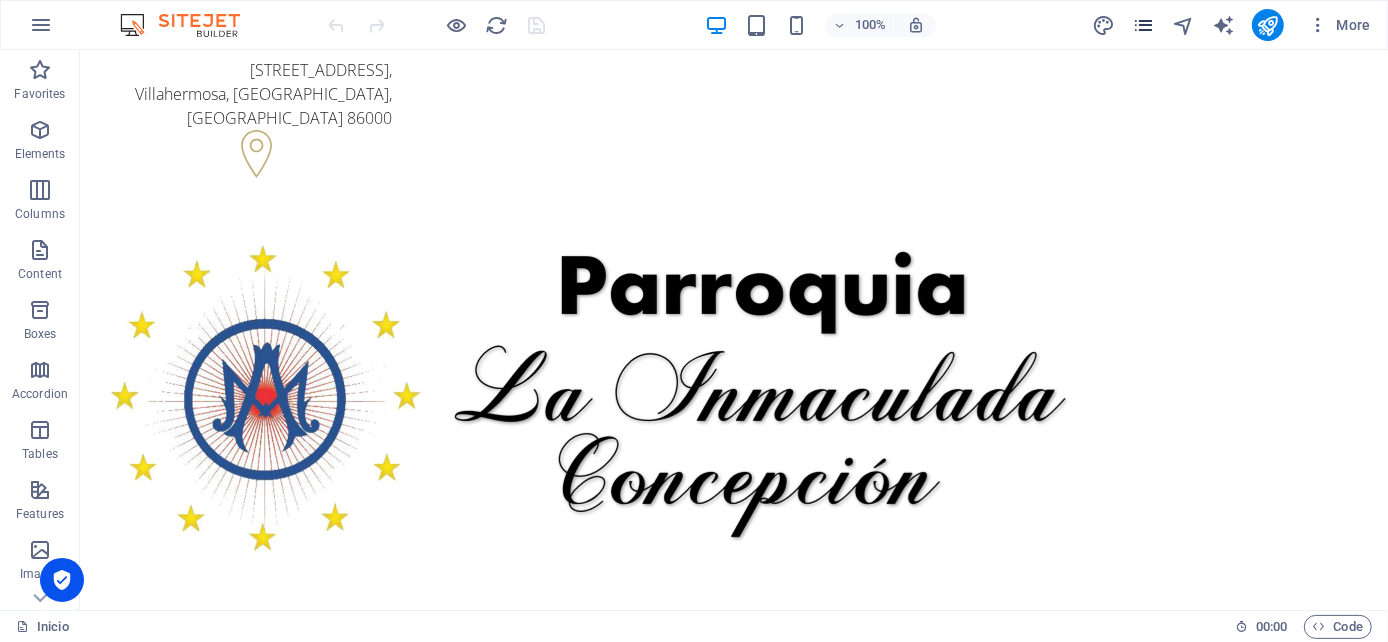 click at bounding box center [1143, 25] 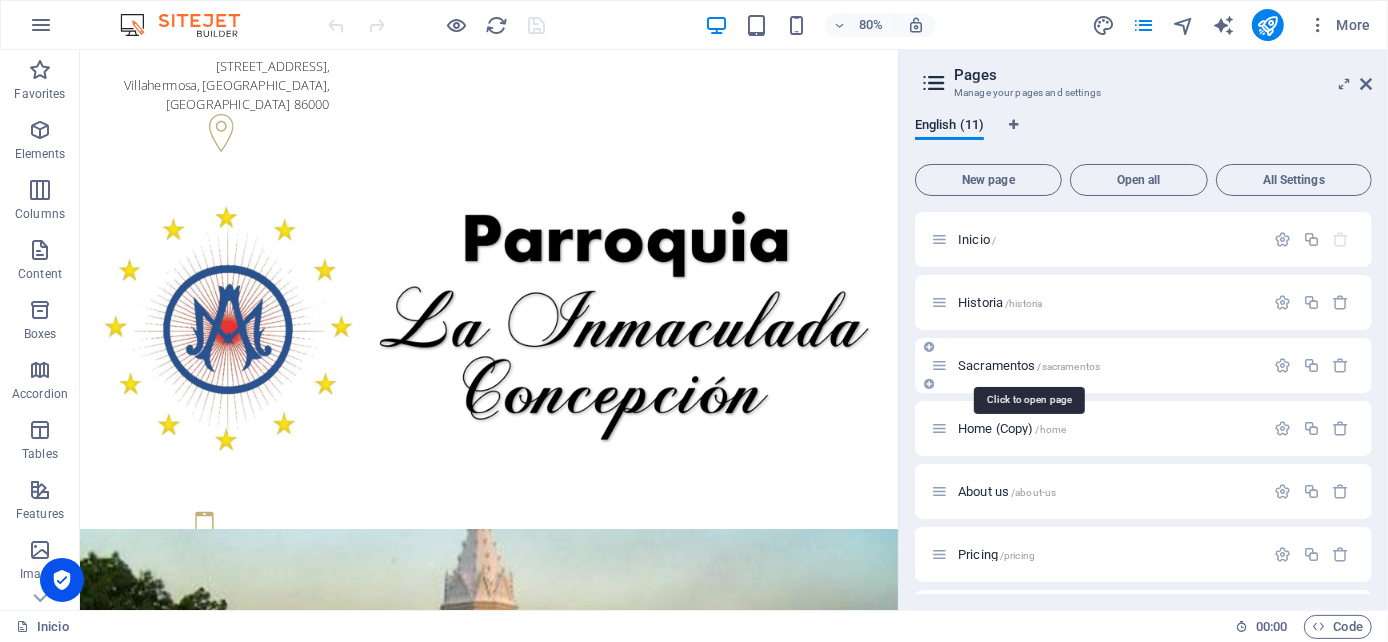 click on "Sacramentos /[GEOGRAPHIC_DATA]" at bounding box center (1029, 365) 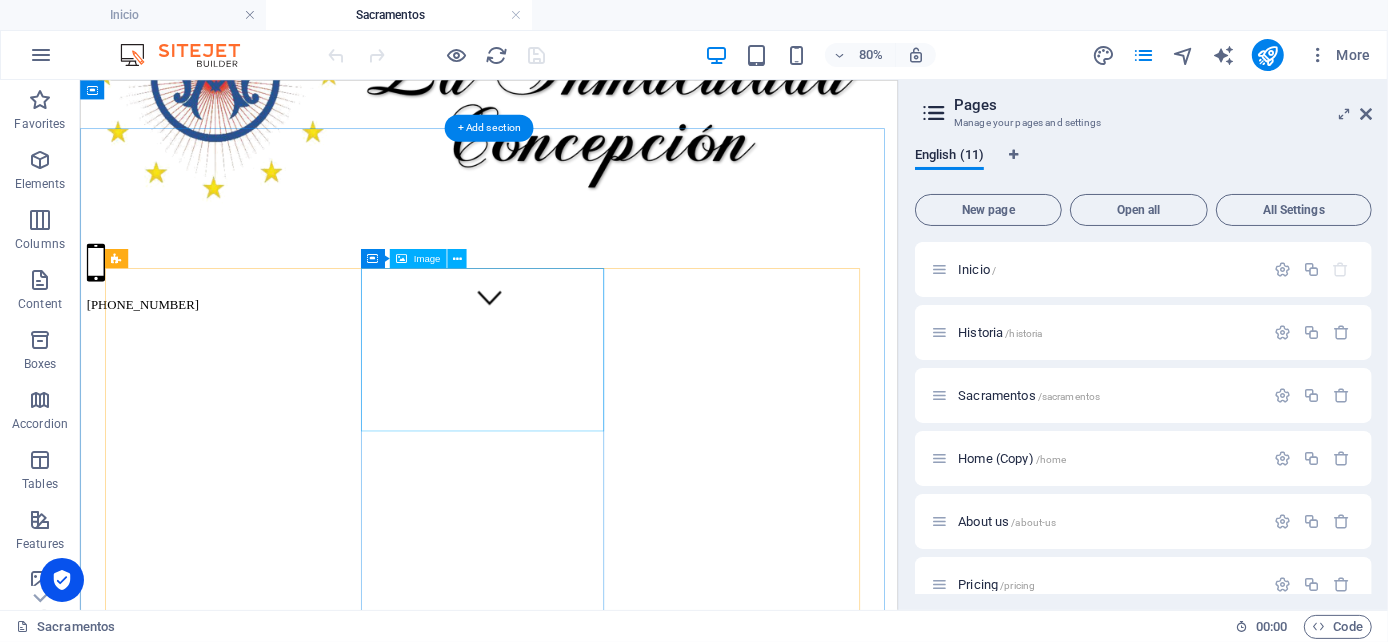 scroll, scrollTop: 333, scrollLeft: 0, axis: vertical 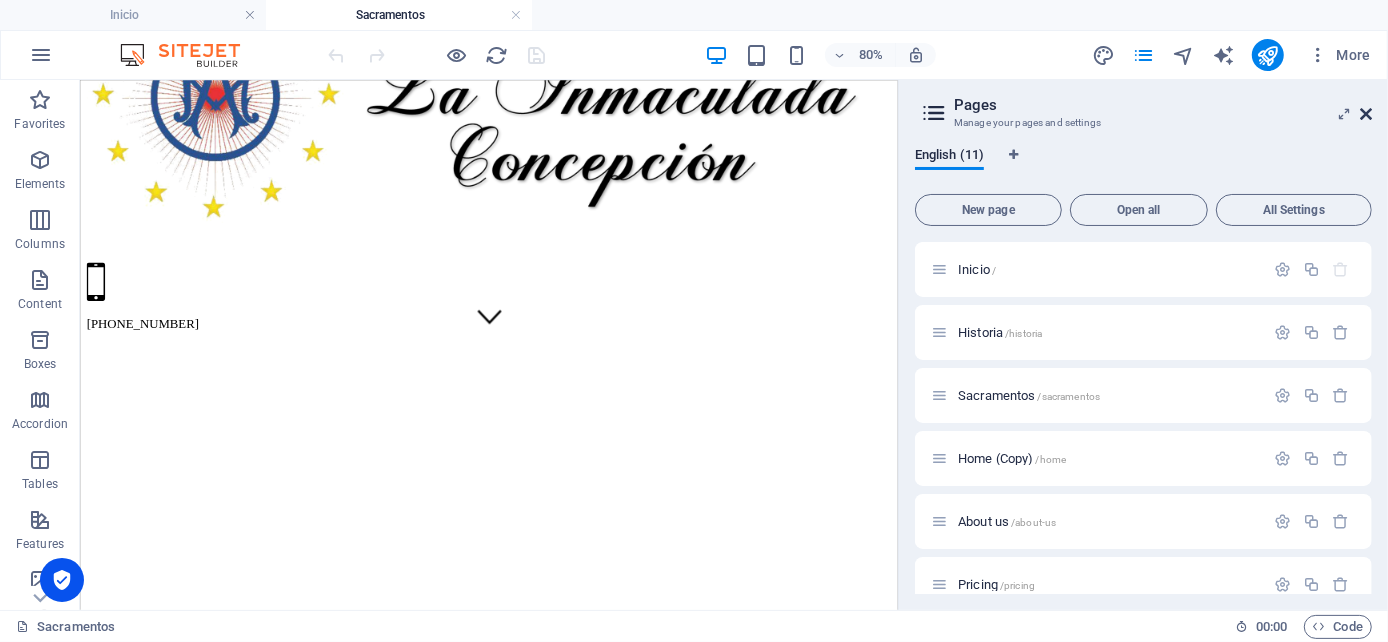 drag, startPoint x: 1368, startPoint y: 112, endPoint x: 1285, endPoint y: 32, distance: 115.27792 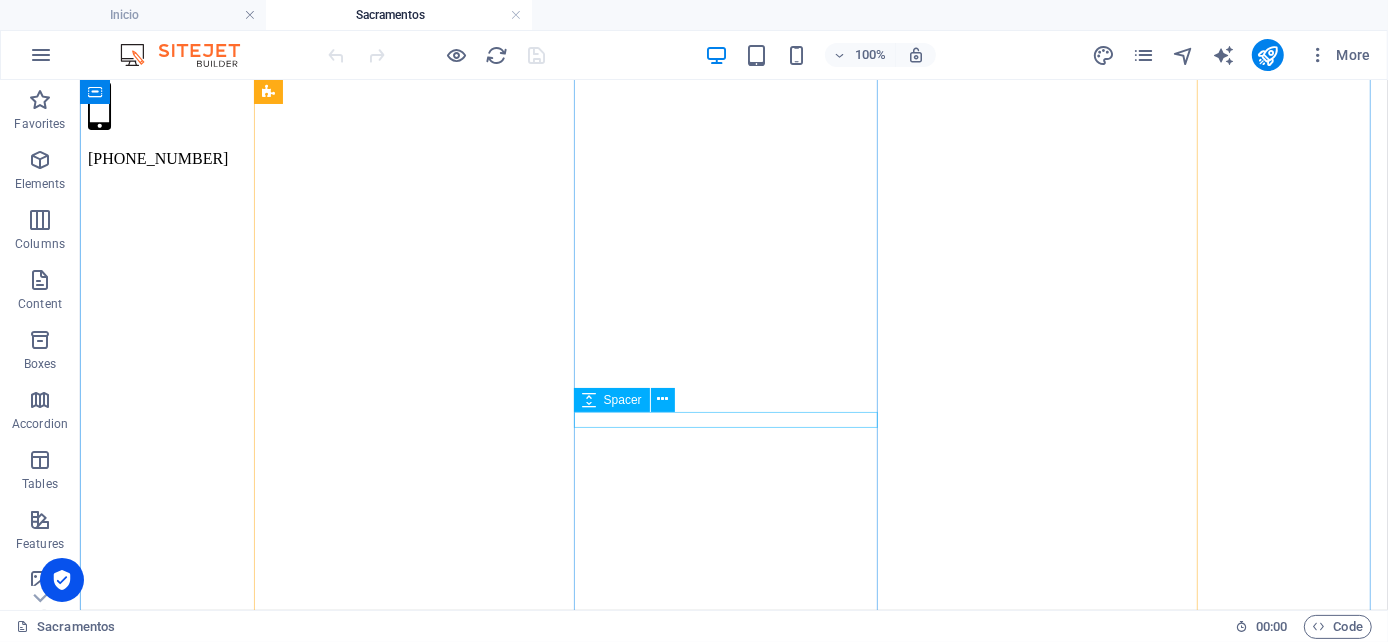 scroll, scrollTop: 555, scrollLeft: 0, axis: vertical 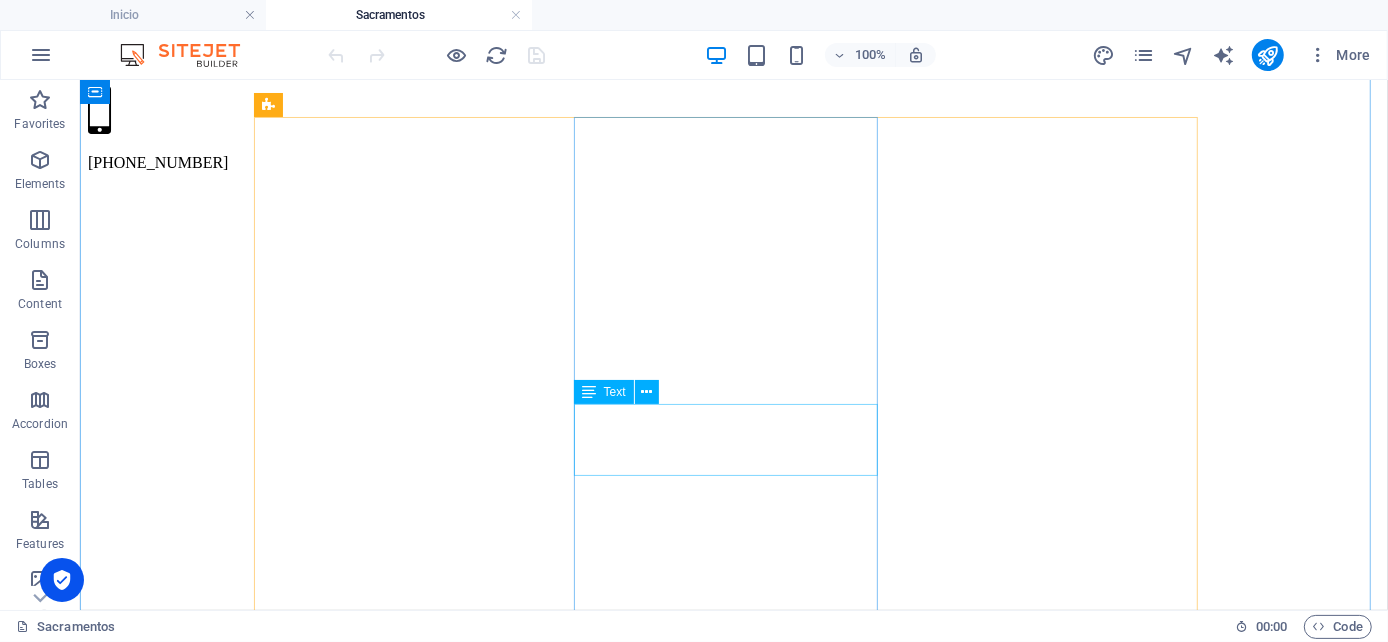 click on "Lorem ipsum dolor sit amet, consectetur adipisicing elit. Veritatis, dolorem!" at bounding box center (733, 7596) 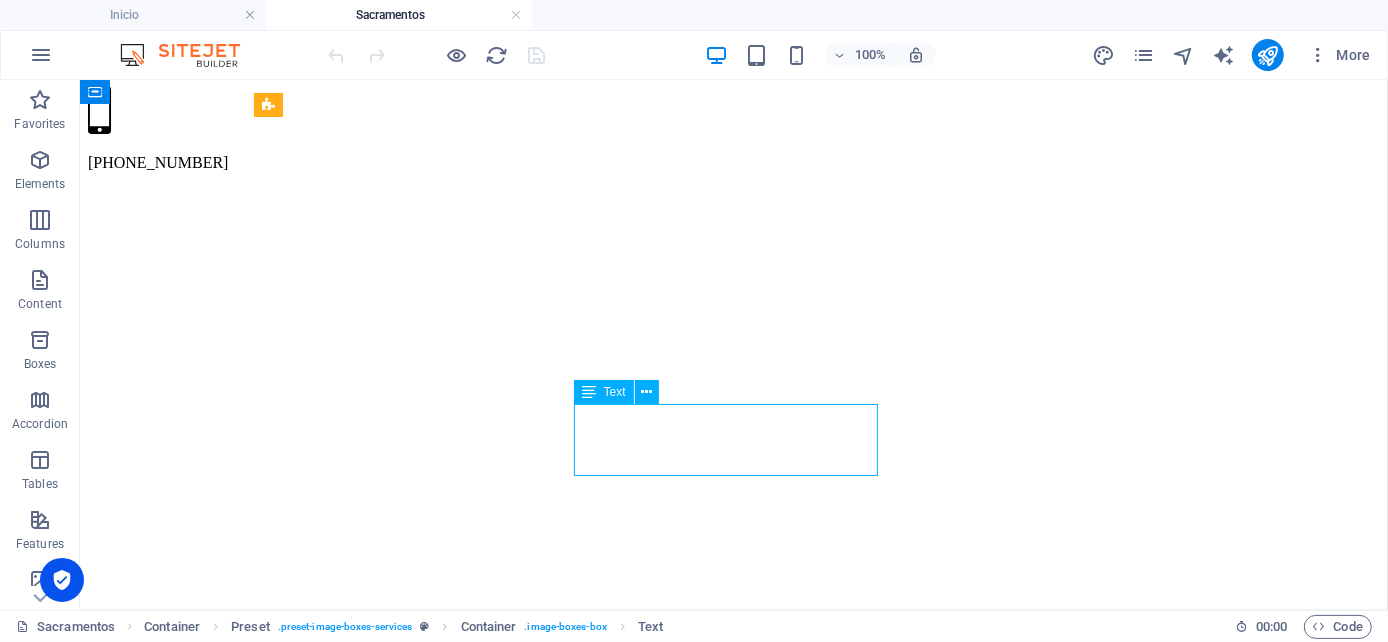 click on "Lorem ipsum dolor sit amet, consectetur adipisicing elit. Veritatis, dolorem!" at bounding box center (733, 7596) 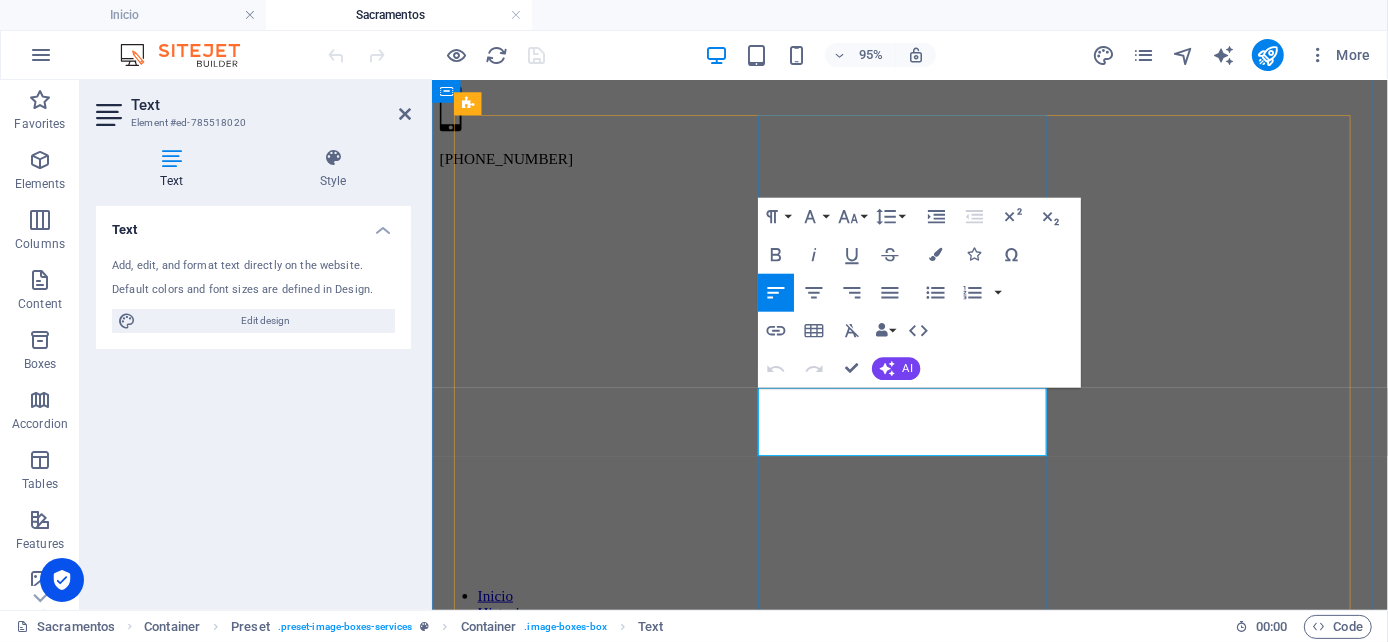 drag, startPoint x: 913, startPoint y: 457, endPoint x: 787, endPoint y: 421, distance: 131.04198 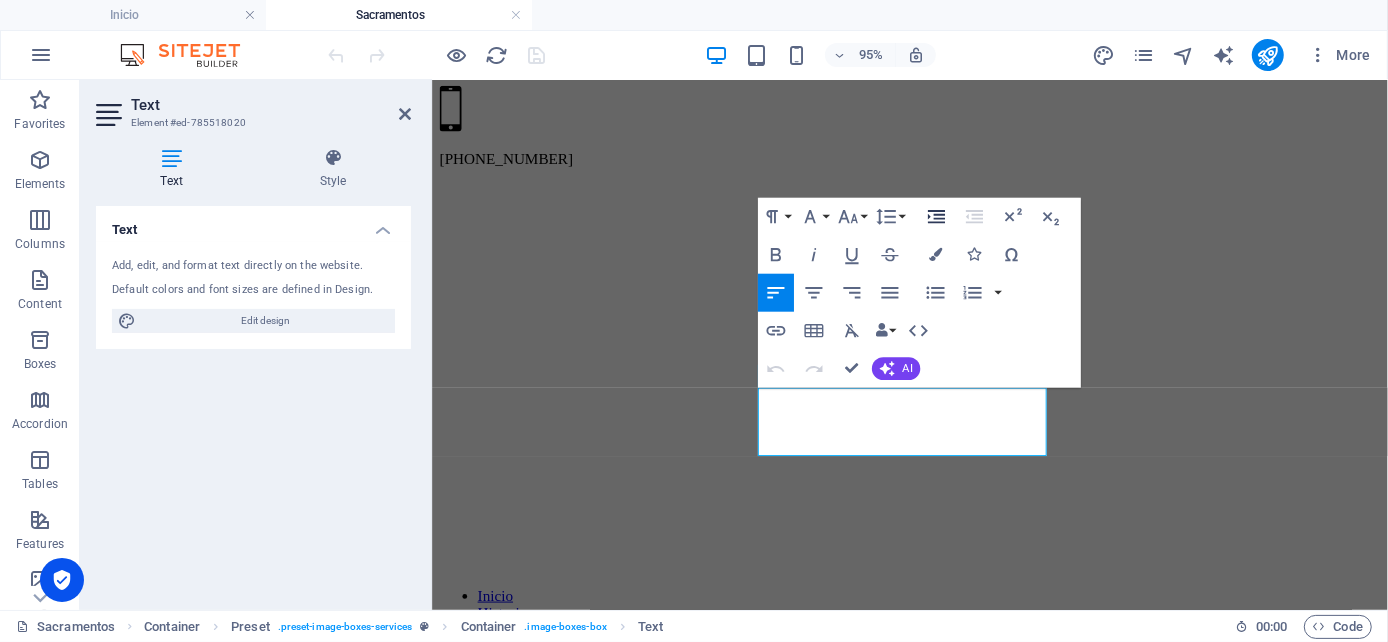 click 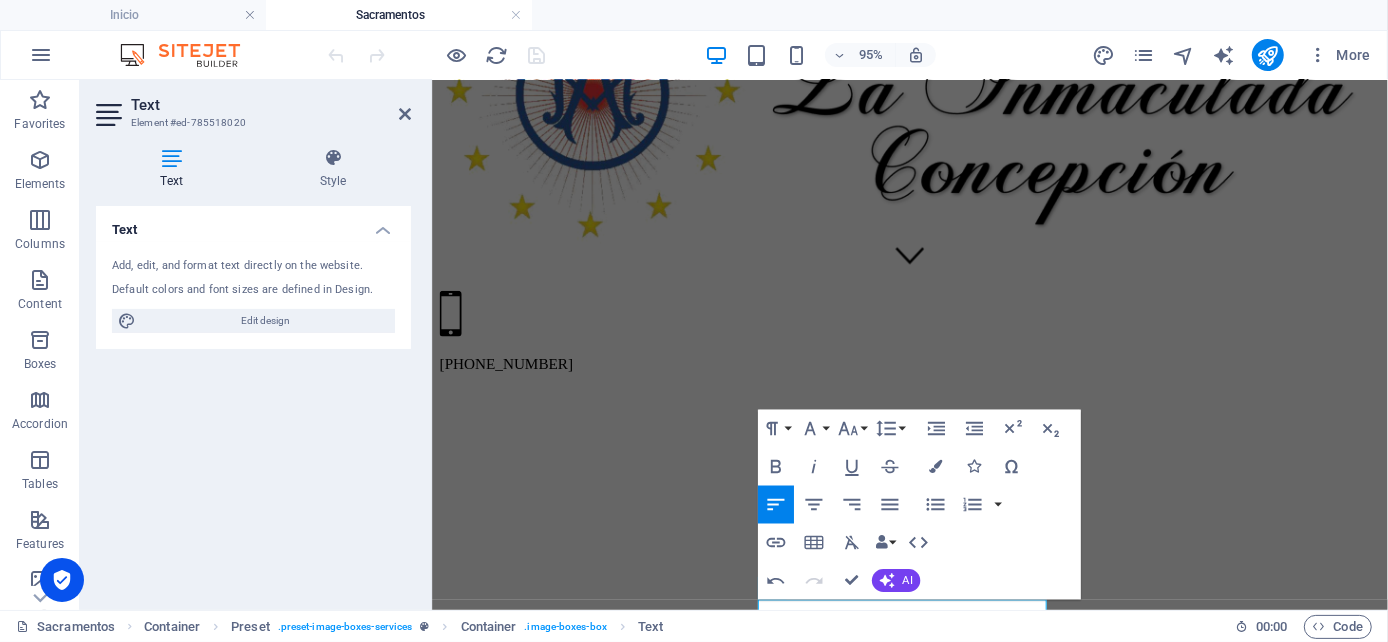 scroll, scrollTop: 333, scrollLeft: 0, axis: vertical 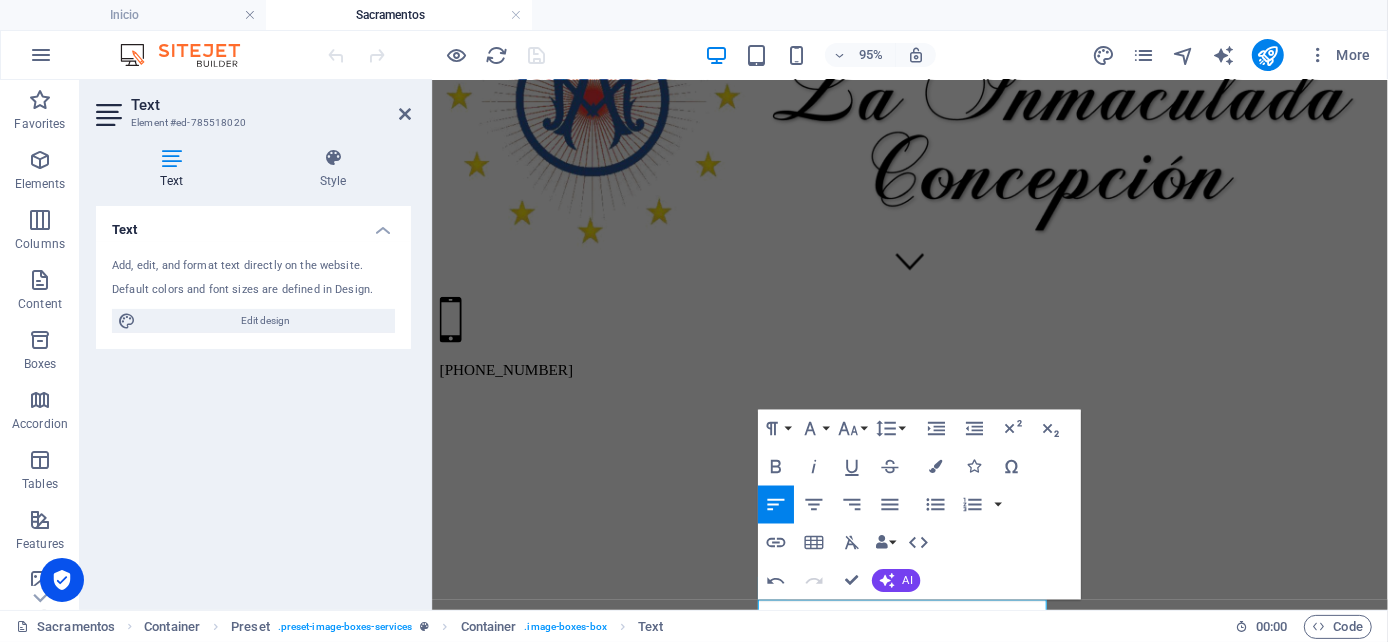 type 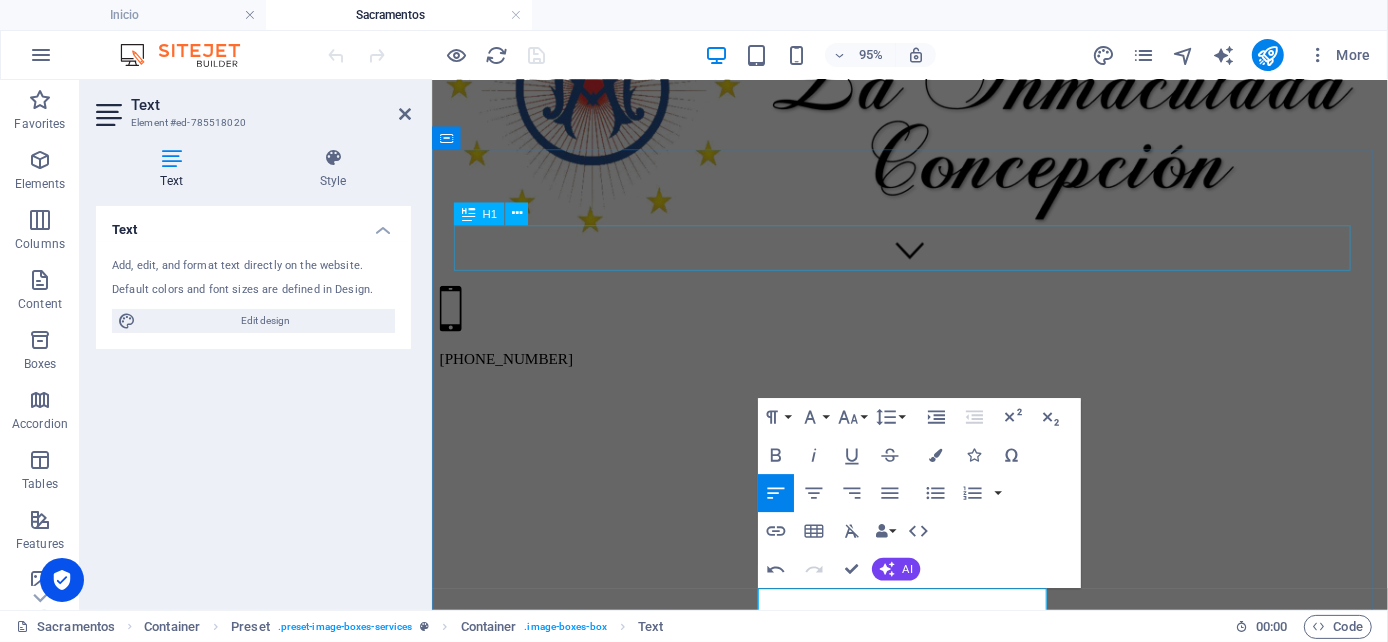 click on "SACRAMENTOS" at bounding box center [934, 4588] 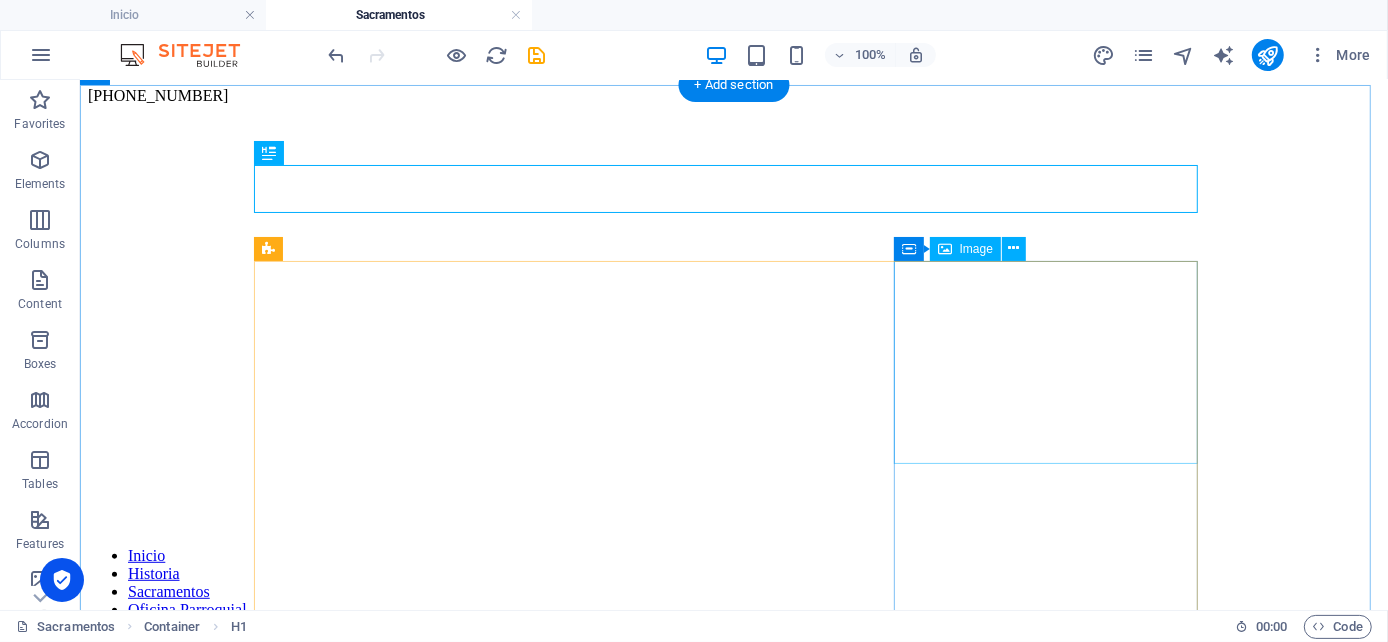scroll, scrollTop: 638, scrollLeft: 0, axis: vertical 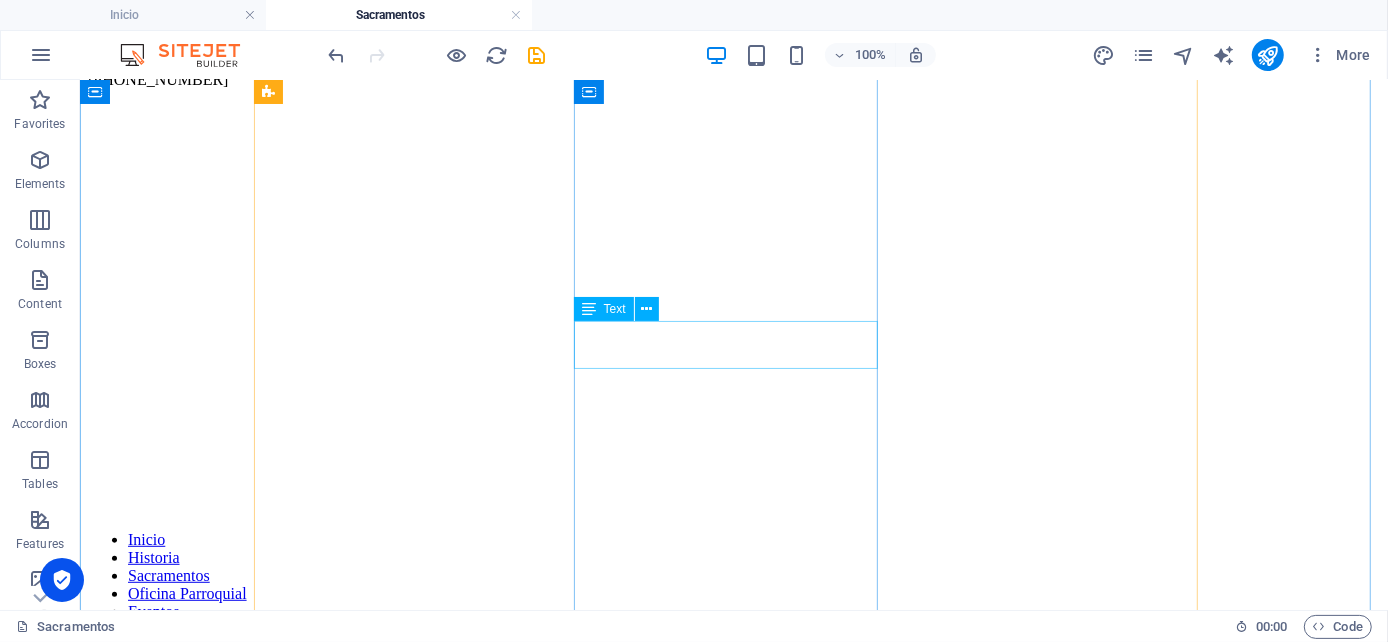 click on "SDFSDF" at bounding box center [733, 7530] 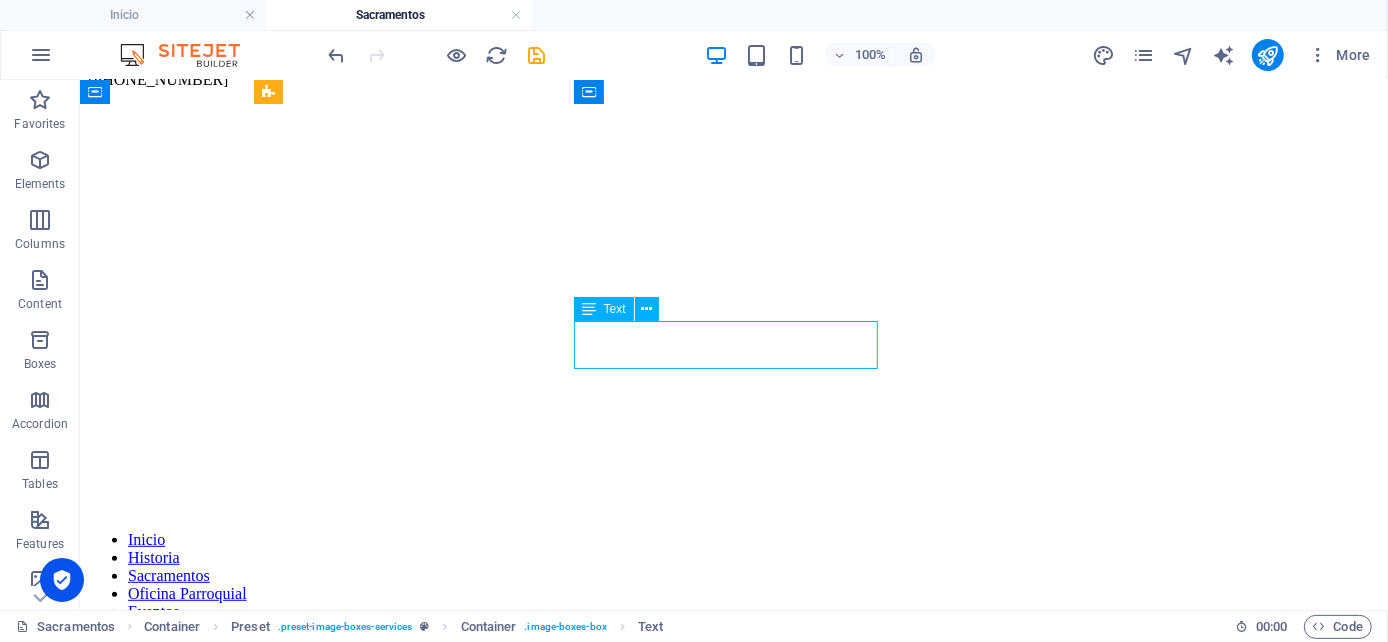 click on "SDFSDF" at bounding box center [733, 7530] 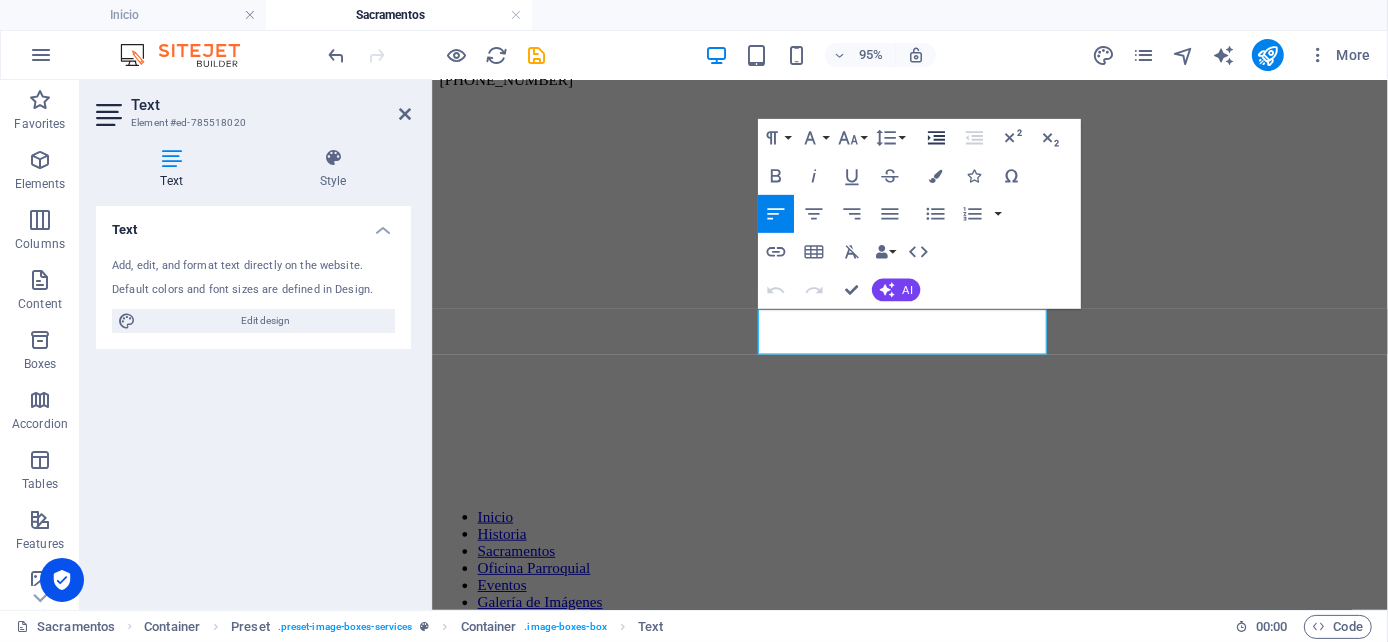 click 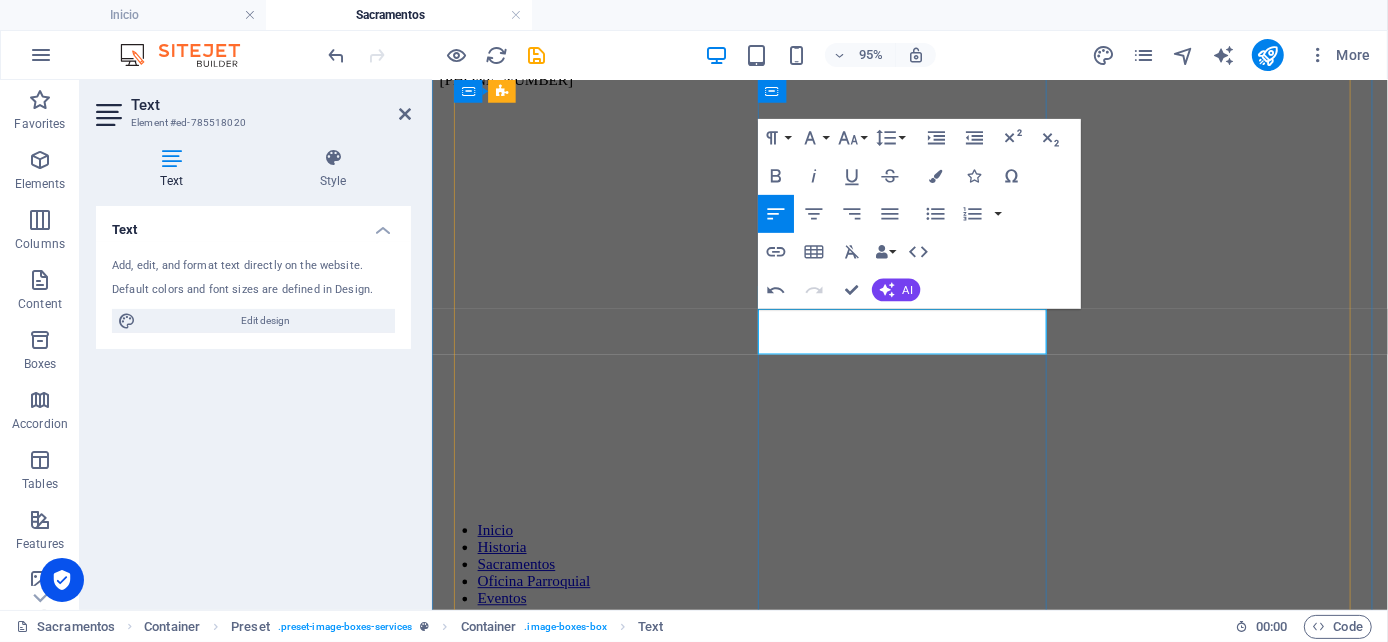 drag, startPoint x: 808, startPoint y: 330, endPoint x: 773, endPoint y: 327, distance: 35.128338 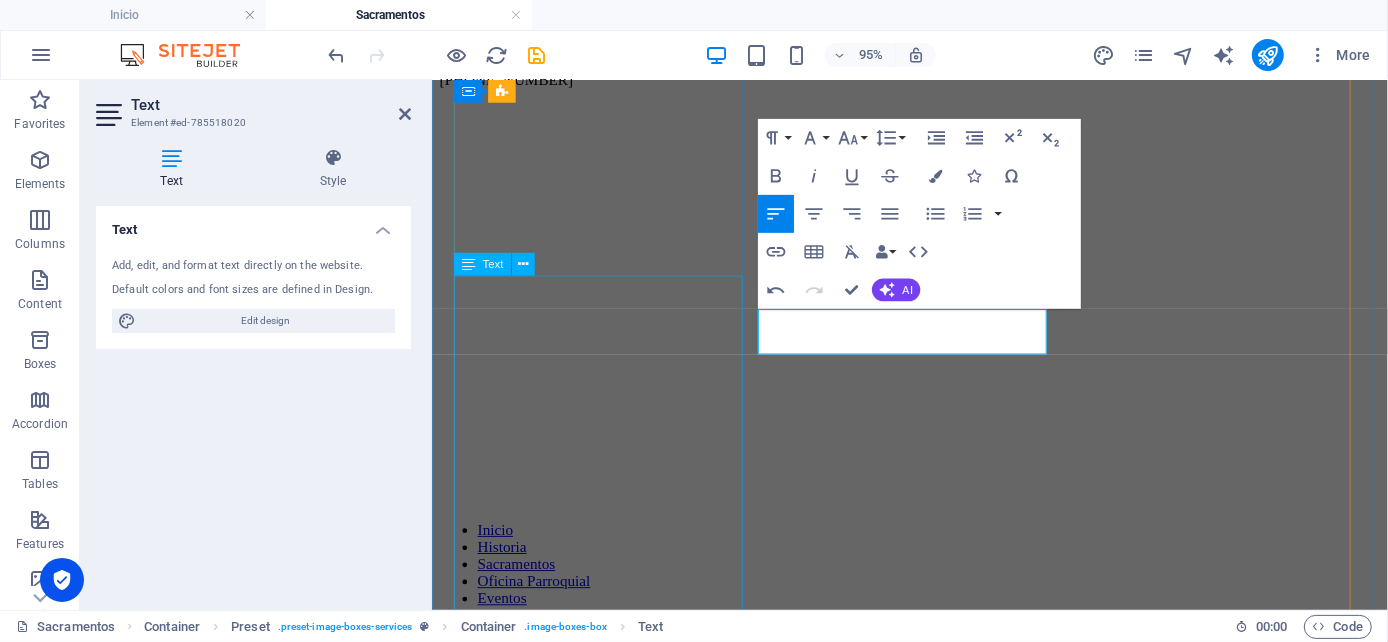 click on "Copia del Acta de nacimiento y CURP del Niño Padrinos Casados Copia del Acta de Matrimonio por la [DEMOGRAPHIC_DATA] Copia del Acta de Confirmación de ambos Padrino Soltero Copia del Acta de Confirmación Comprobante de pláticas [PERSON_NAME] y padrinos Entrega de la Documentación completa en Horario de Oficina hasta [DATE] antes del sacramento." at bounding box center (934, 5201) 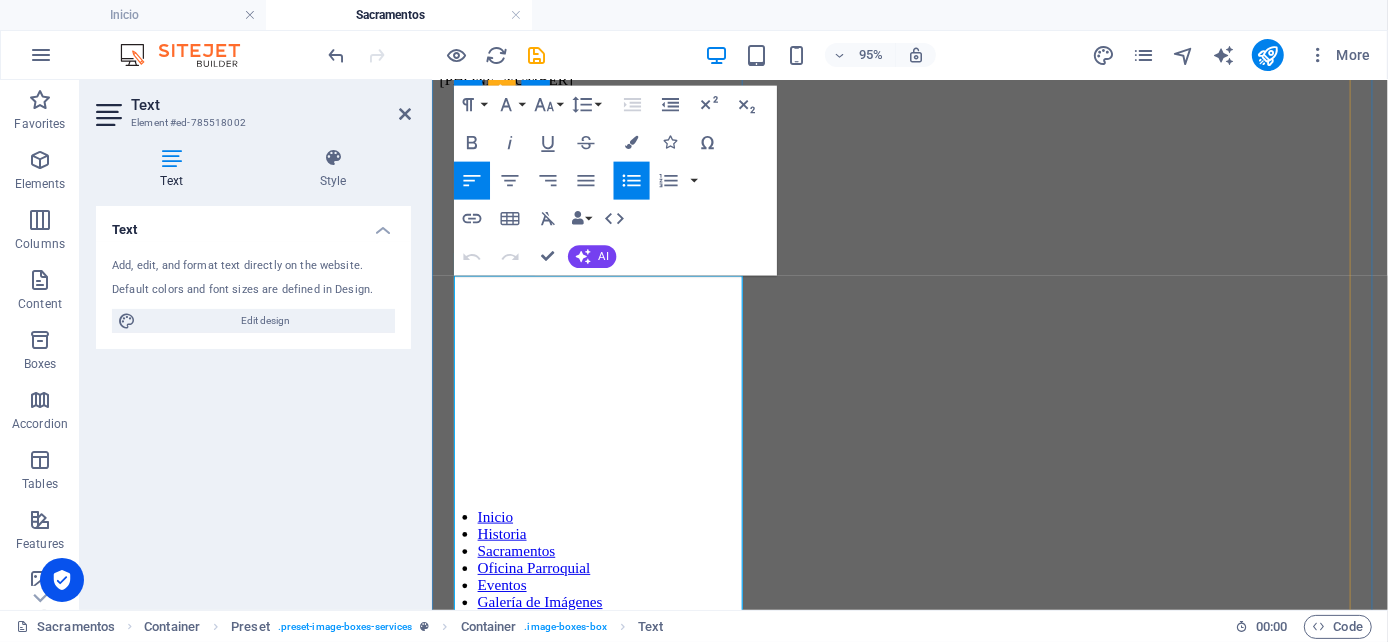 drag, startPoint x: 484, startPoint y: 297, endPoint x: 591, endPoint y: 533, distance: 259.12354 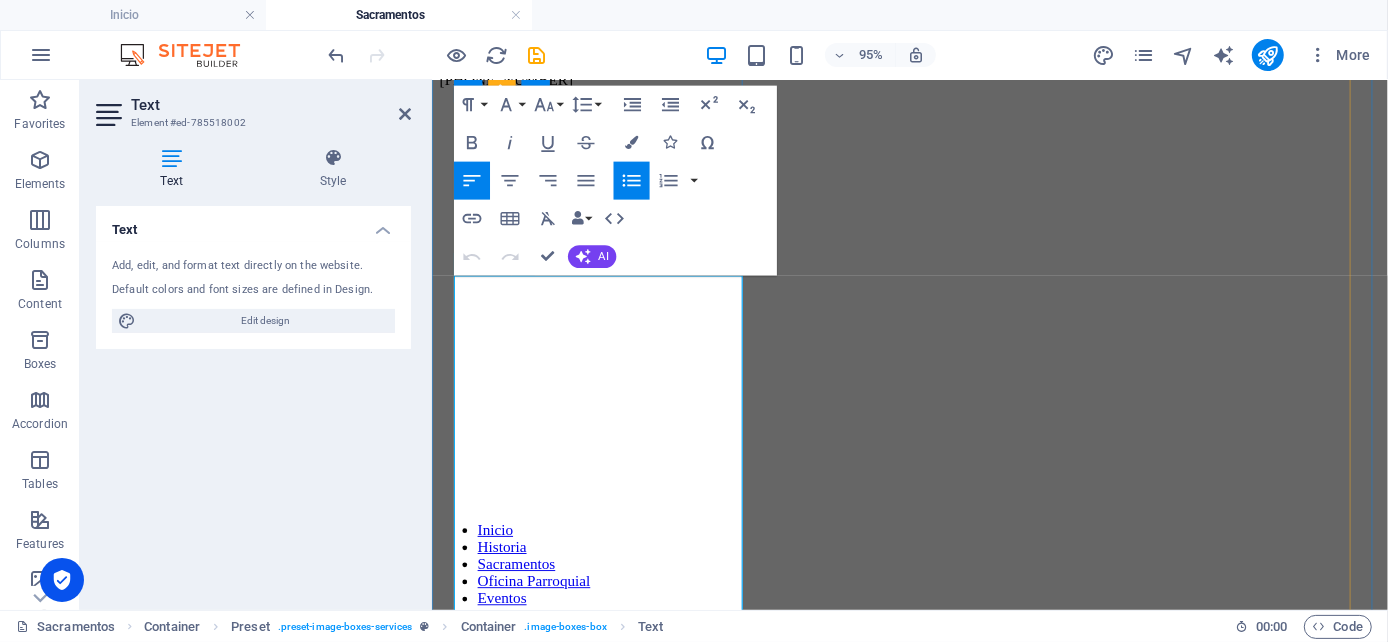 copy on "Copia del Acta de nacimiento y CURP del Niño Padrinos Casados Copia del Acta de Matrimonio por la [DEMOGRAPHIC_DATA] Copia del Acta de Confirmación de ambos Padrino Soltero Copia del Acta de Confirmación Comprobante de pláticas [PERSON_NAME] y padrinos" 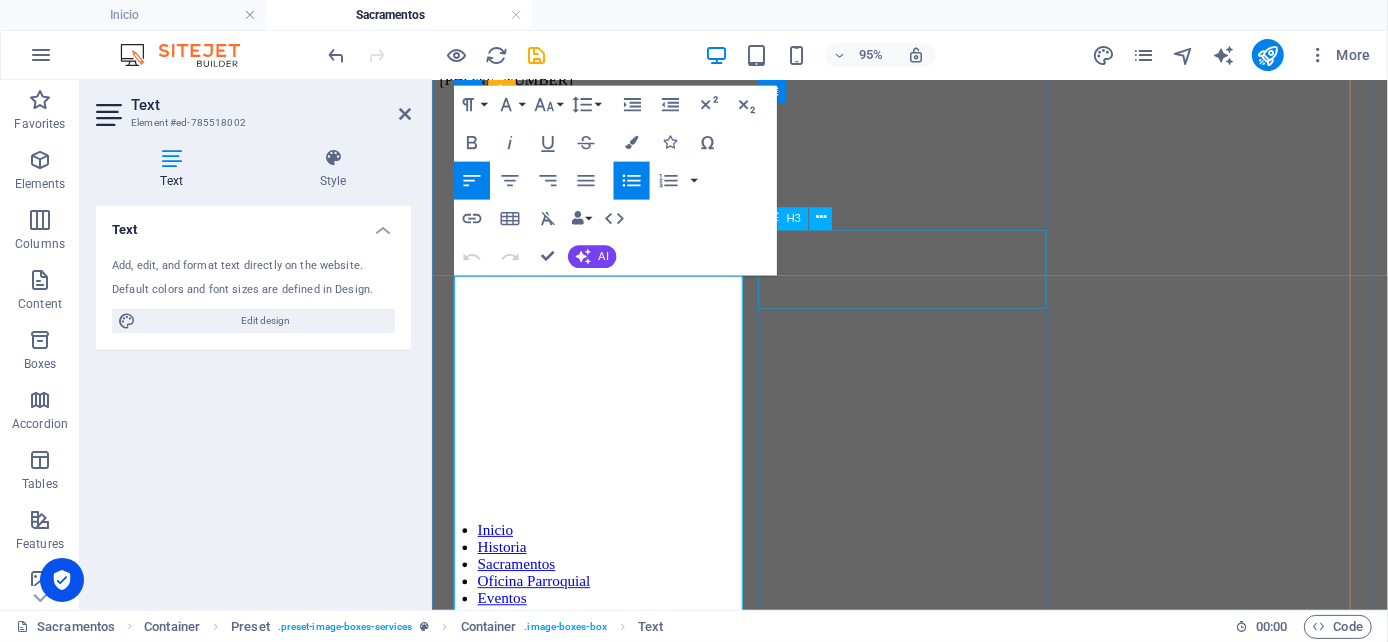 drag, startPoint x: 867, startPoint y: 294, endPoint x: 1275, endPoint y: 365, distance: 414.13162 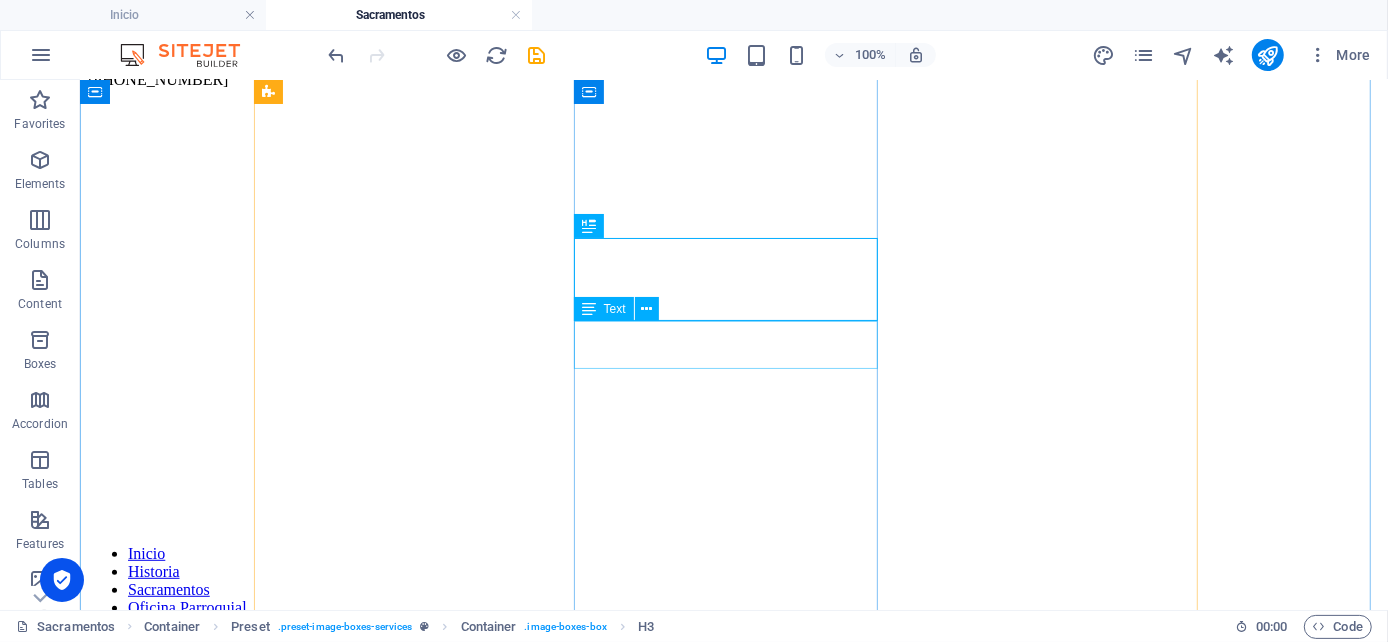 click on "SDFSDF" at bounding box center [733, 7544] 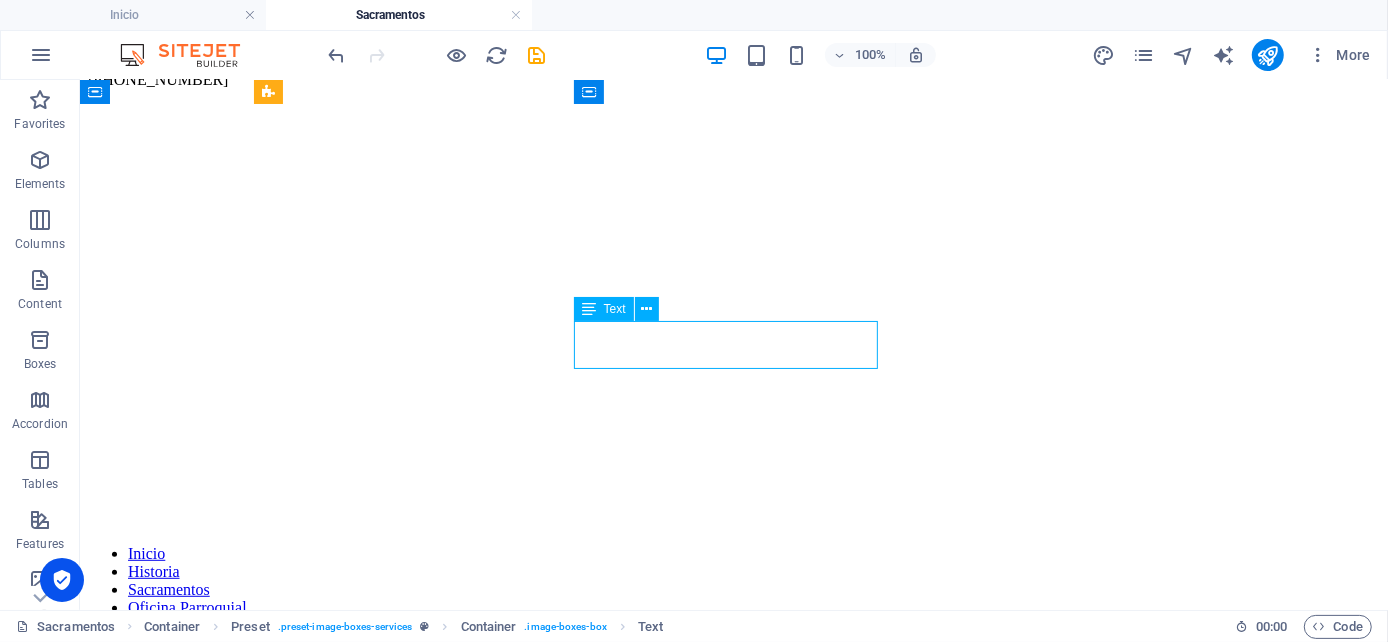 click on "SDFSDF" at bounding box center (733, 7544) 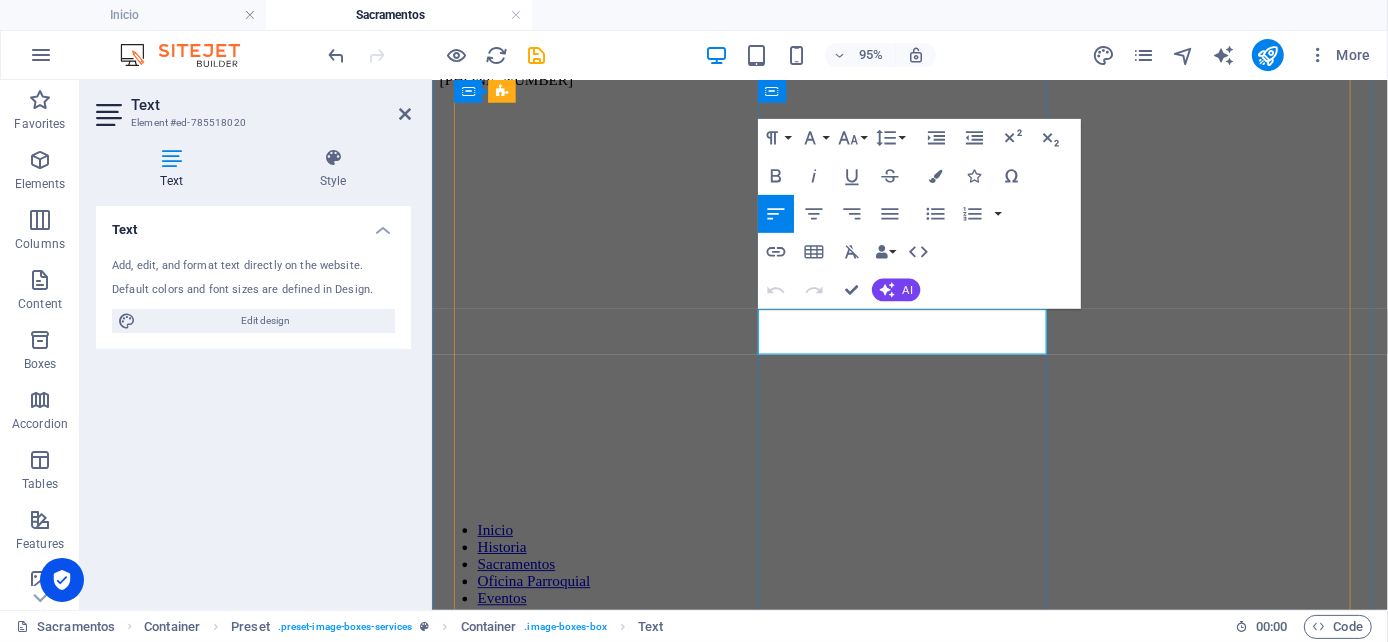 drag, startPoint x: 810, startPoint y: 336, endPoint x: 904, endPoint y: 336, distance: 94 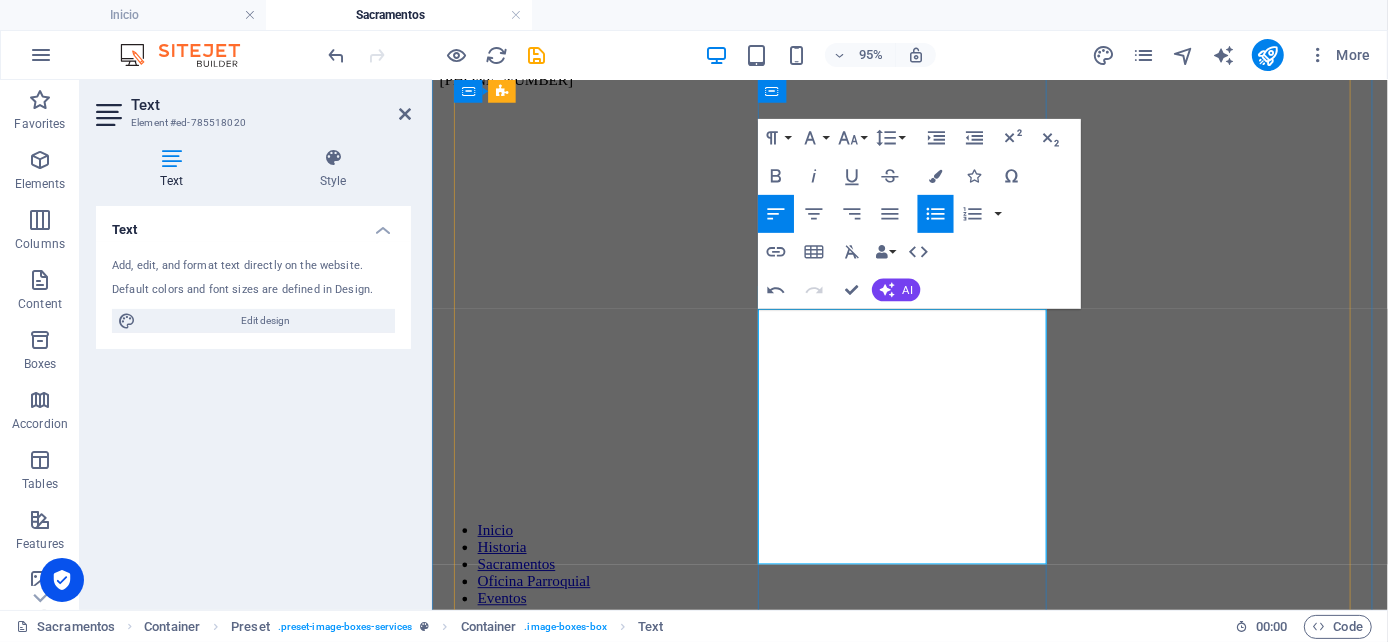 drag, startPoint x: 937, startPoint y: 377, endPoint x: 941, endPoint y: 366, distance: 11.7046995 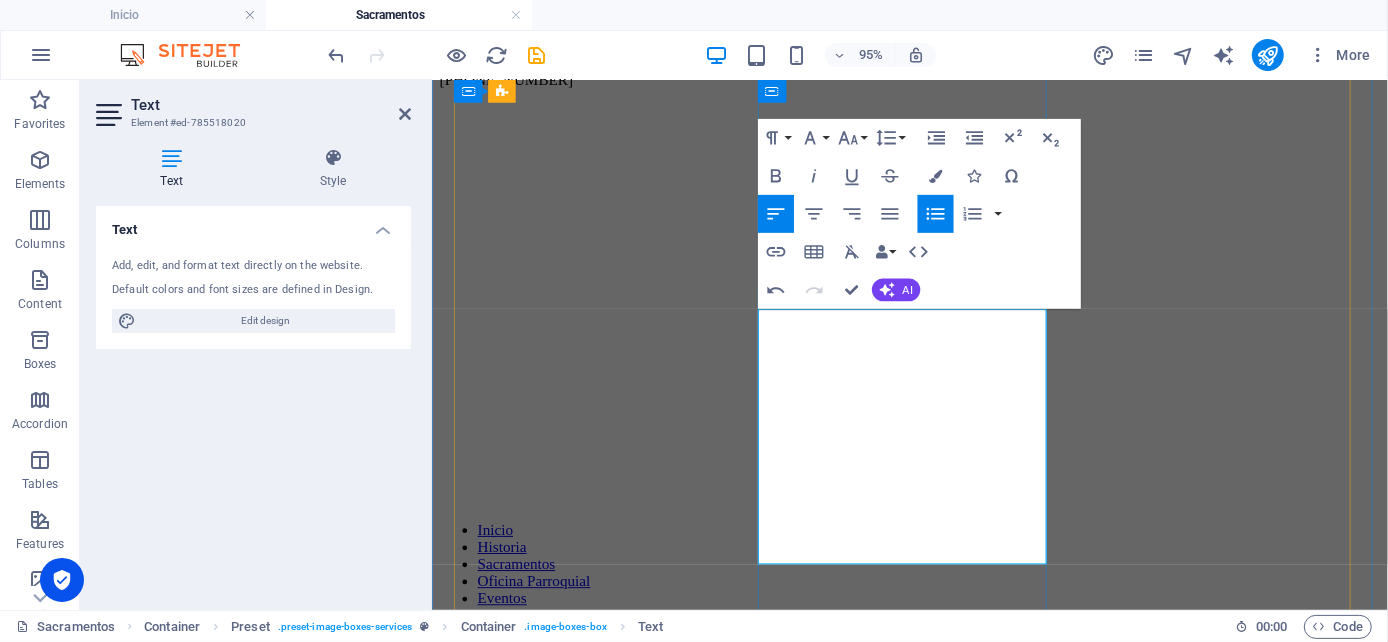 click on "Padrinos Casados Copia del Acta de Matrimonio por la [DEMOGRAPHIC_DATA] Copia del Acta de Confirmación de ambos" at bounding box center [954, 6102] 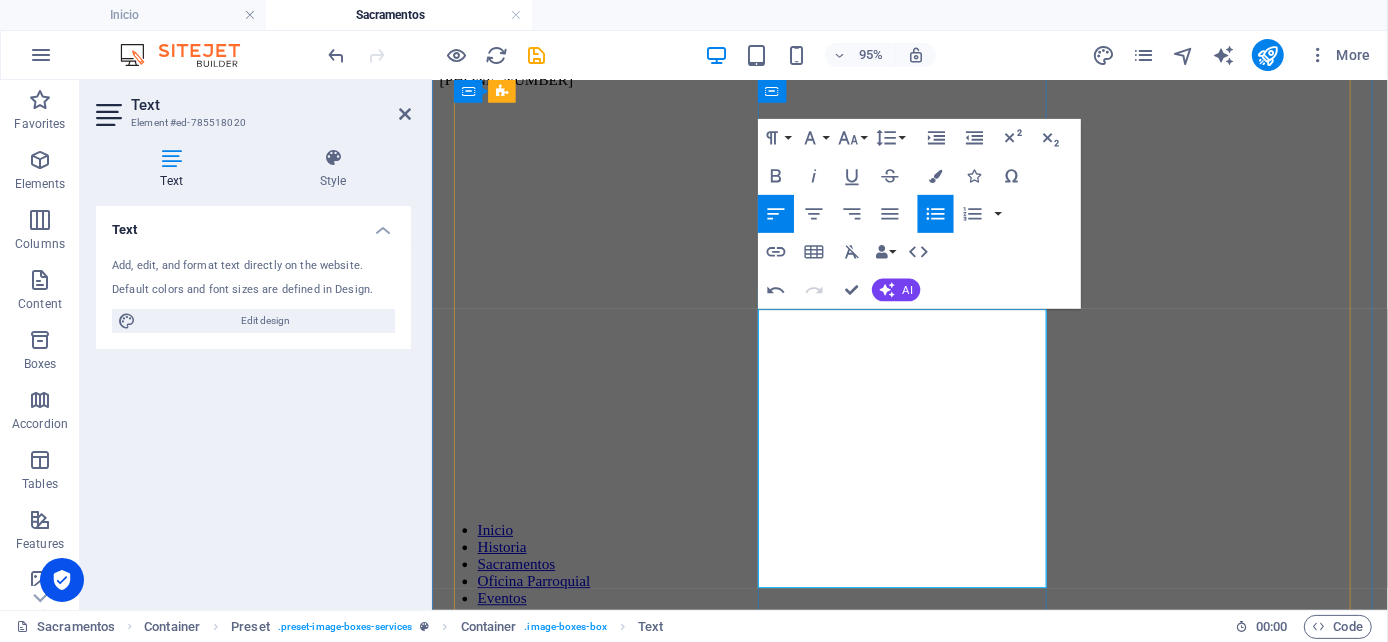 type 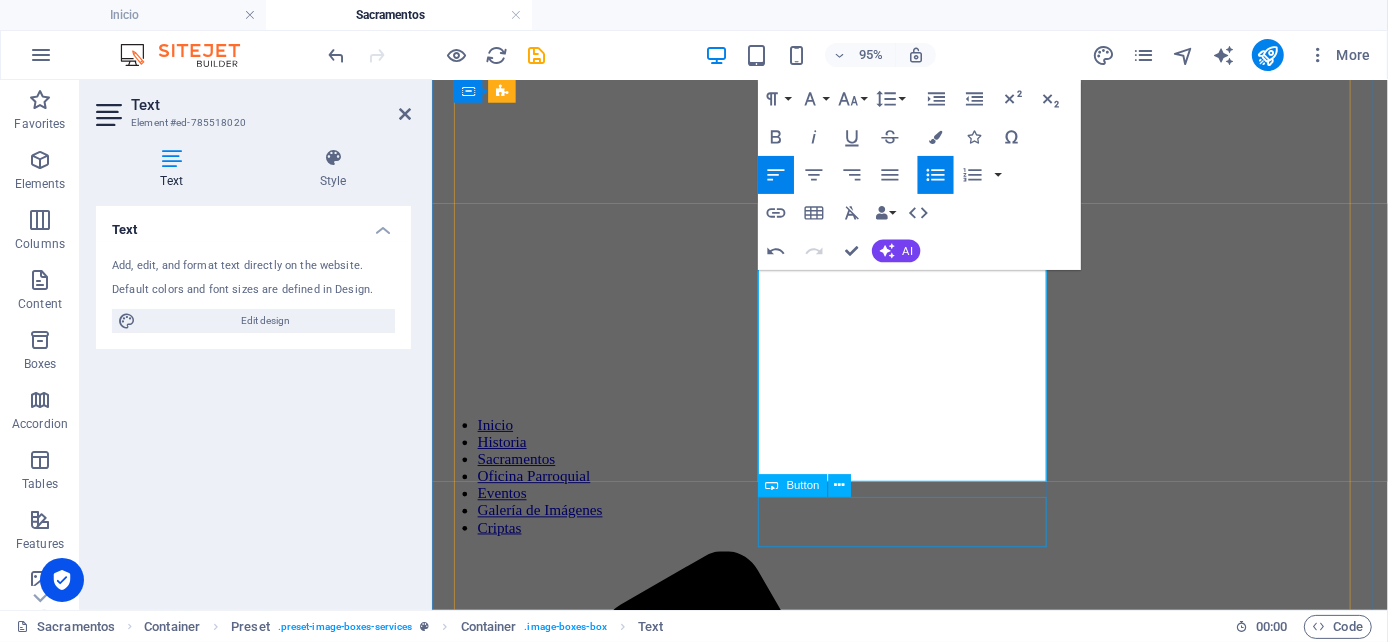 scroll, scrollTop: 750, scrollLeft: 0, axis: vertical 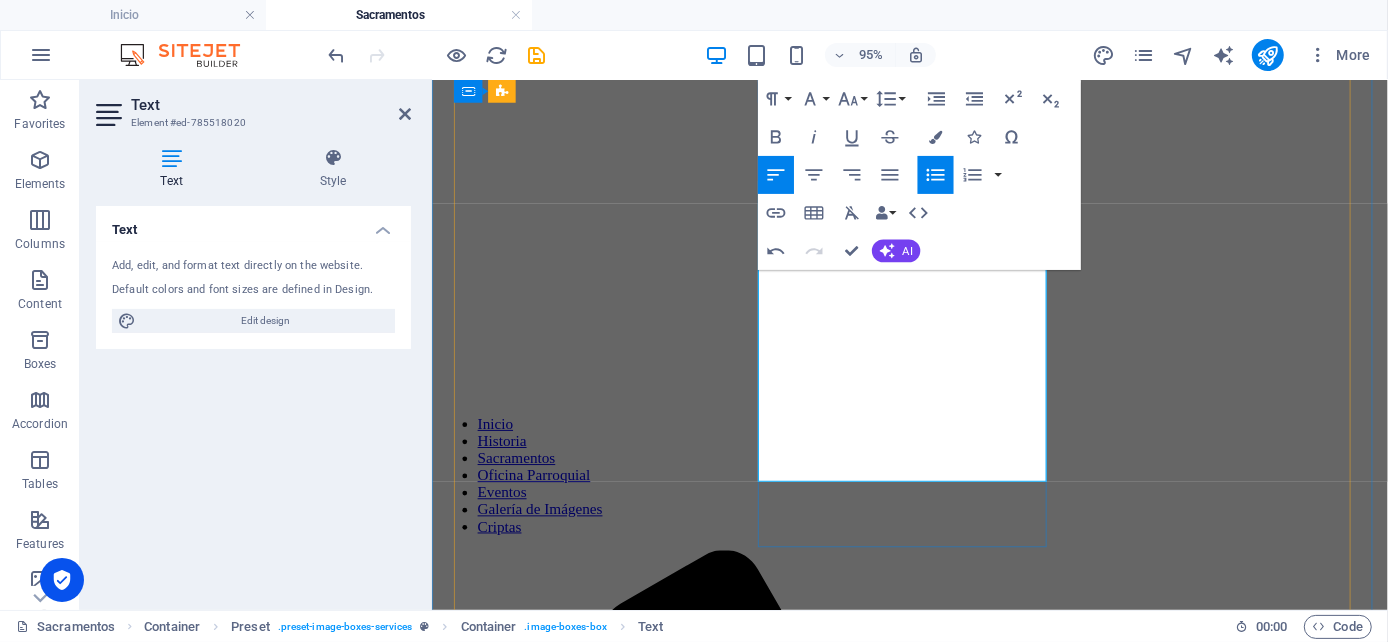 click on "Comprobante de pláticas [PERSON_NAME] y padrinos" at bounding box center [954, 6080] 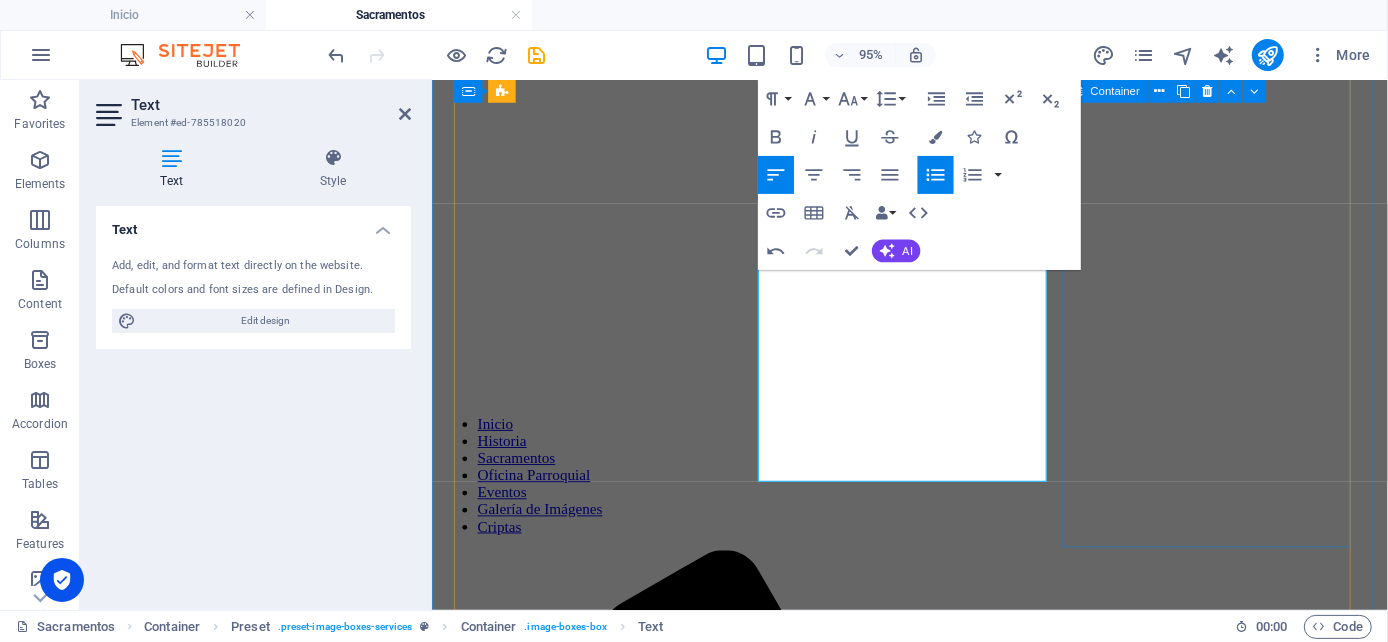 click on "Confirmación Lorem ipsum dolor sit amet, consectetur adipisicing elit. Veritatis, dolorem! read more" at bounding box center (934, 6535) 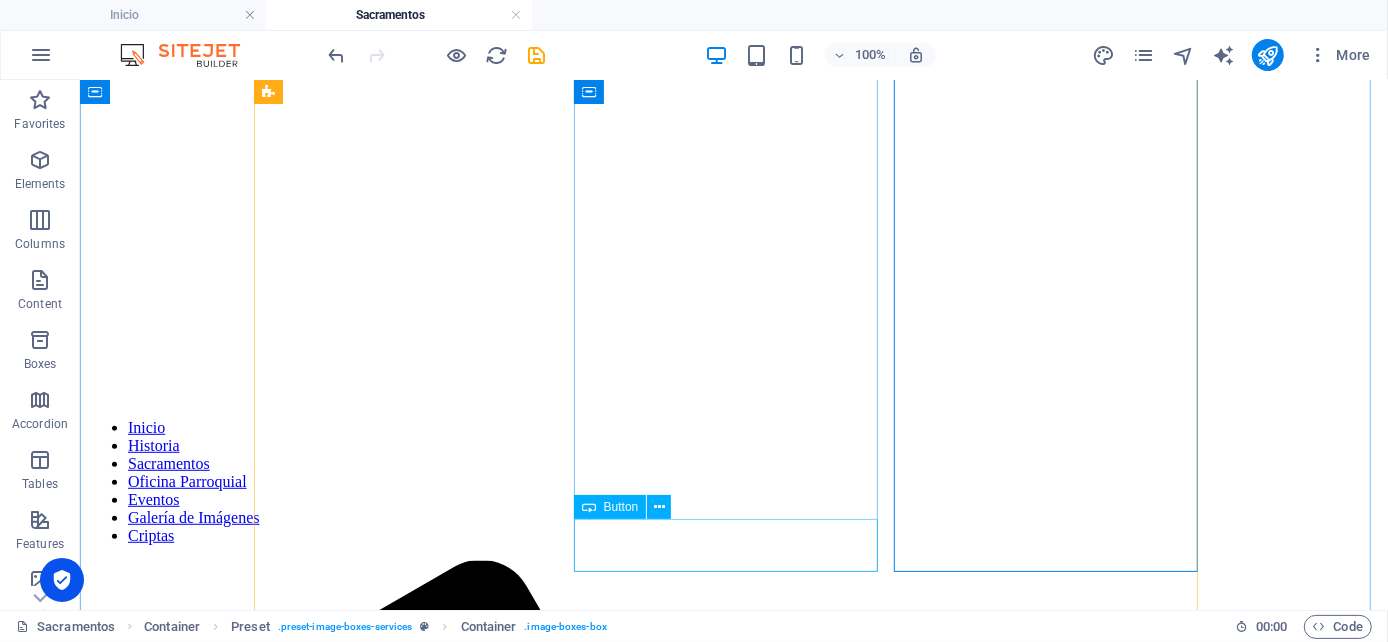 click on "read more" at bounding box center [733, 7577] 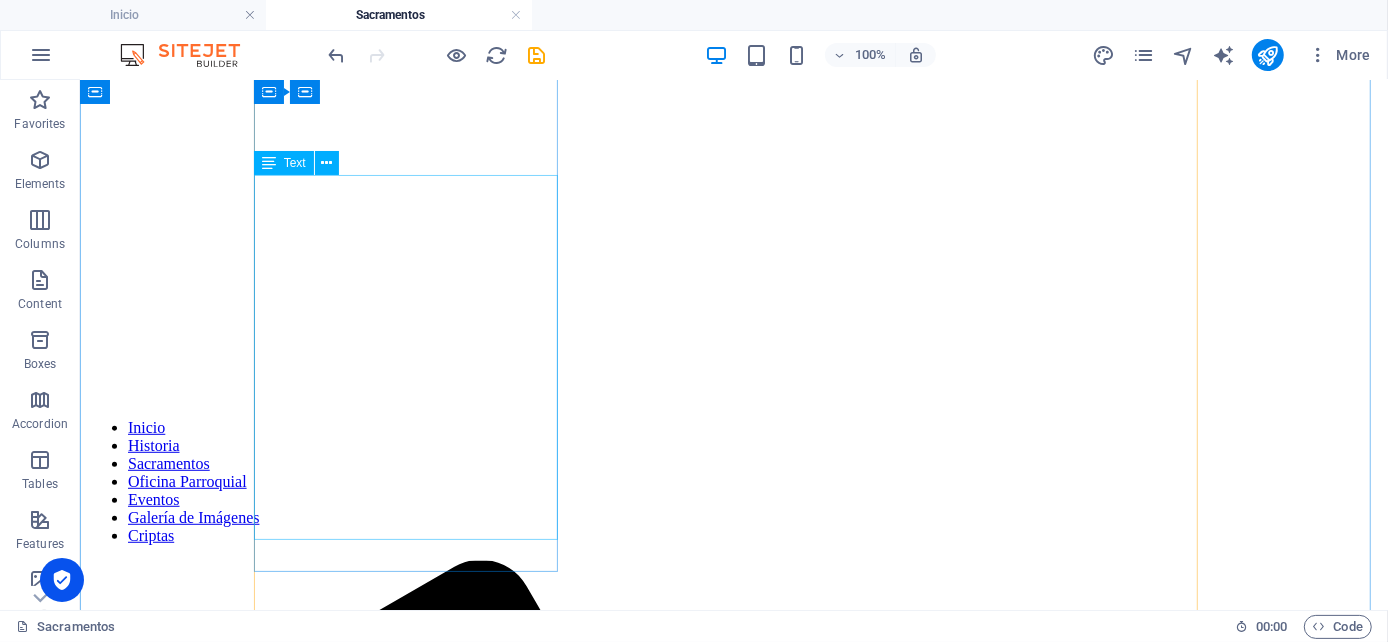 click on "Copia del Acta de nacimiento y CURP del Niño Padrinos Casados Copia del Acta de Matrimonio por la [DEMOGRAPHIC_DATA] Copia del Acta de Confirmación de ambos Padrino Soltero Copia del Acta de Confirmación Comprobante de pláticas [PERSON_NAME] y padrinos Entrega de la Documentación completa en Horario de Oficina hasta [DATE] antes del sacramento." at bounding box center (733, 6334) 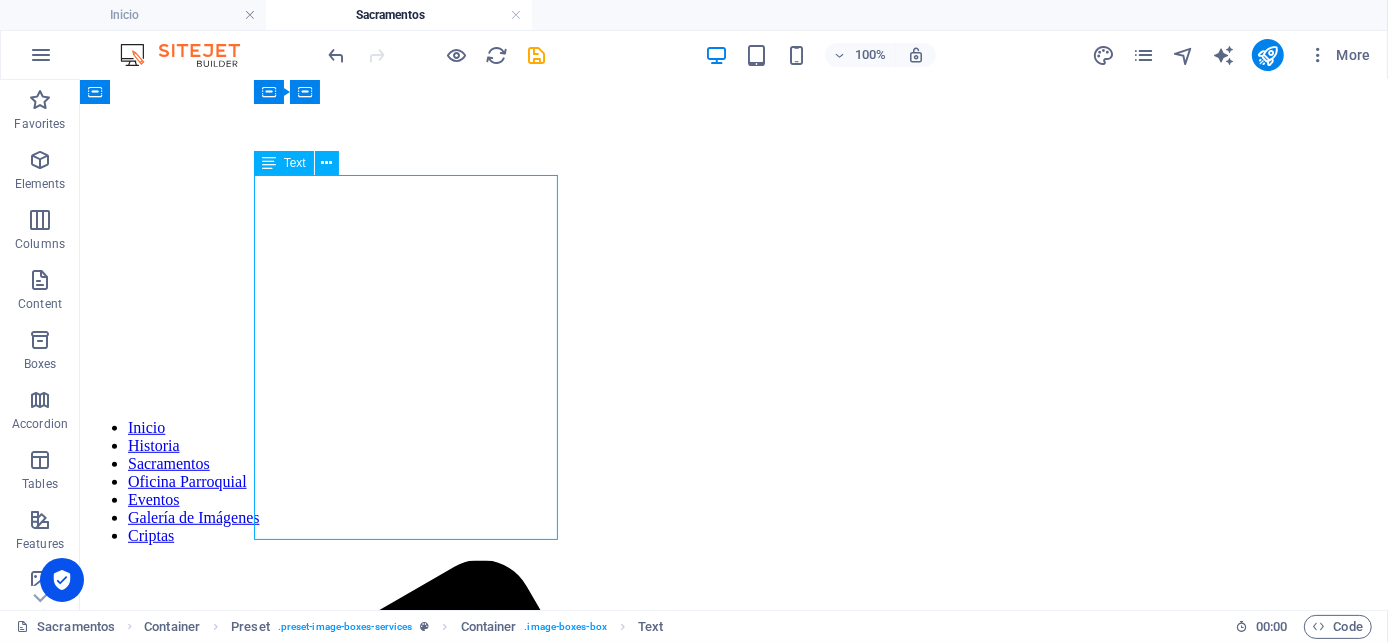 click on "Copia del Acta de nacimiento y CURP del Niño Padrinos Casados Copia del Acta de Matrimonio por la [DEMOGRAPHIC_DATA] Copia del Acta de Confirmación de ambos Padrino Soltero Copia del Acta de Confirmación Comprobante de pláticas [PERSON_NAME] y padrinos Entrega de la Documentación completa en Horario de Oficina hasta [DATE] antes del sacramento." at bounding box center [733, 6334] 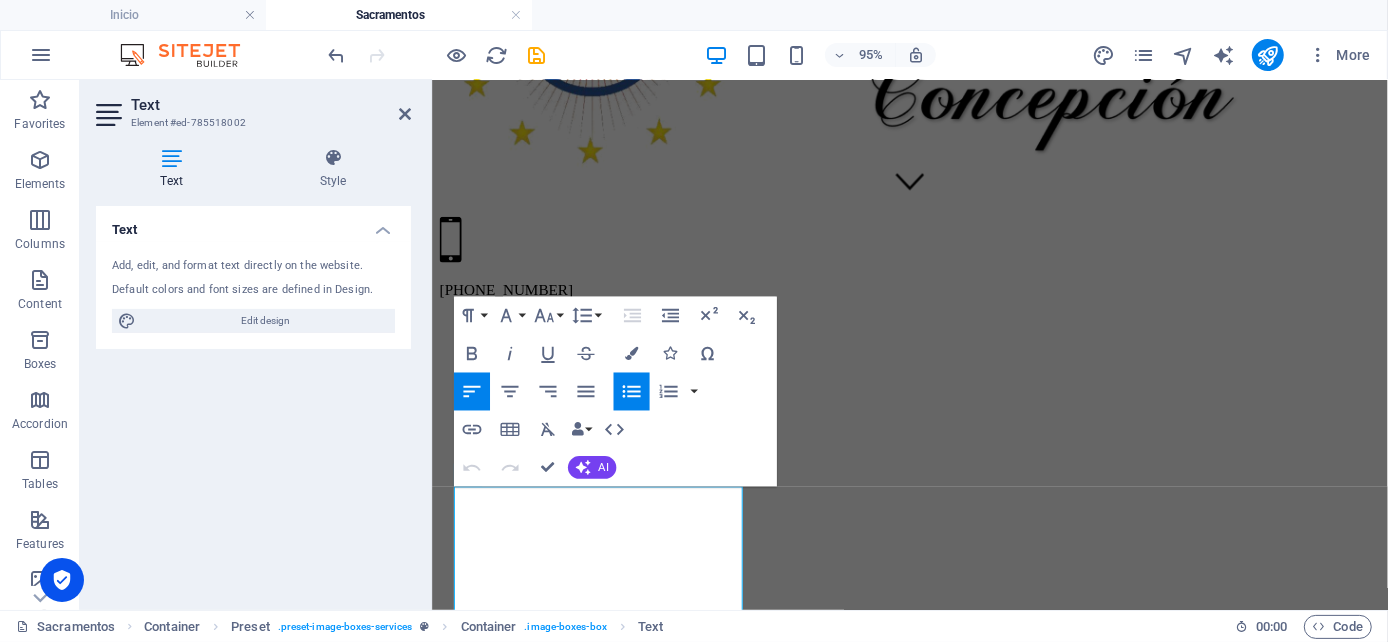 scroll, scrollTop: 416, scrollLeft: 0, axis: vertical 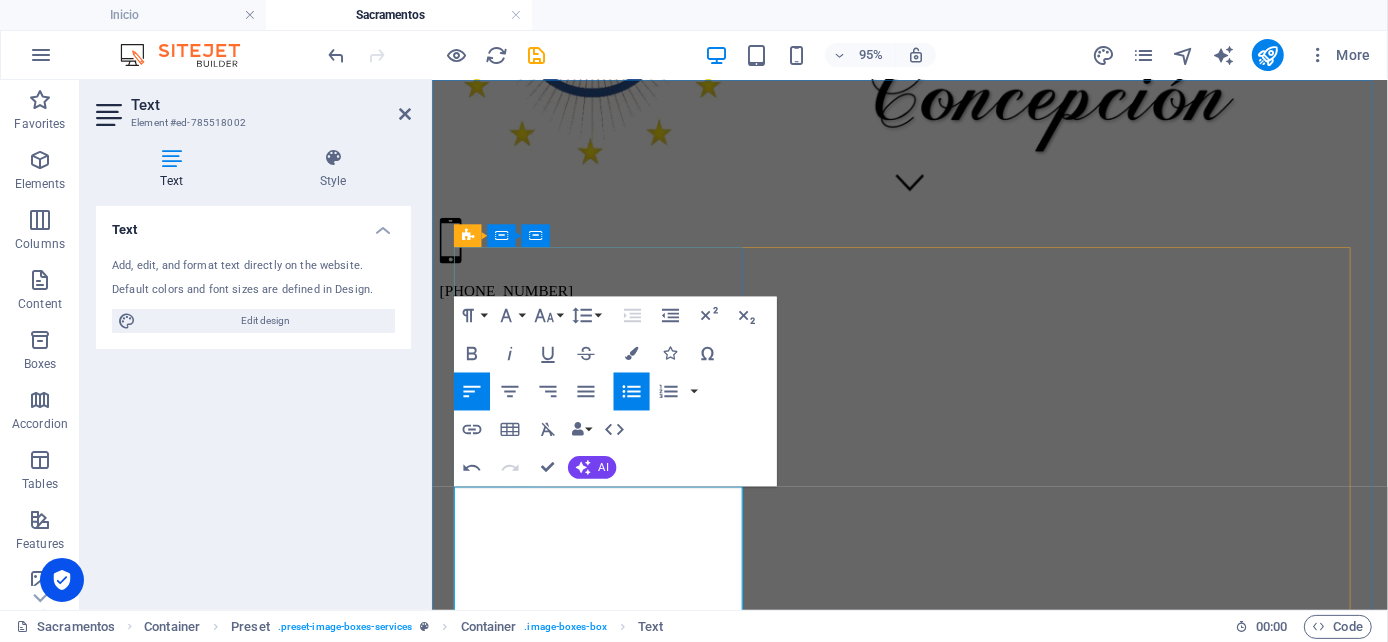 type 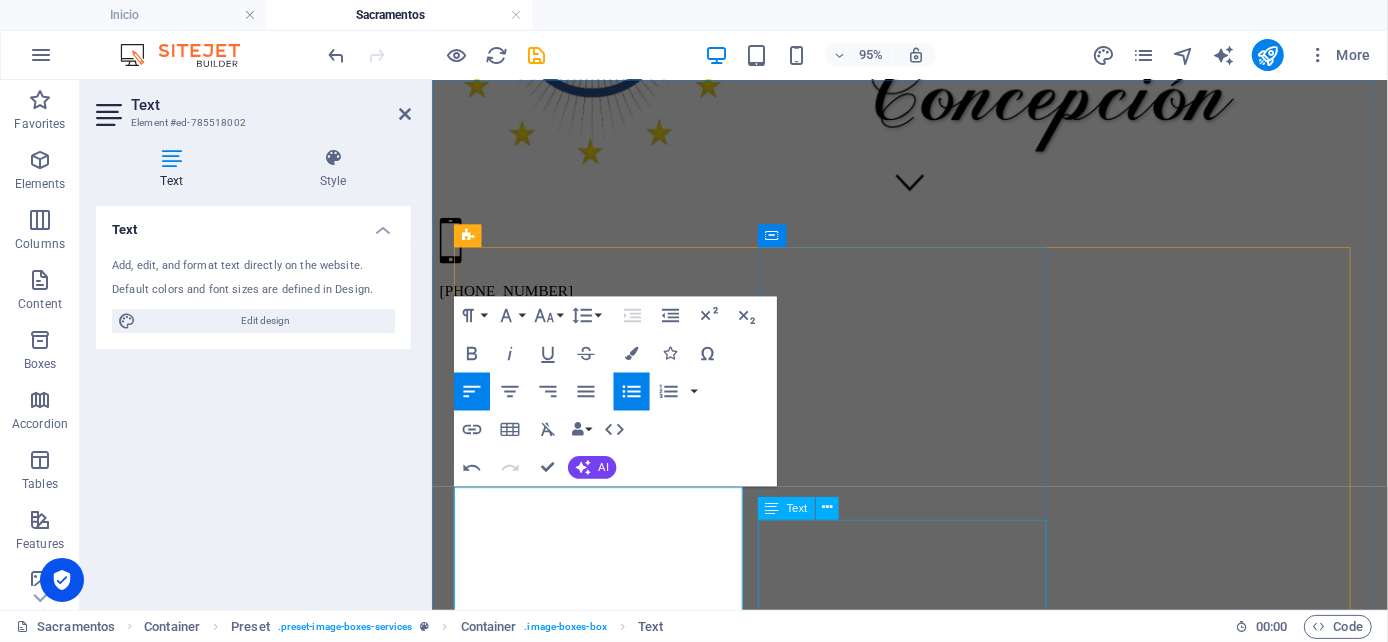 click on "Copia del Acta de nacimiento y CURP del Niño Acta de Bautismo actualizada Padrinos Casados Copia del Acta de Matrimonio por la [DEMOGRAPHIC_DATA] Copia del Acta de Confirmación de ambos Padrino Soltero Copia del Acta de Confirmación Comprobante de pláticas [PERSON_NAME] y padrinos" at bounding box center [934, 6369] 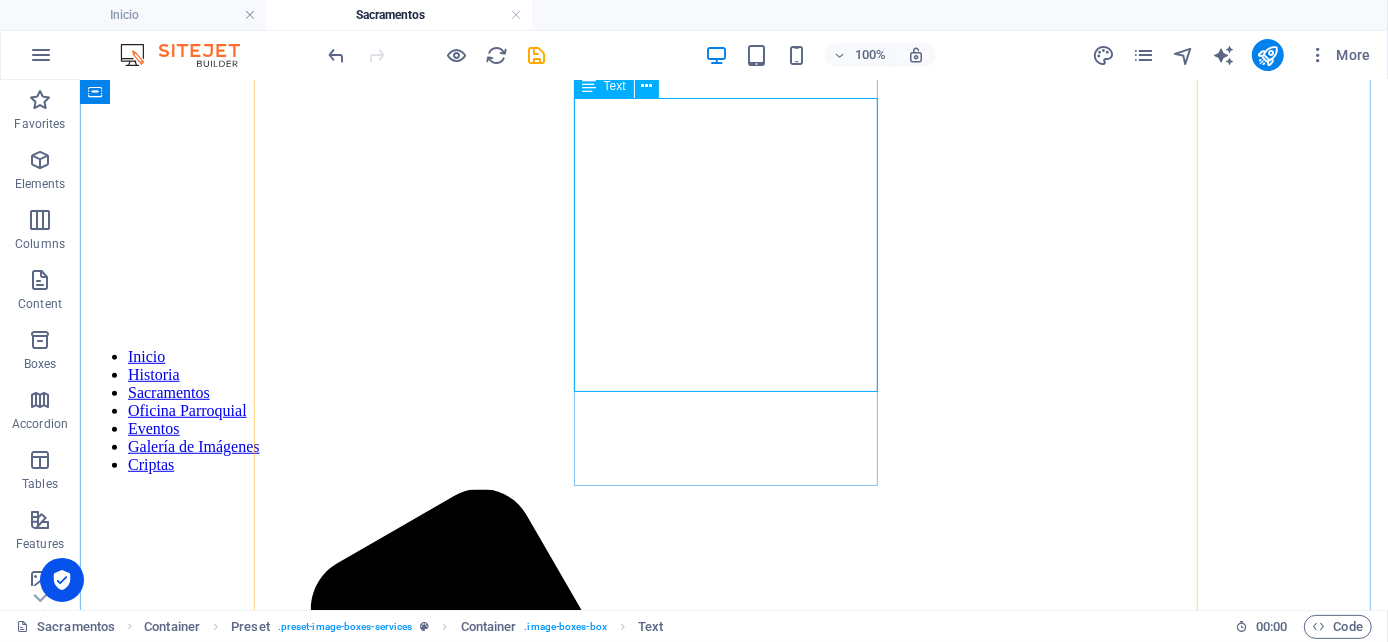 scroll, scrollTop: 750, scrollLeft: 0, axis: vertical 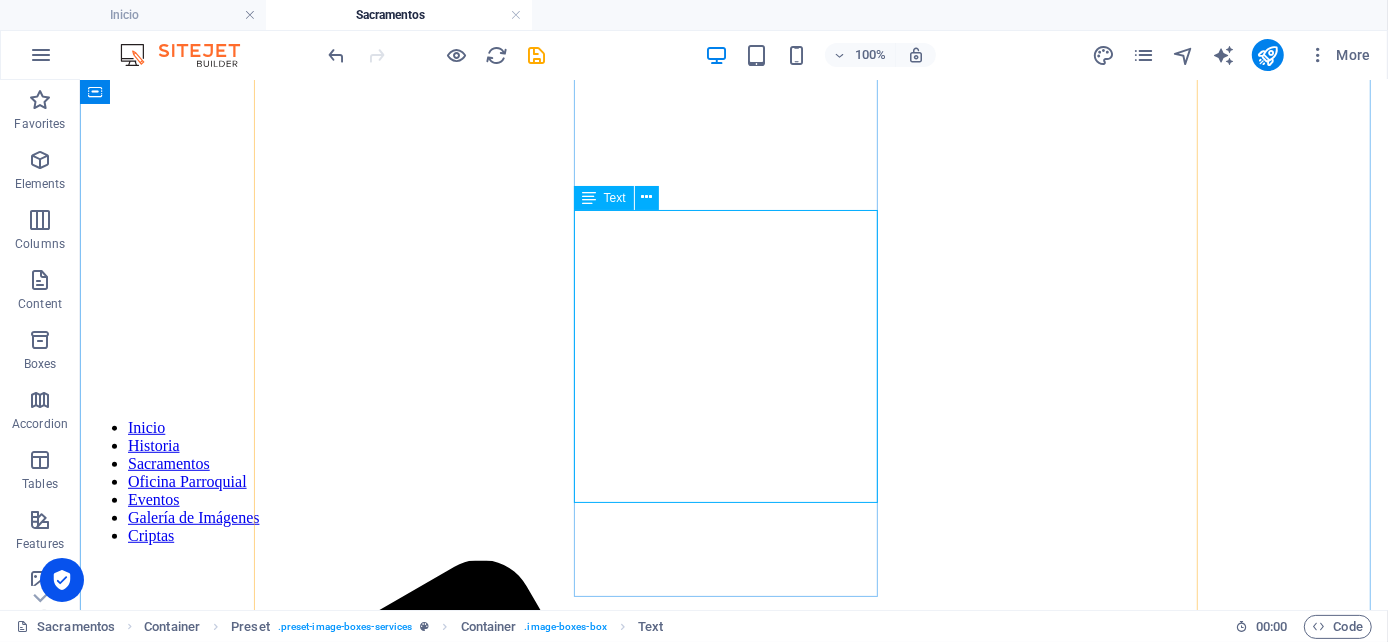 click on "Copia del Acta de nacimiento y CURP del Niño Acta de Bautismo actualizada Padrinos Casados Copia del Acta de Matrimonio por la [DEMOGRAPHIC_DATA] Copia del Acta de Confirmación de ambos Padrino Soltero Copia del Acta de Confirmación Comprobante de pláticas [PERSON_NAME] y padrinos" at bounding box center [733, 7482] 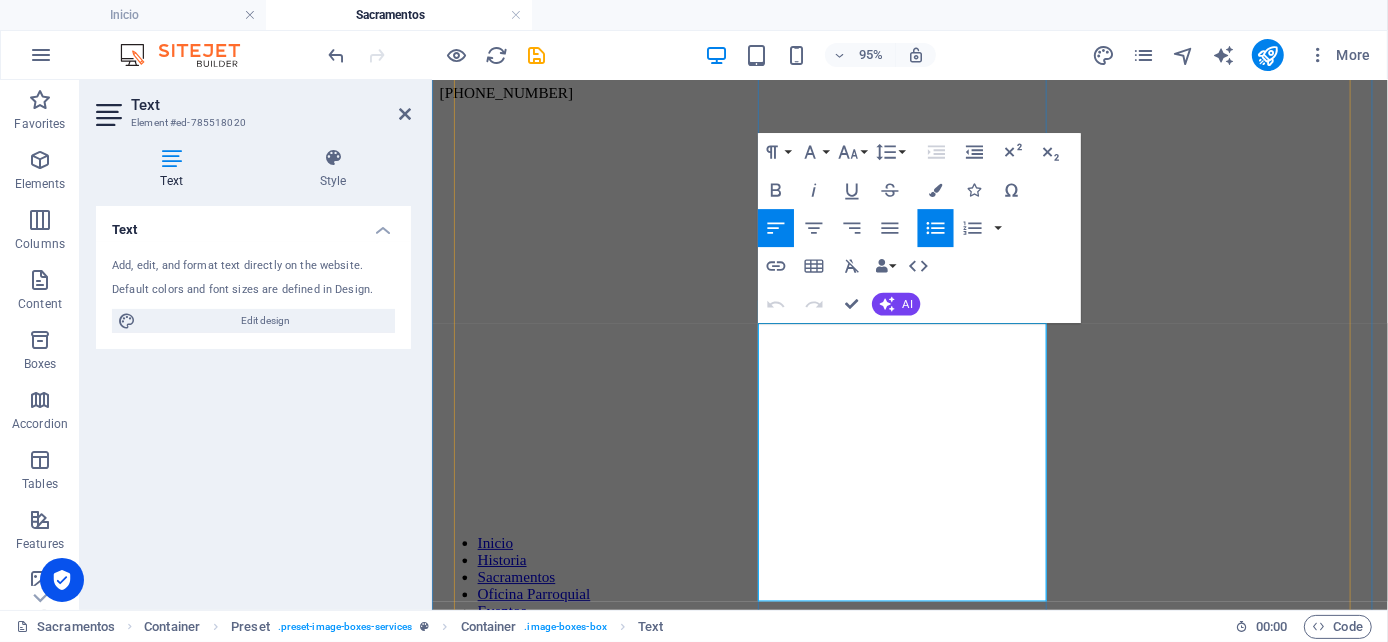 scroll, scrollTop: 638, scrollLeft: 0, axis: vertical 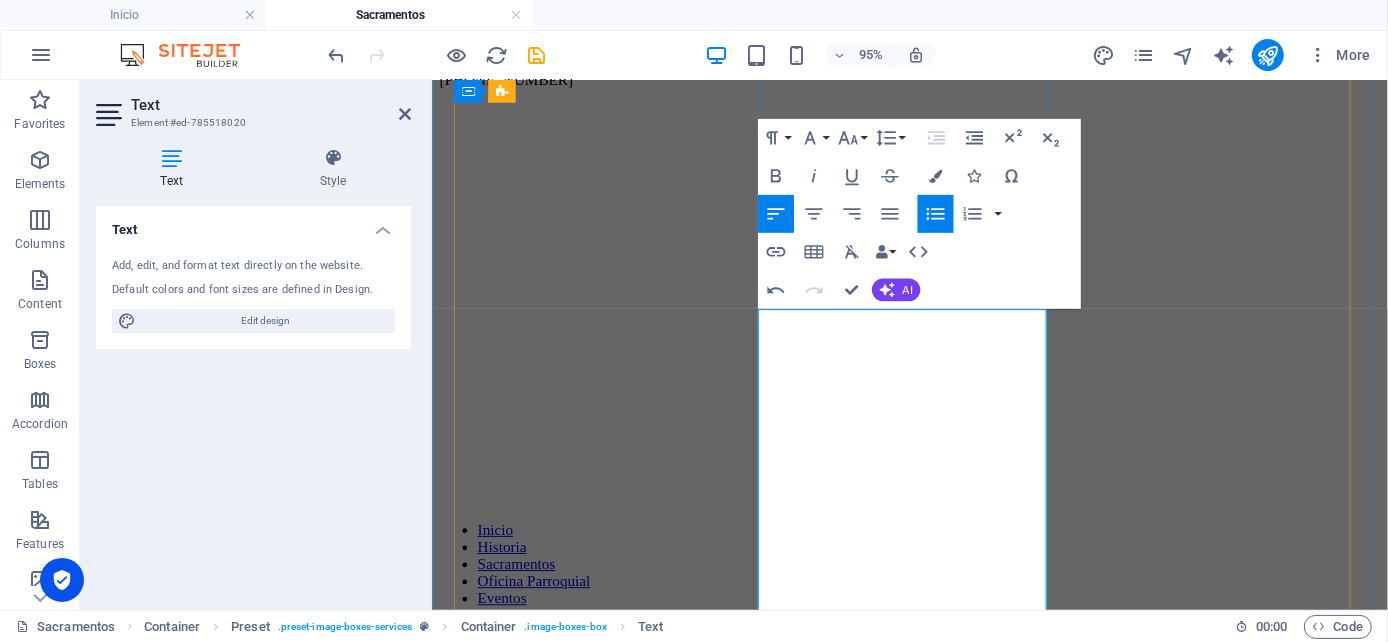 type 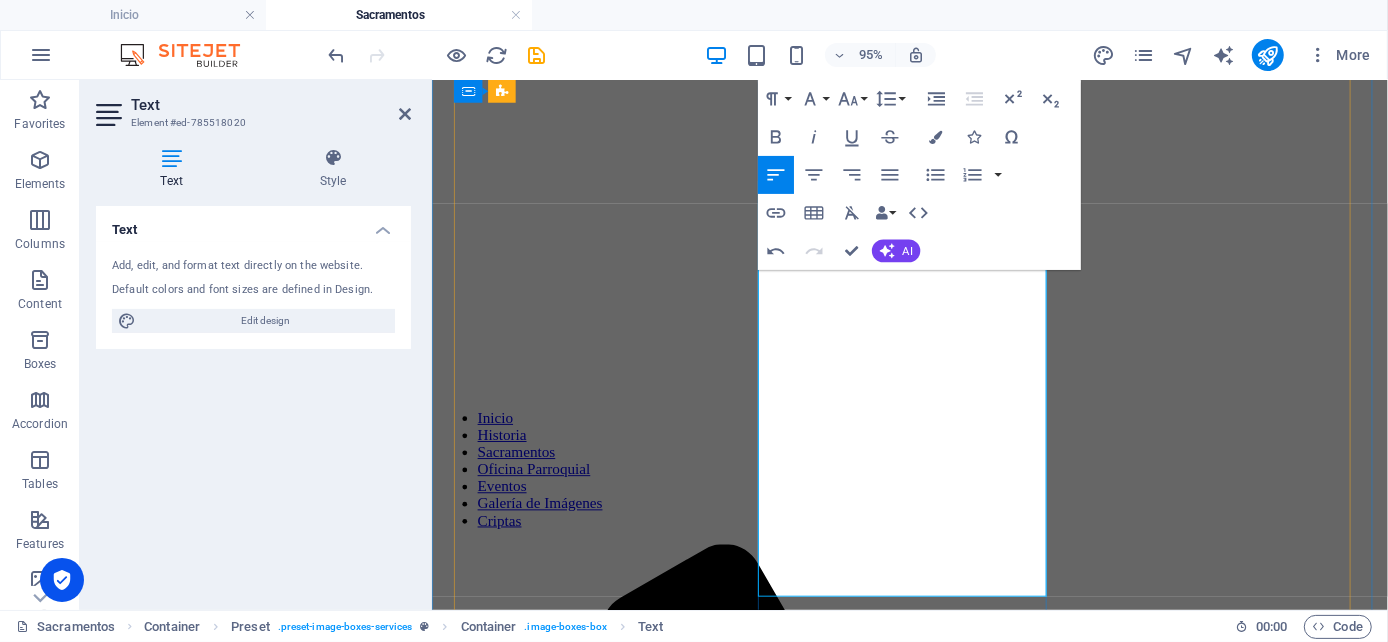 scroll, scrollTop: 750, scrollLeft: 0, axis: vertical 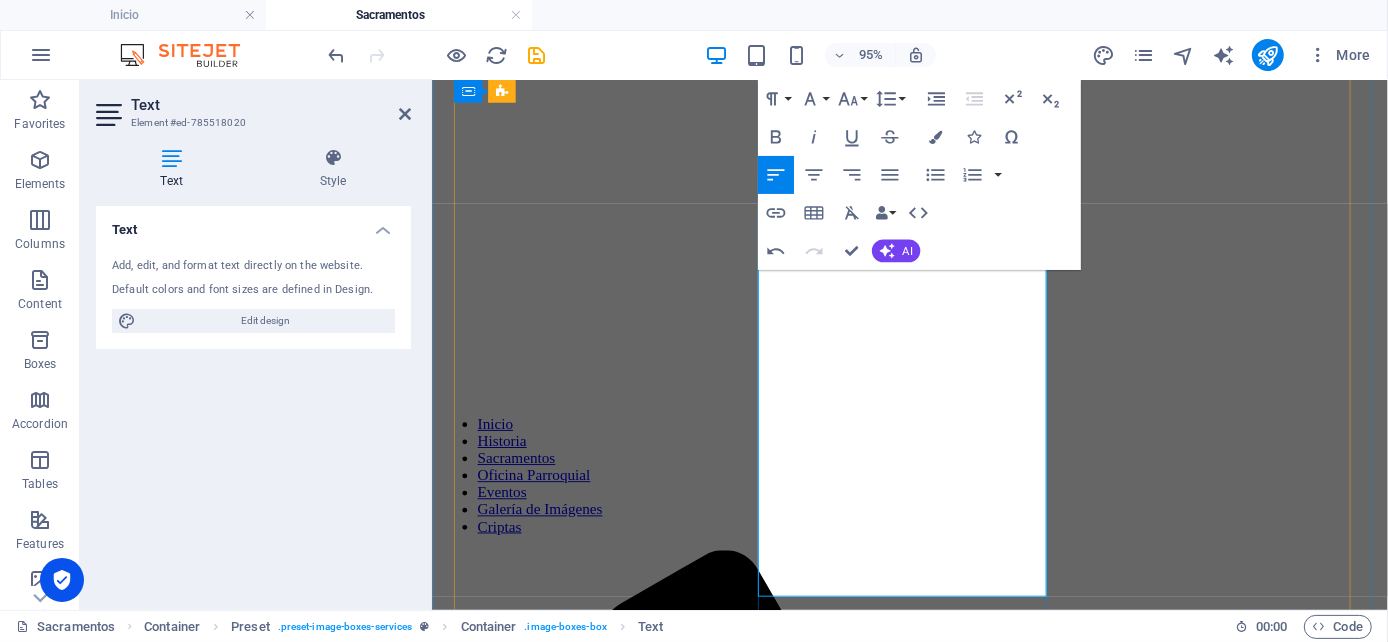click on "Acta de Bautismo actualizada" at bounding box center (954, 6092) 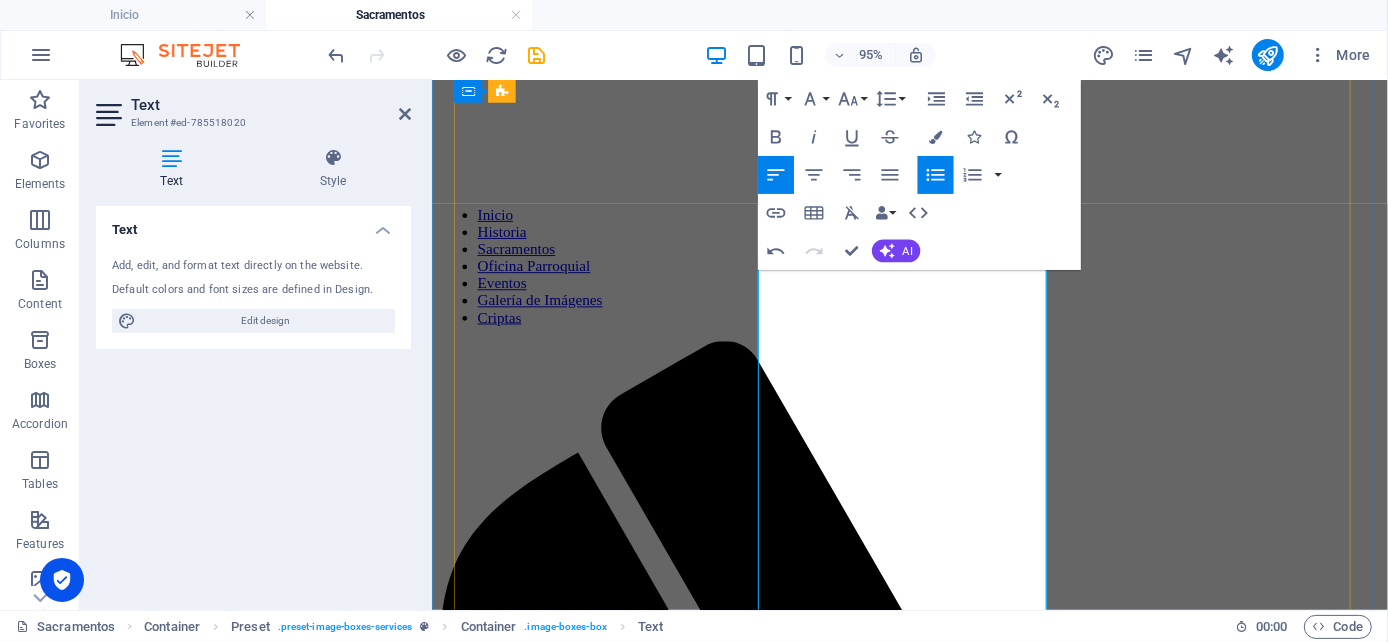 scroll, scrollTop: 972, scrollLeft: 0, axis: vertical 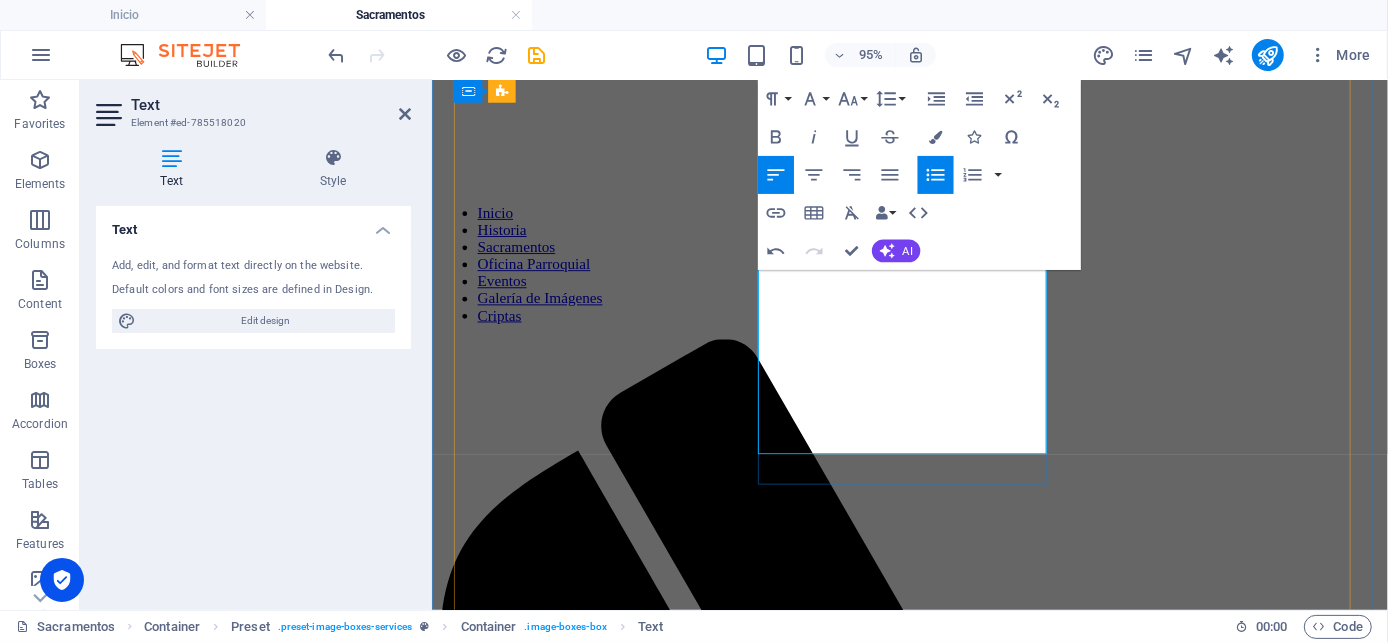 click on "Comprobante de pláticas [PERSON_NAME] y padrinos" at bounding box center (954, 5996) 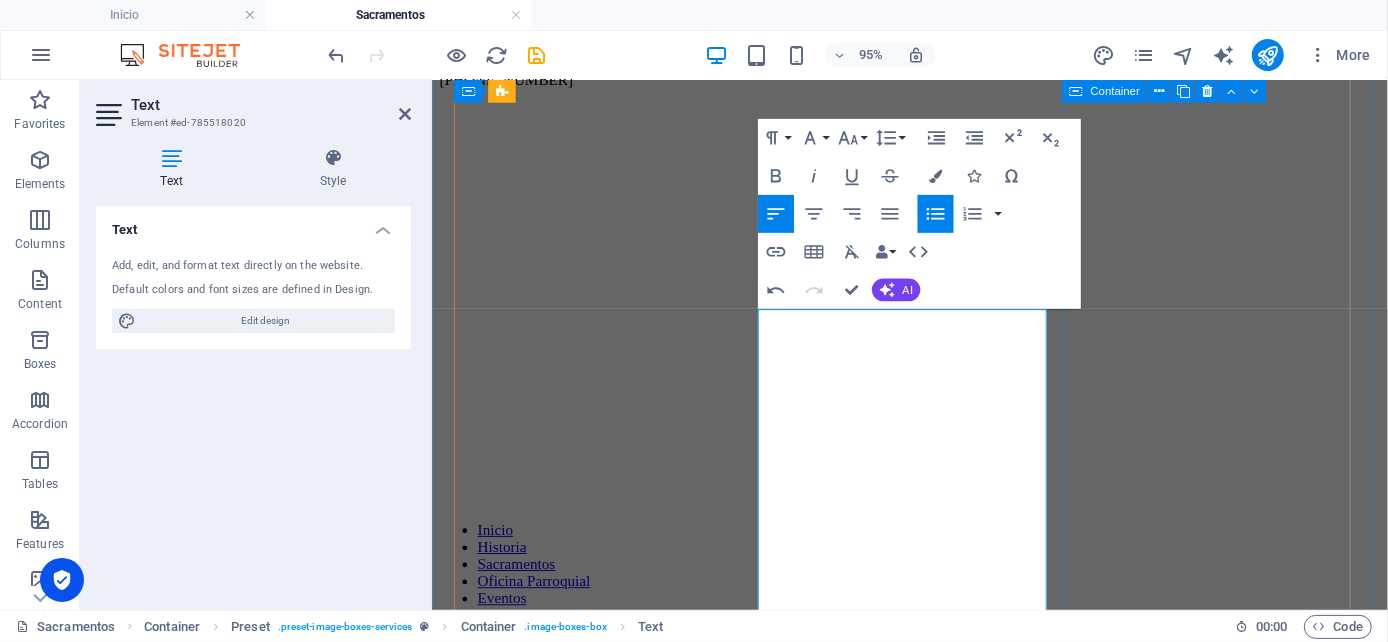 scroll, scrollTop: 528, scrollLeft: 0, axis: vertical 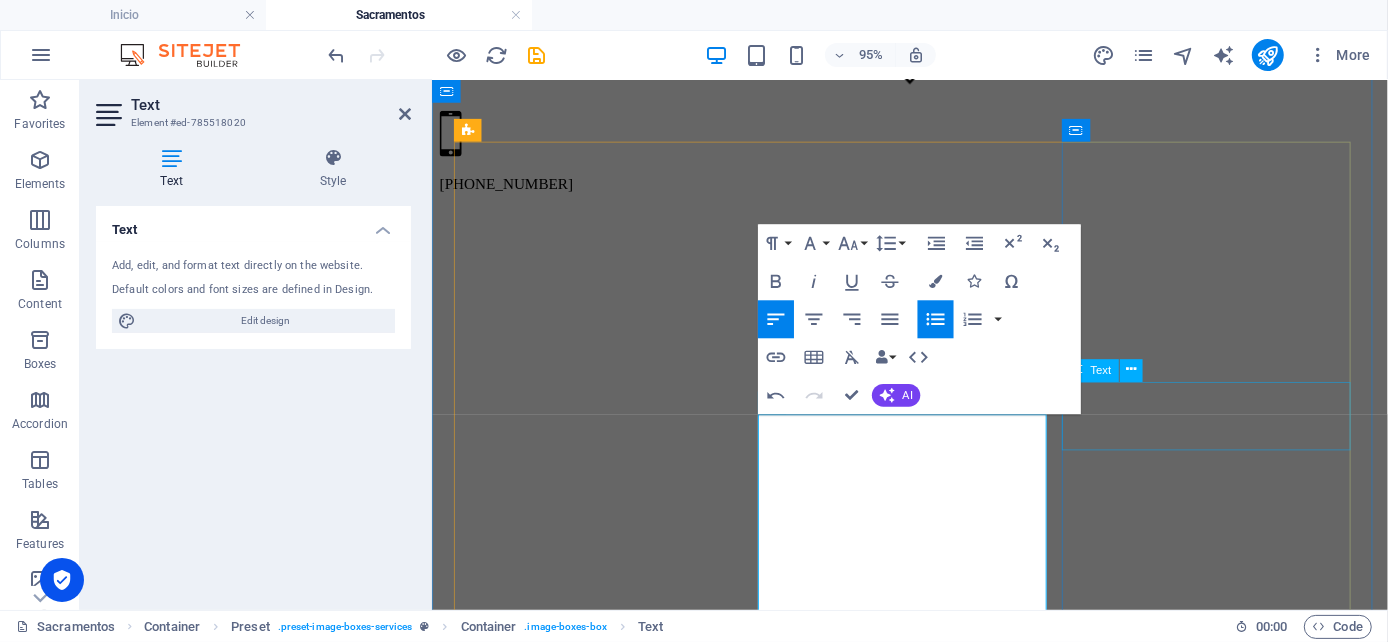 click on "Lorem ipsum dolor sit amet, consectetur adipisicing elit. Veritatis, dolorem!" at bounding box center [934, 7215] 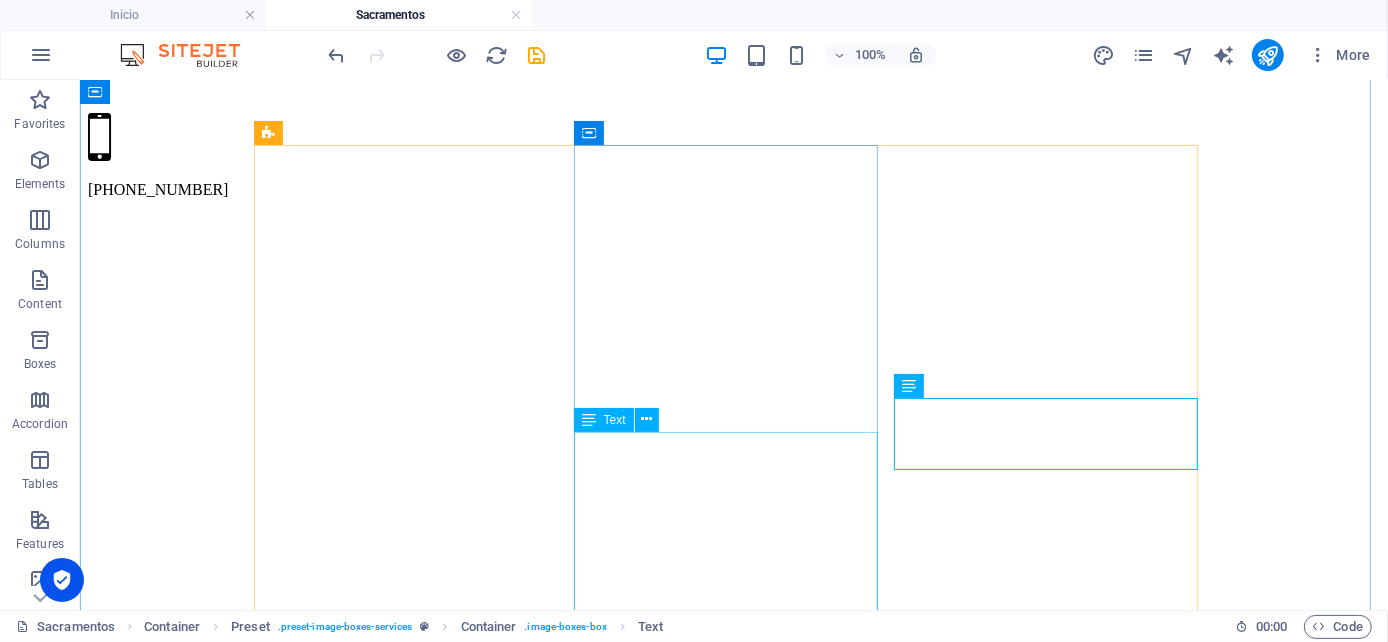 click on "Edad mínima para el sacramento 9 años y haber llevado su proceso catequético. Documentos Copia del Acta de nacimiento y CURP del Niño Acta de Bautismo actualizada En caso de ser foráneo presentar el documento parroquia de su preparación. Padrinos Casados Copia del Acta de Matrimonio por la [DEMOGRAPHIC_DATA] Copia del Acta de Confirmación de ambos Padrino Soltero Copia del Acta de Confirmación Comprobante de pláticas [PERSON_NAME] y padrinos." at bounding box center (733, 7764) 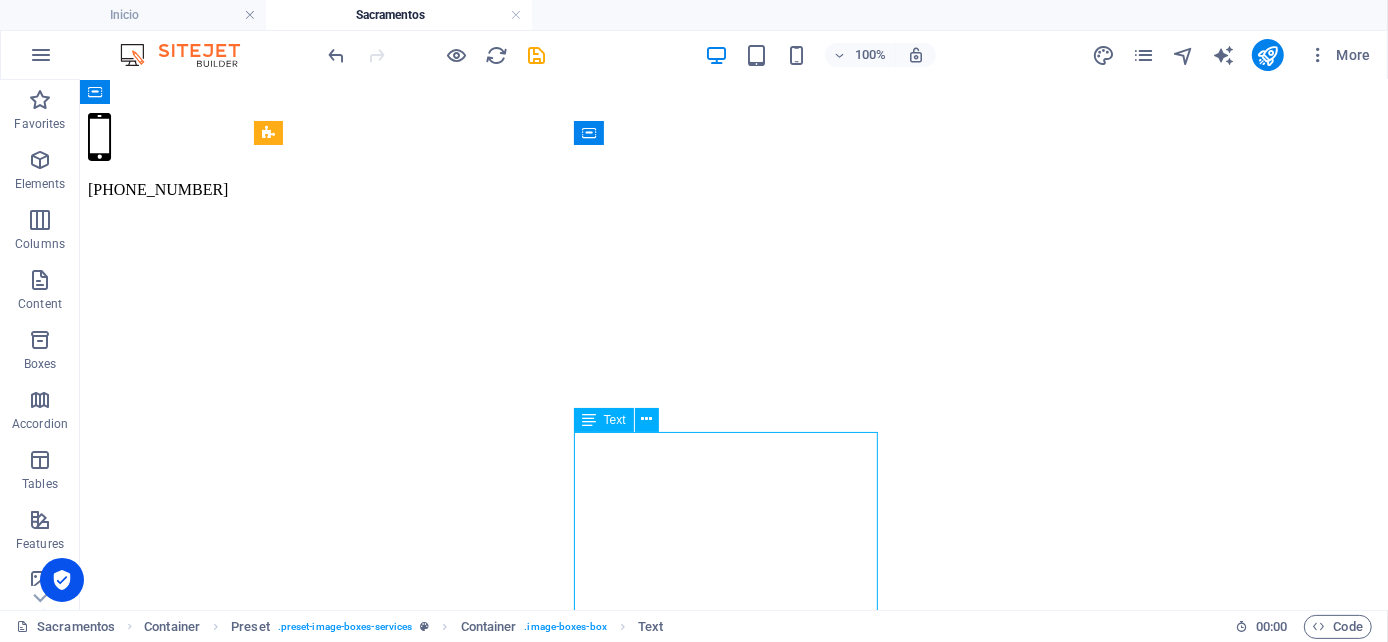 click on "Edad mínima para el sacramento 9 años y haber llevado su proceso catequético. Documentos Copia del Acta de nacimiento y CURP del Niño Acta de Bautismo actualizada En caso de ser foráneo presentar el documento parroquia de su preparación. Padrinos Casados Copia del Acta de Matrimonio por la [DEMOGRAPHIC_DATA] Copia del Acta de Confirmación de ambos Padrino Soltero Copia del Acta de Confirmación Comprobante de pláticas [PERSON_NAME] y padrinos." at bounding box center [733, 7764] 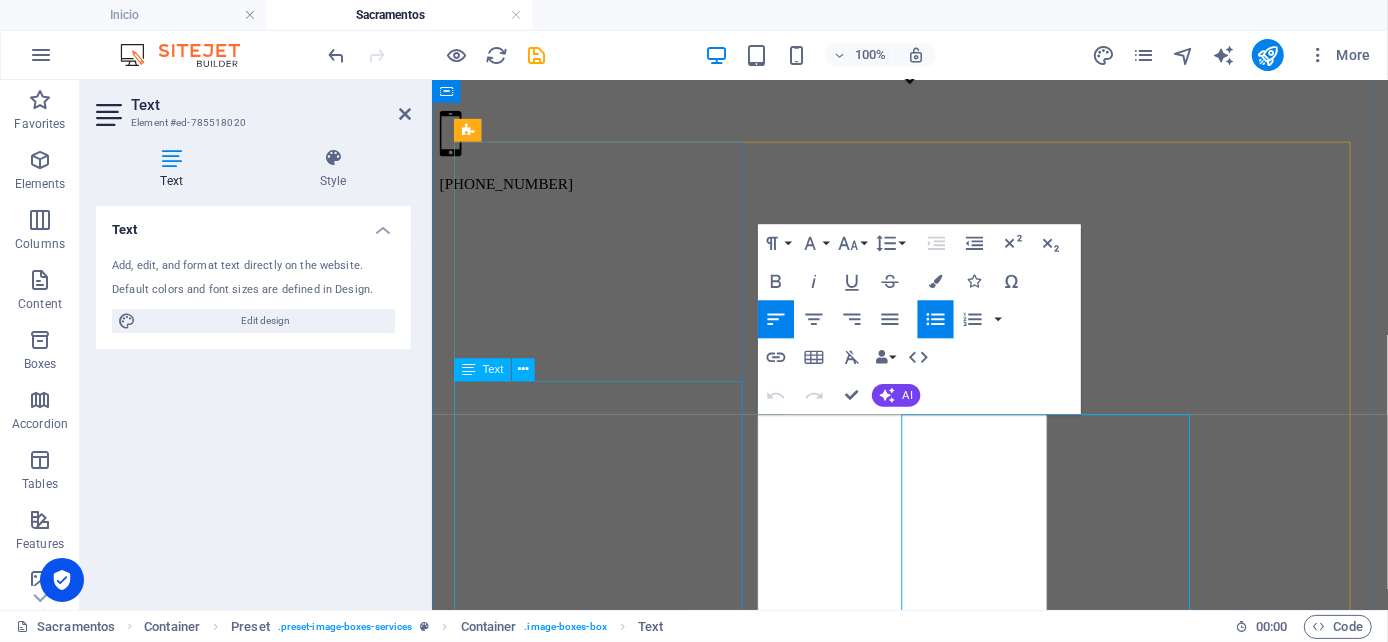 click on "NIÑOS DE 0 A 7 AÑOS Copia del Acta de nacimiento y CURP del Niño Padrinos Casados Copia del Acta de Matrimonio por la [DEMOGRAPHIC_DATA] Copia del Acta de Confirmación de ambos Padrino Soltero Copia del Acta de Confirmación Comprobante de pláticas [PERSON_NAME] y padrinos Entrega de la Documentación completa en Horario de Oficina hasta [DATE] antes del sacramento." at bounding box center [934, 5306] 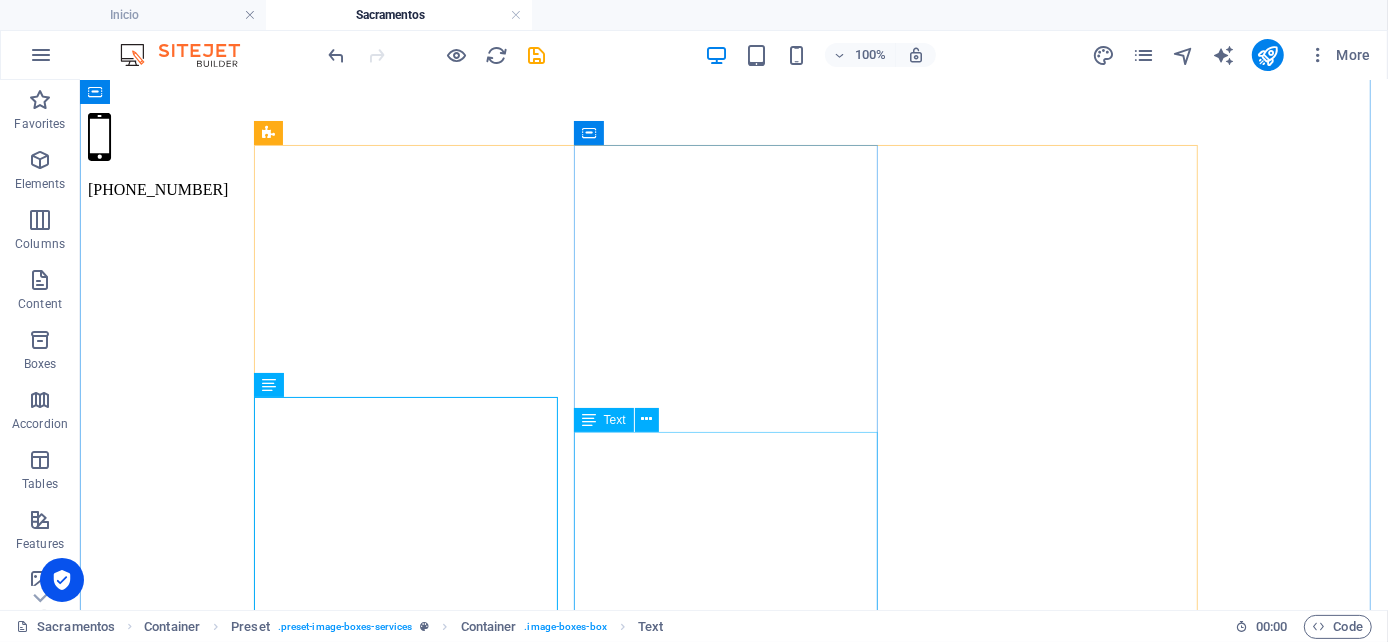 click on "Edad mínima para el sacramento 9 años y haber llevado su proceso catequético. Documentos Copia del Acta de nacimiento y CURP del Niño Acta de Bautismo actualizada En caso de ser foráneo presentar el documento parroquia de su preparación. Padrinos Casados Copia del Acta de Matrimonio por la [DEMOGRAPHIC_DATA] Copia del Acta de Confirmación de ambos Padrino Soltero Copia del Acta de Confirmación Comprobante de pláticas [PERSON_NAME] y padrinos." at bounding box center (733, 7764) 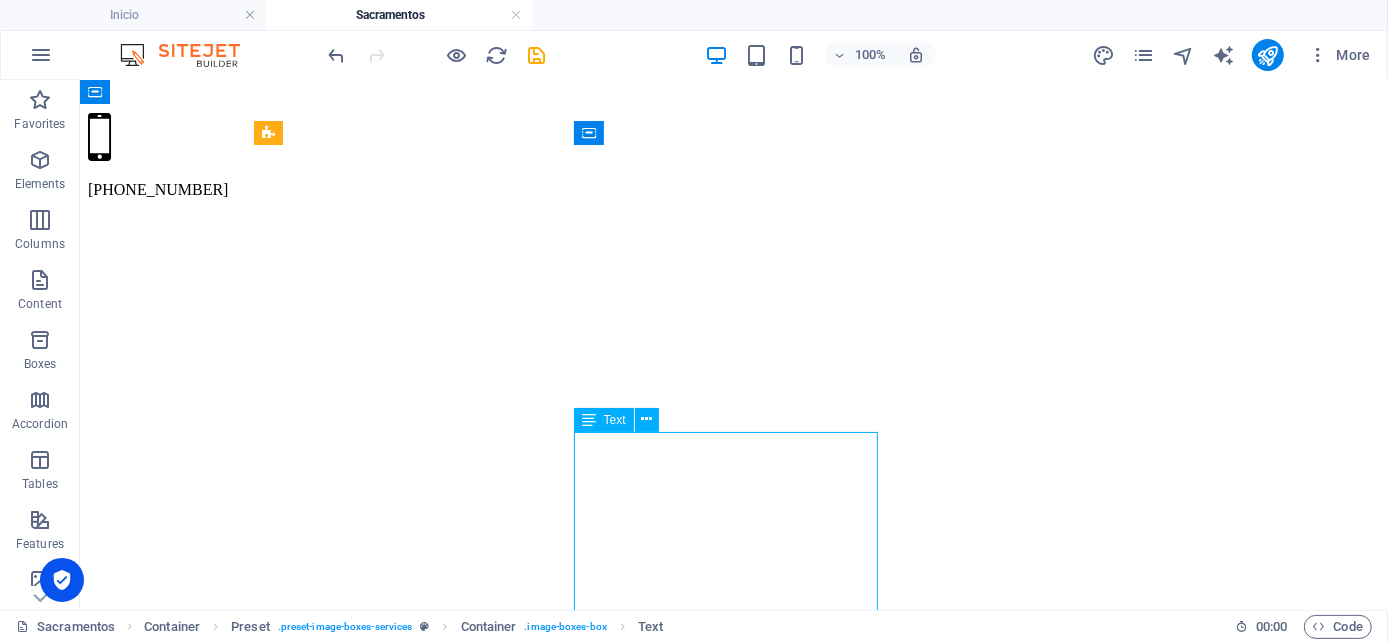 click on "Edad mínima para el sacramento 9 años y haber llevado su proceso catequético. Documentos Copia del Acta de nacimiento y CURP del Niño Acta de Bautismo actualizada En caso de ser foráneo presentar el documento parroquia de su preparación. Padrinos Casados Copia del Acta de Matrimonio por la [DEMOGRAPHIC_DATA] Copia del Acta de Confirmación de ambos Padrino Soltero Copia del Acta de Confirmación Comprobante de pláticas [PERSON_NAME] y padrinos." at bounding box center (733, 7764) 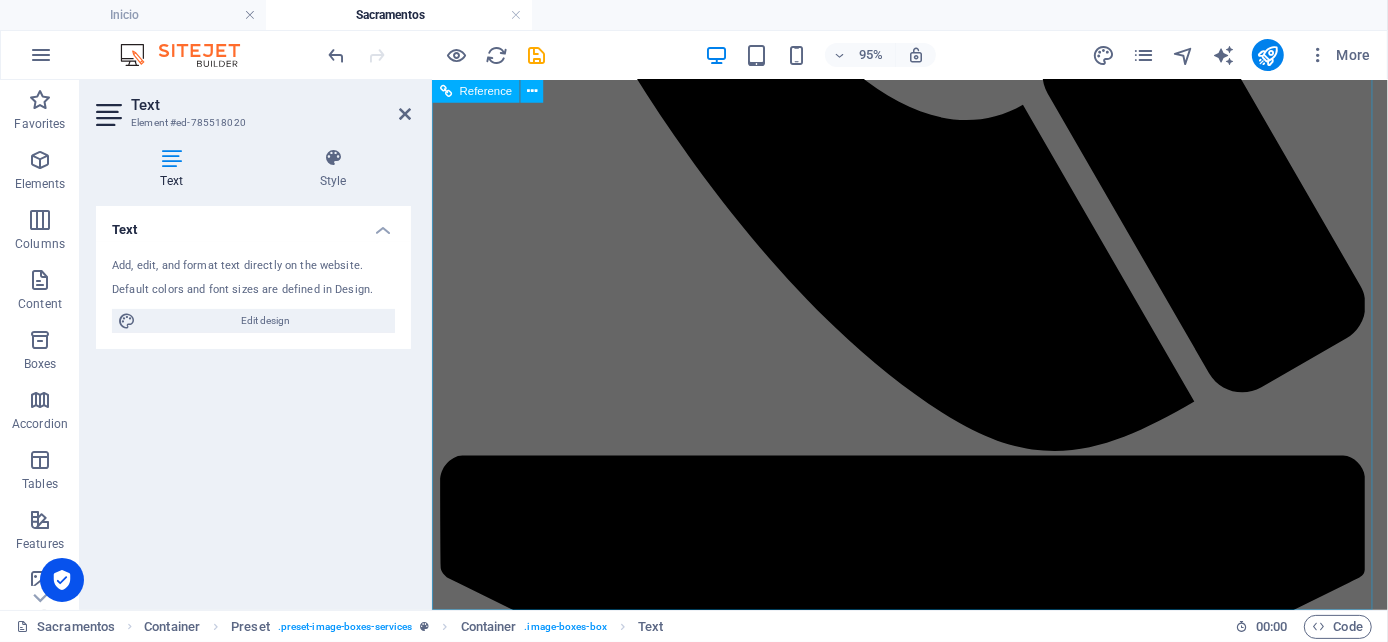 drag, startPoint x: 806, startPoint y: 443, endPoint x: 914, endPoint y: 416, distance: 111.32385 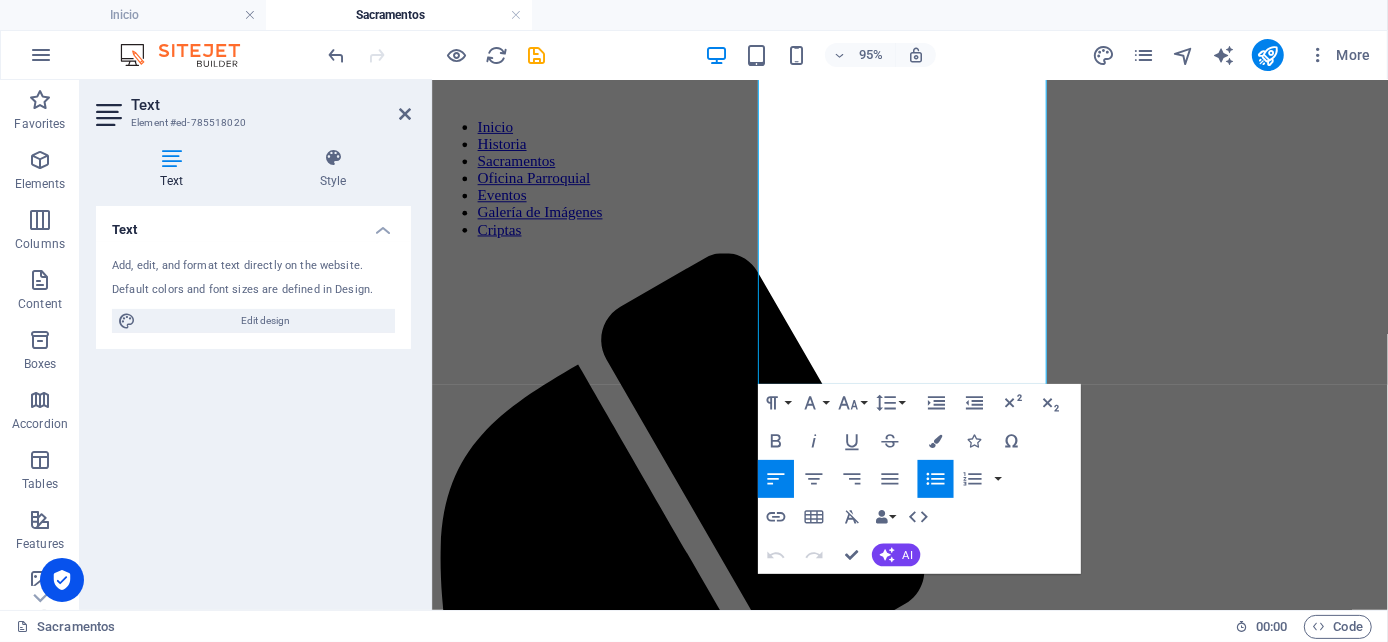 scroll, scrollTop: 1035, scrollLeft: 0, axis: vertical 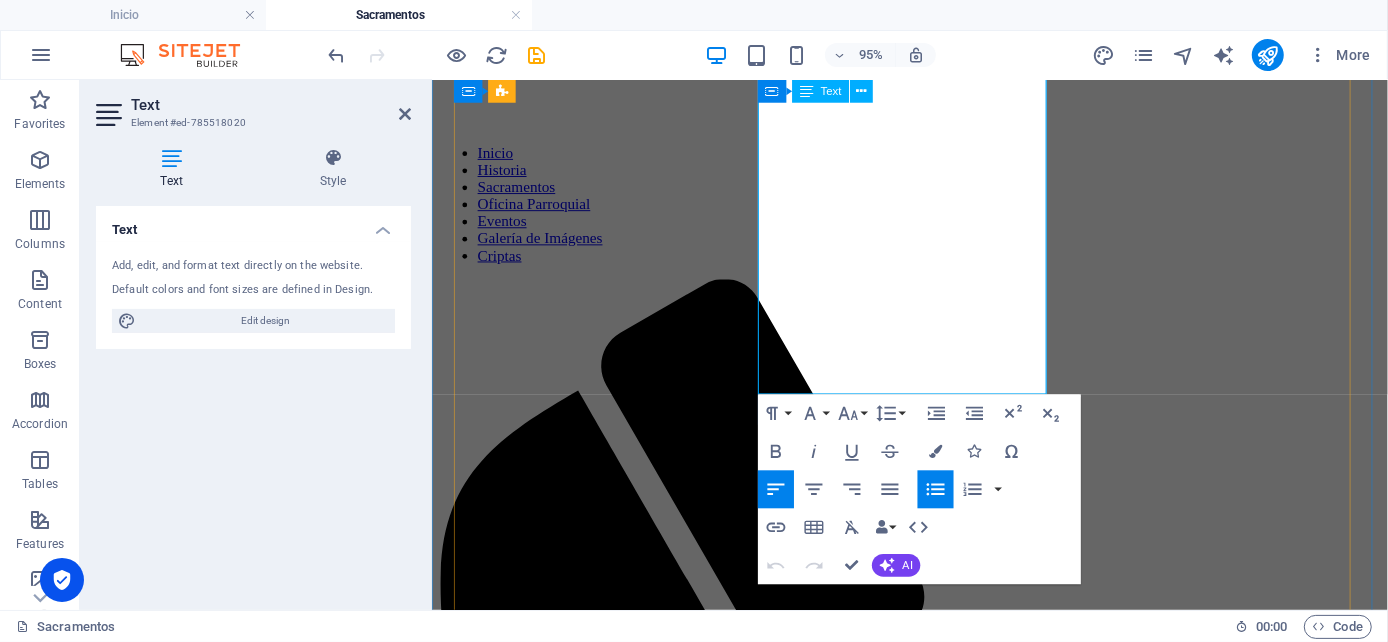 copy on "Edad mínima para el sacramento 9 años y haber llevado su proceso catequético. Documentos Copia del Acta de nacimiento y CURP del Niño Acta de Bautismo actualizada En caso de ser foráneo presentar el documento parroquia de su preparación. Padrinos Casados Copia del Acta de Matrimonio por la [DEMOGRAPHIC_DATA] Copia del Acta de Confirmación de ambos Padrino Soltero Copia del Acta de Confirmación Comprobante de pláticas [PERSON_NAME] y padrinos." 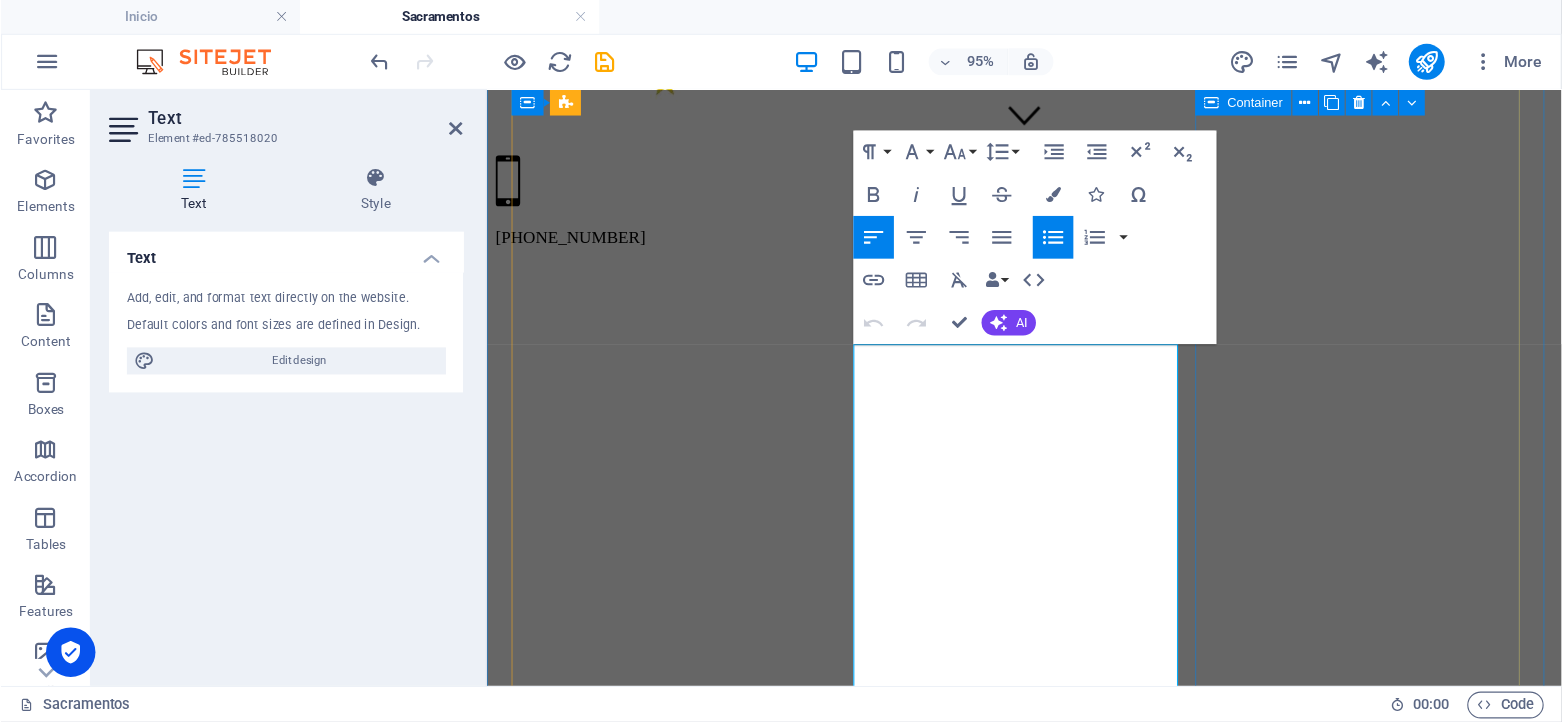 scroll, scrollTop: 479, scrollLeft: 0, axis: vertical 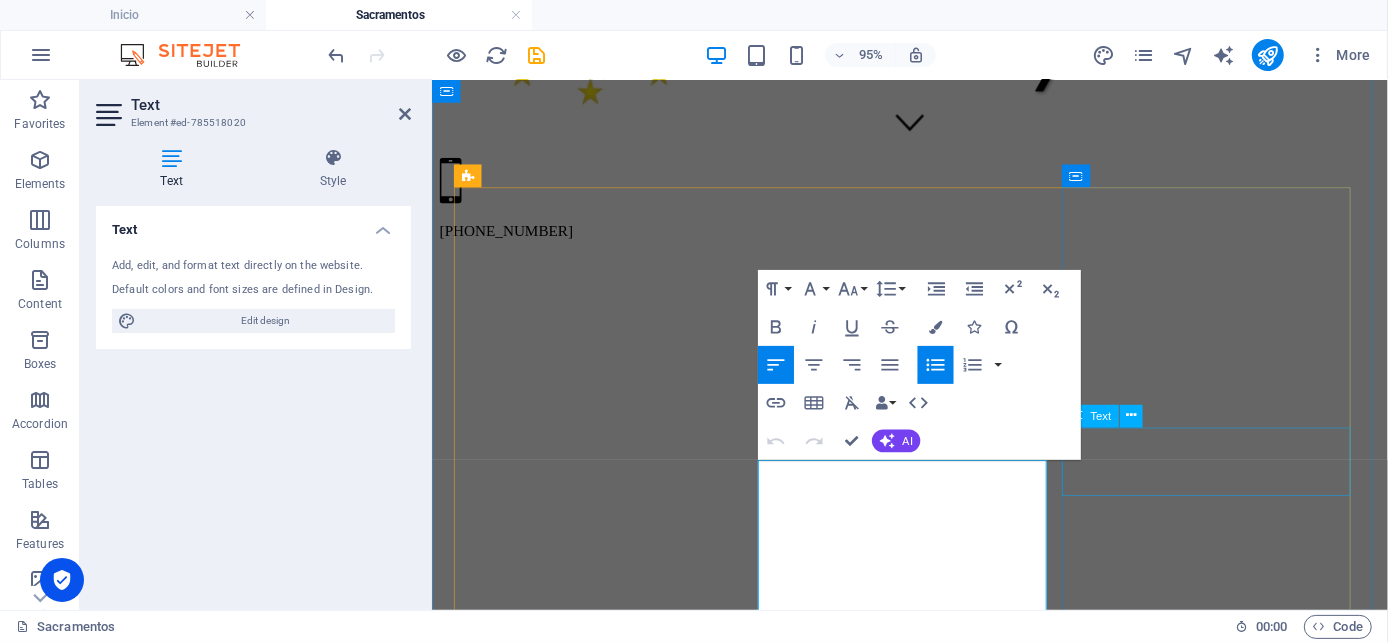 click on "Lorem ipsum dolor sit amet, consectetur adipisicing elit. Veritatis, dolorem!" at bounding box center (934, 7264) 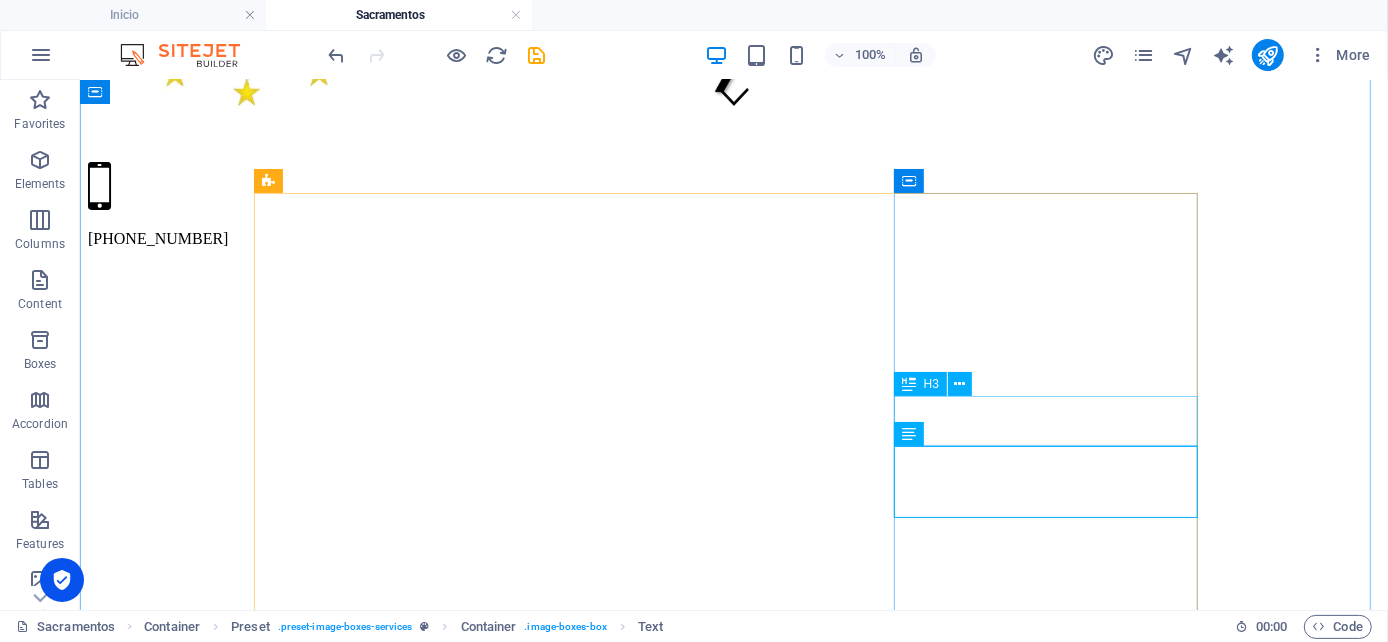 click on "Confirmación" at bounding box center (733, 8874) 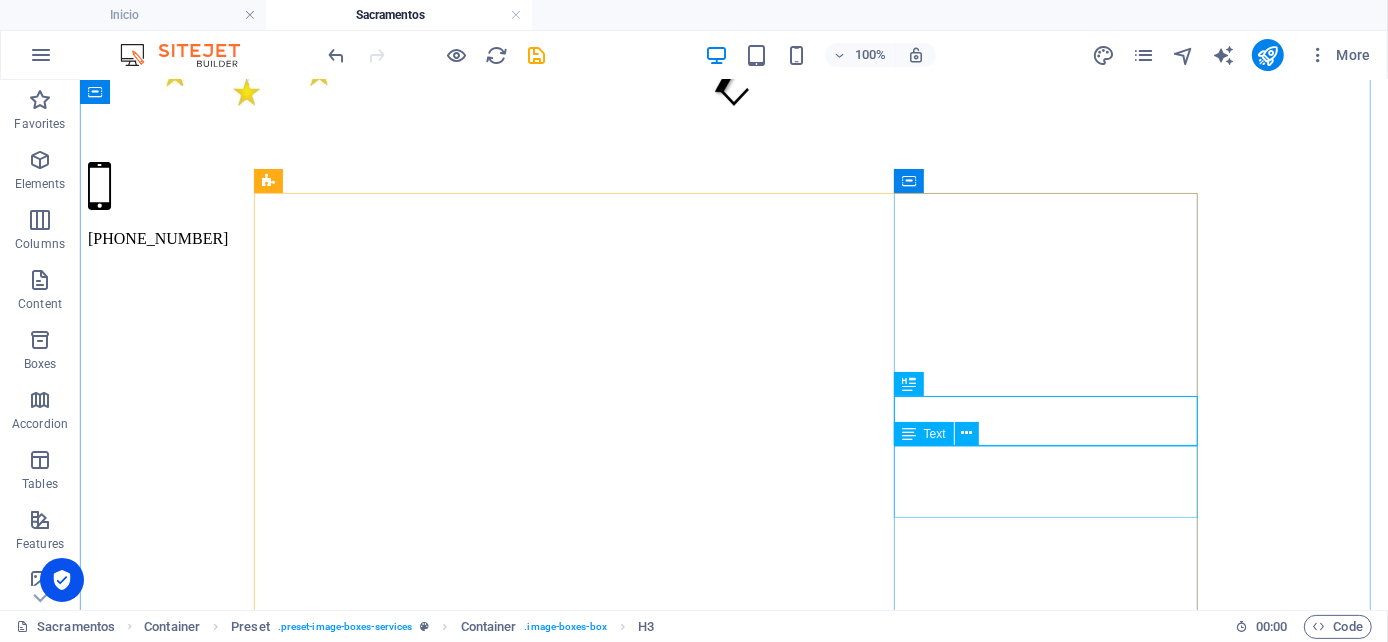 click on "Lorem ipsum dolor sit amet, consectetur adipisicing elit. Veritatis, dolorem!" at bounding box center [733, 8912] 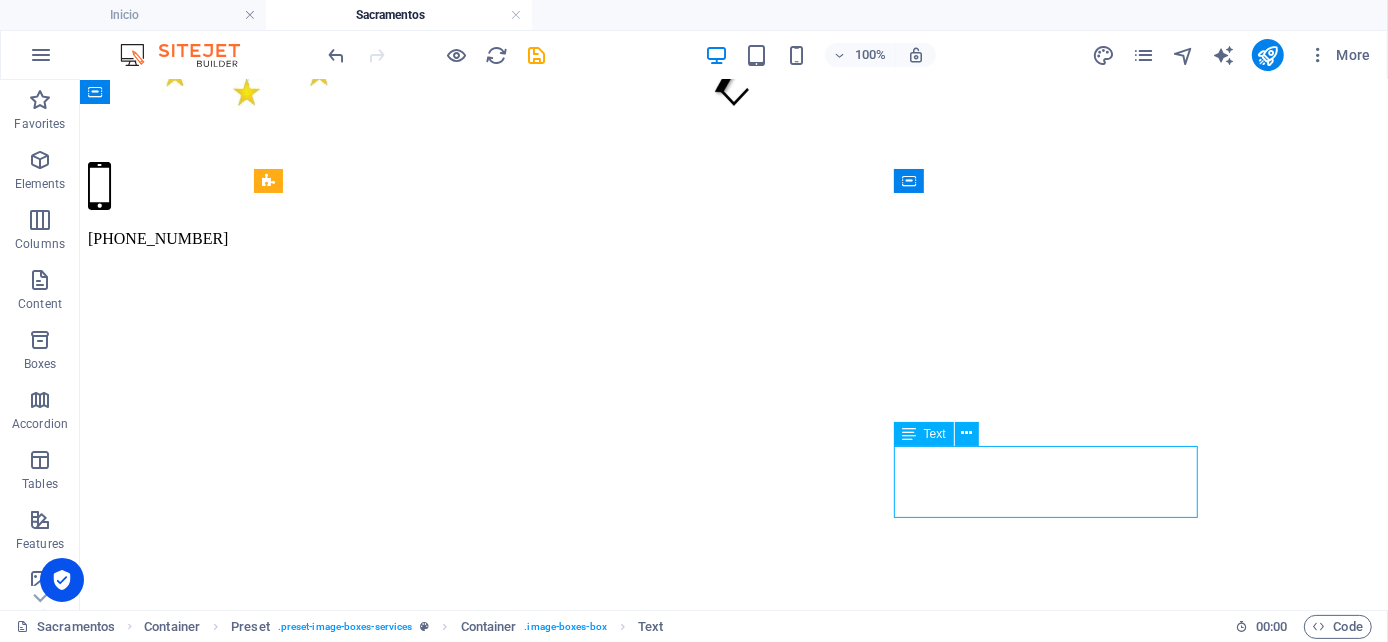 click on "Lorem ipsum dolor sit amet, consectetur adipisicing elit. Veritatis, dolorem!" at bounding box center [733, 8912] 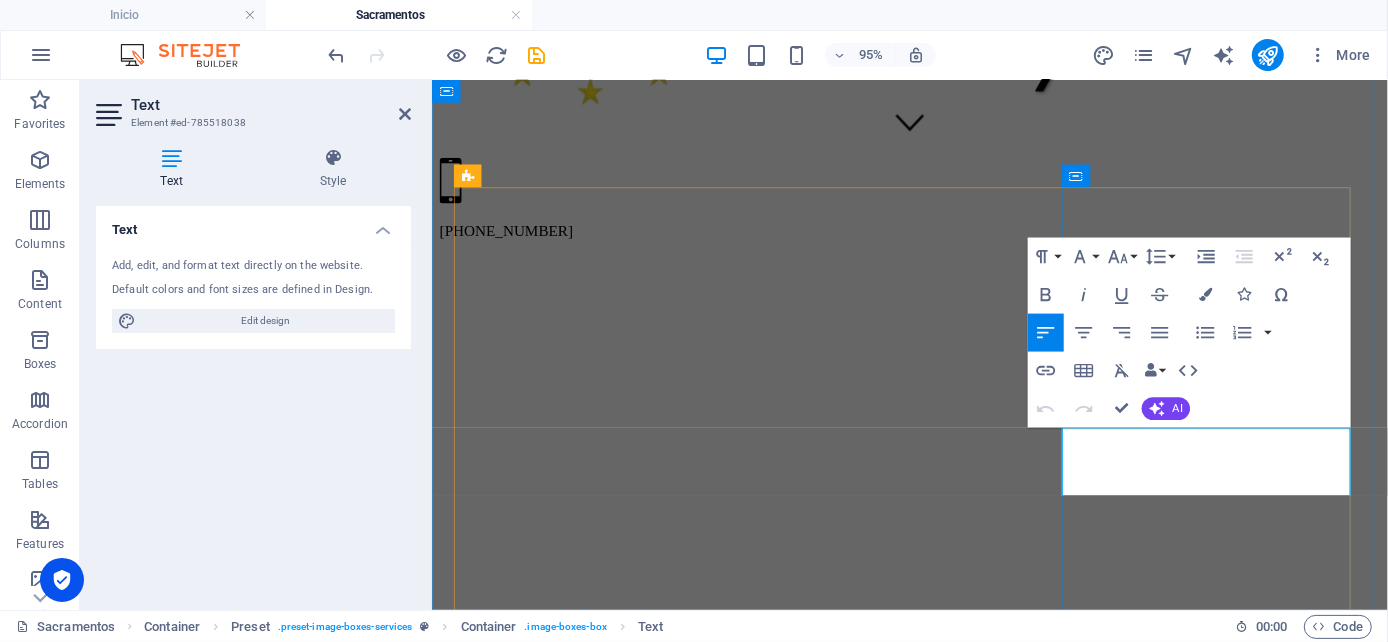 drag, startPoint x: 1110, startPoint y: 463, endPoint x: 1196, endPoint y: 506, distance: 96.150925 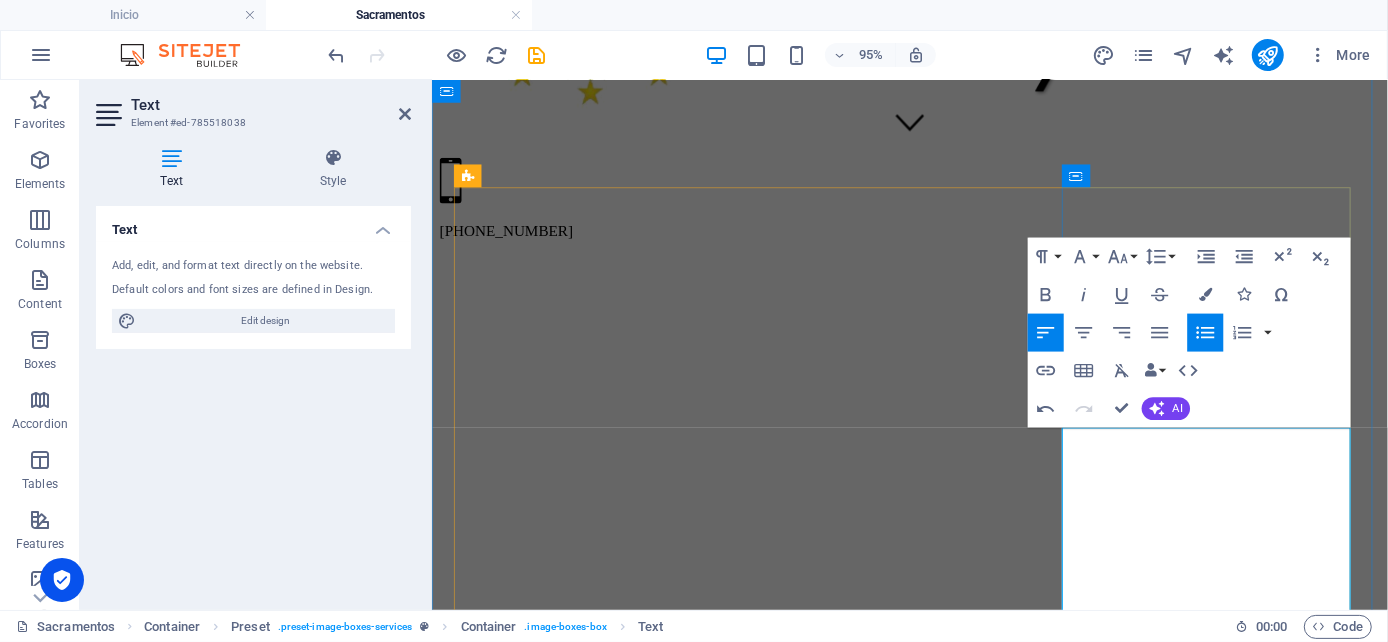 click on "Edad mínima para el sacramento 9 años y haber llevado su proceso catequético." at bounding box center (954, 7264) 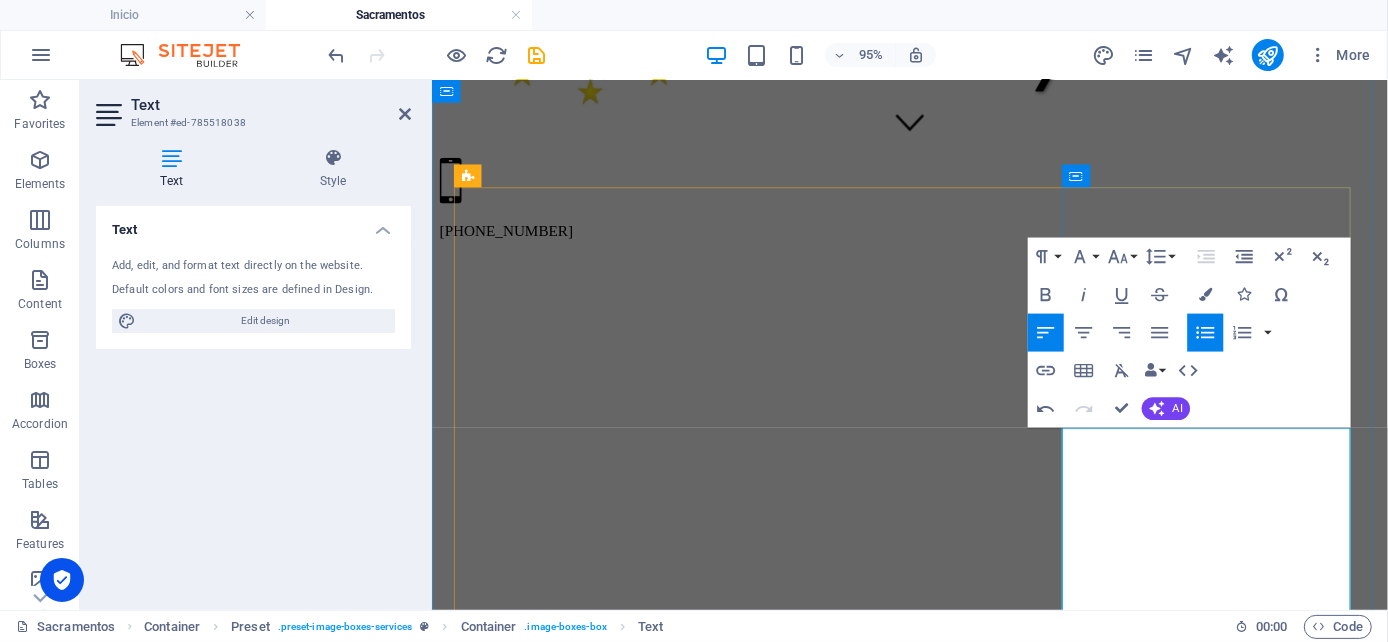 click on "Edad mínima para el sacramento 9 años y haber llevado su proceso catequético." at bounding box center [954, 7264] 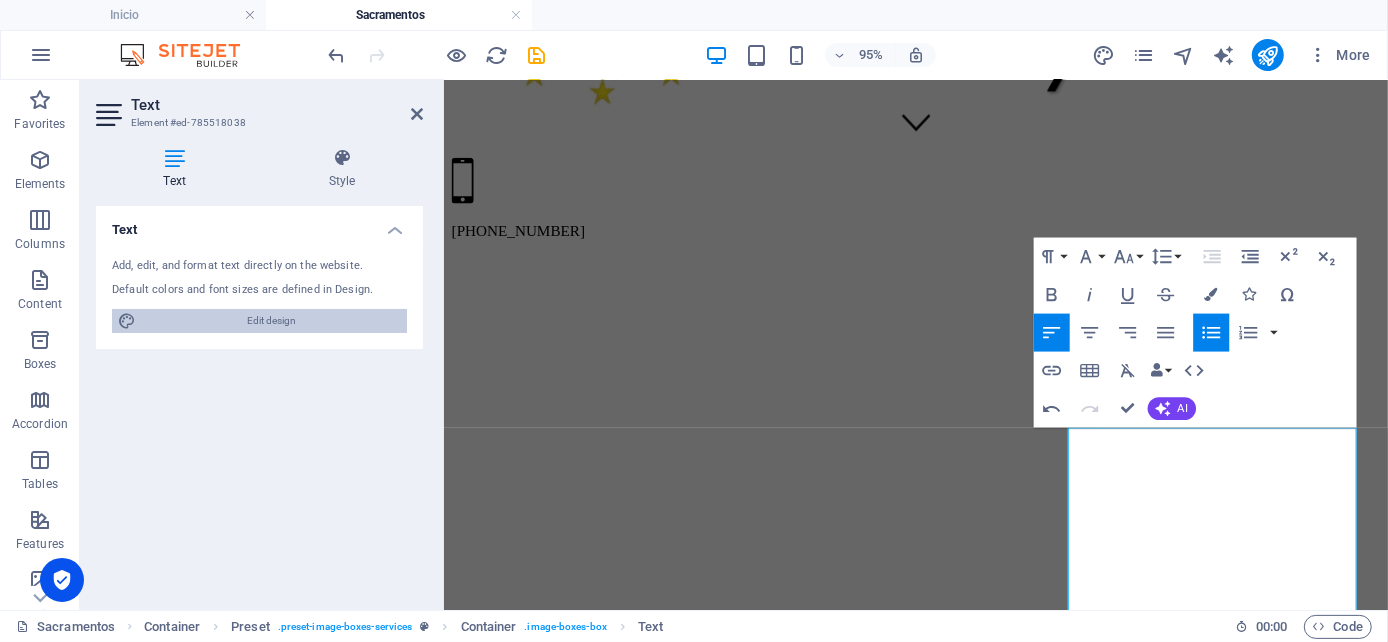 drag, startPoint x: 430, startPoint y: 298, endPoint x: 282, endPoint y: 311, distance: 148.56985 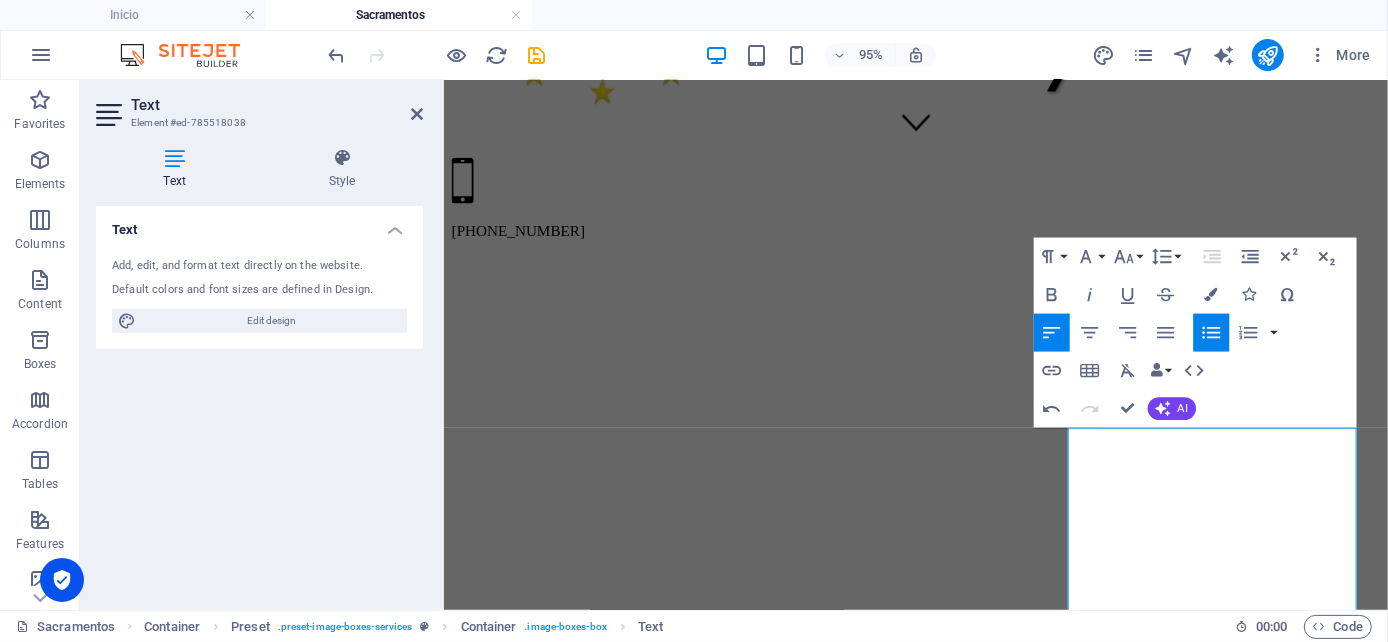 drag, startPoint x: 886, startPoint y: 498, endPoint x: 440, endPoint y: 436, distance: 450.2888 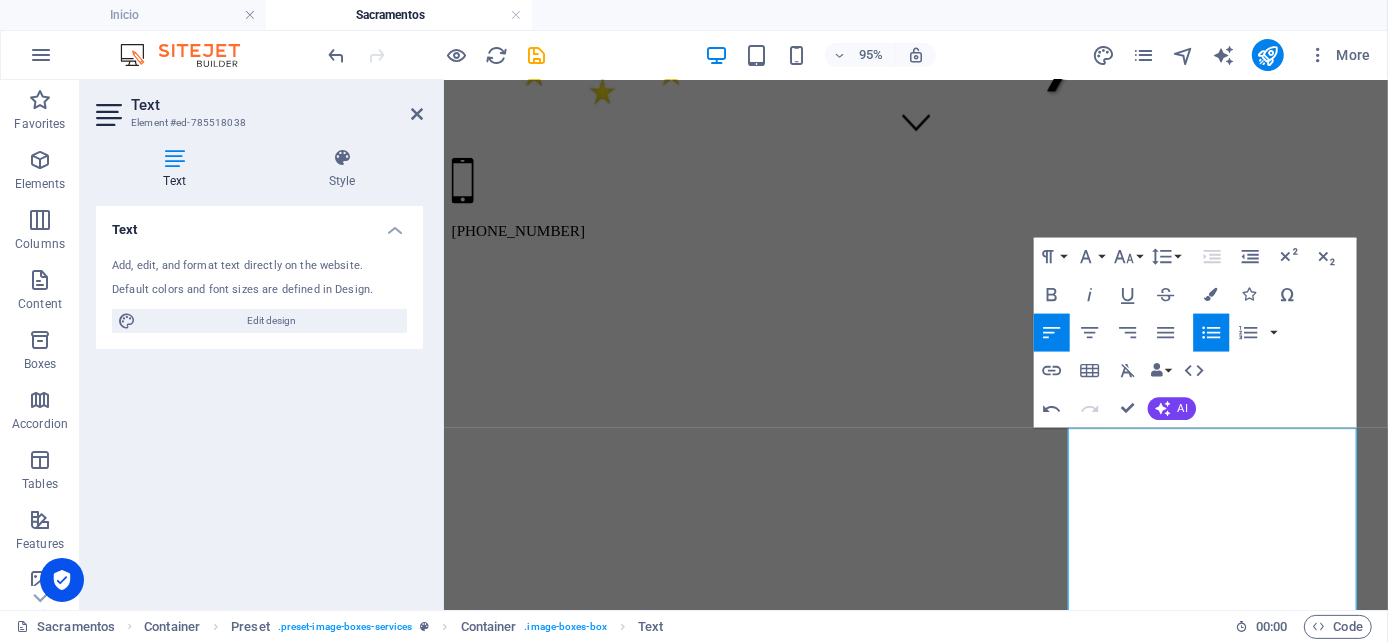 drag, startPoint x: 441, startPoint y: 418, endPoint x: 418, endPoint y: 417, distance: 23.021729 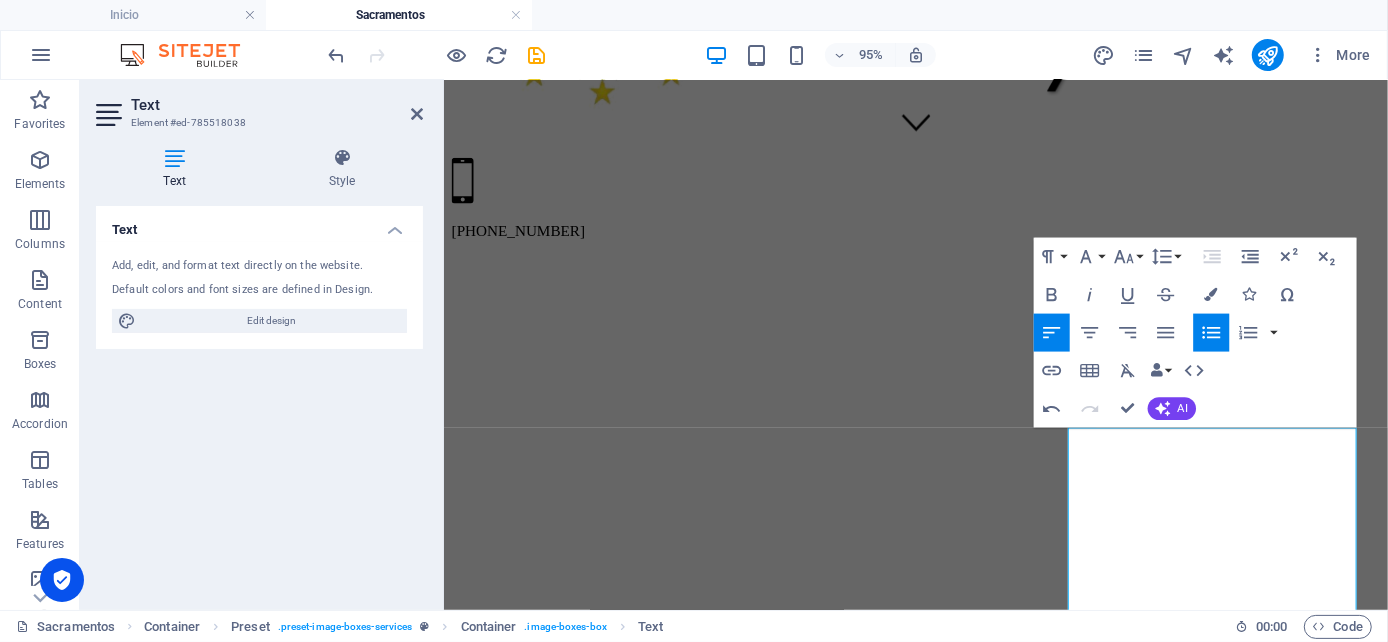 click on "Text Style Text Add, edit, and format text directly on the website. Default colors and font sizes are defined in Design. Edit design Alignment Left aligned Centered Right aligned Preset Element Layout How this element expands within the layout (Flexbox). Size Default auto px % 1/1 1/2 1/3 1/4 1/5 1/6 1/7 1/8 1/9 1/10 Grow Shrink Order Container layout Visible Visible Opacity 100 % Overflow Spacing Margin Default auto px % rem vw vh Custom Custom auto px % rem vw vh auto px % rem vw vh auto px % rem vw vh auto px % rem vw vh Padding Default px rem % vh vw Custom Custom px rem % vh vw px rem % vh vw px rem % vh vw px rem % vh vw Border Style              - Width 1 auto px rem % vh vw Custom Custom 1 auto px rem % vh vw 1 auto px rem % vh vw 1 auto px rem % vh vw 1 auto px rem % vh vw  - Color Round corners Default px rem % vh vw Custom Custom px rem % vh vw px rem % vh vw px rem % vh vw px rem % vh vw Shadow Default None Outside Inside Color X offset 0 px rem vh vw Y offset 0 px rem vh vw Blur 0 px %" at bounding box center [259, 371] 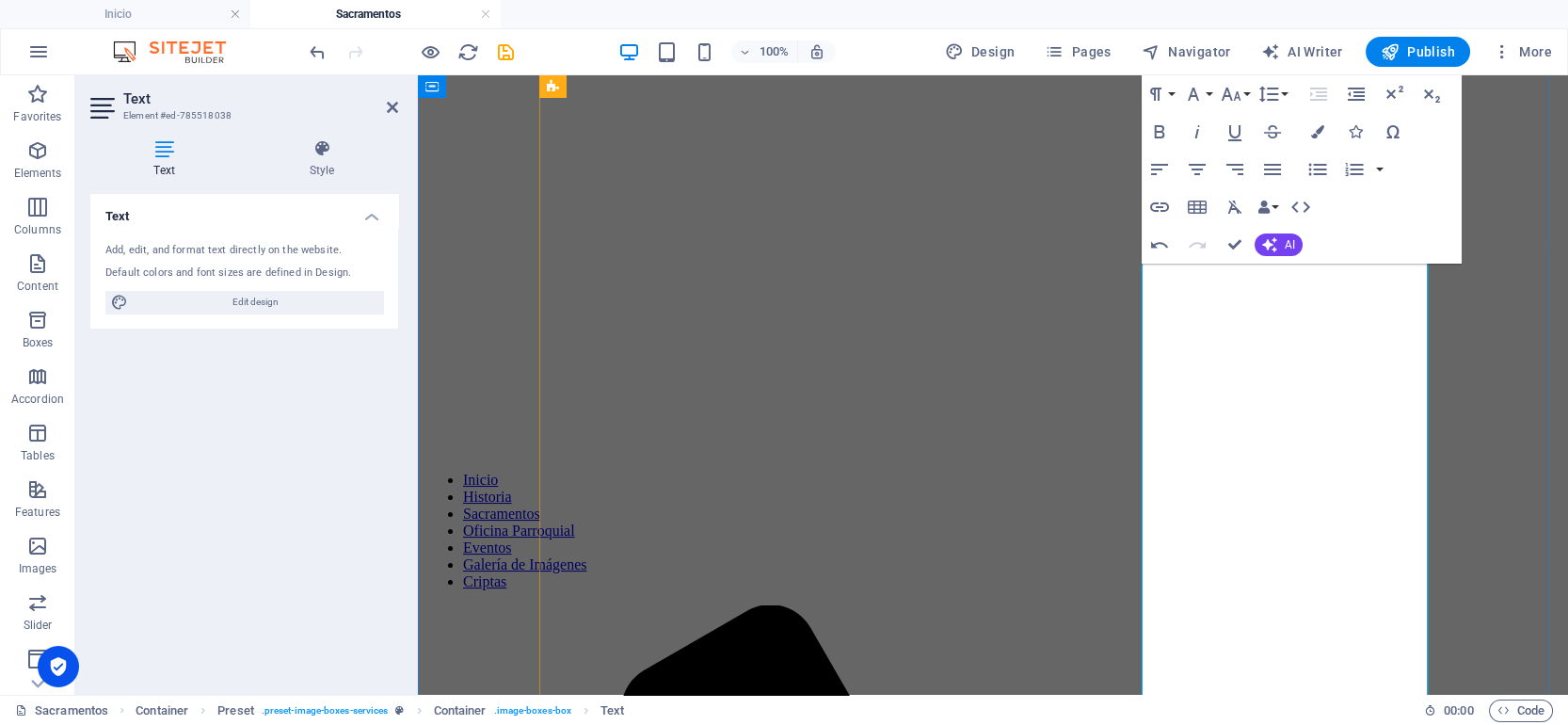 scroll, scrollTop: 577, scrollLeft: 0, axis: vertical 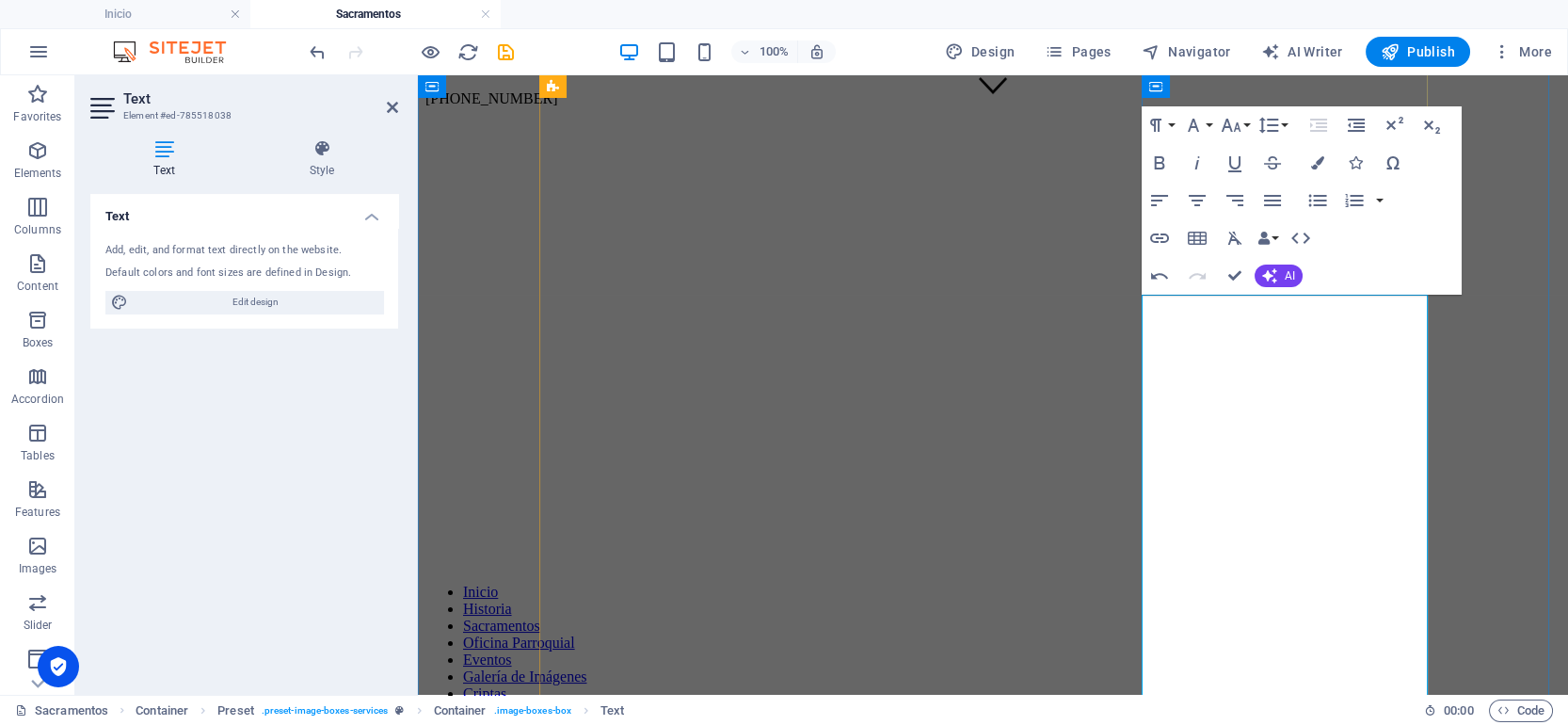 click on "Acta de Bautismo actualizada" at bounding box center [1012, 7994] 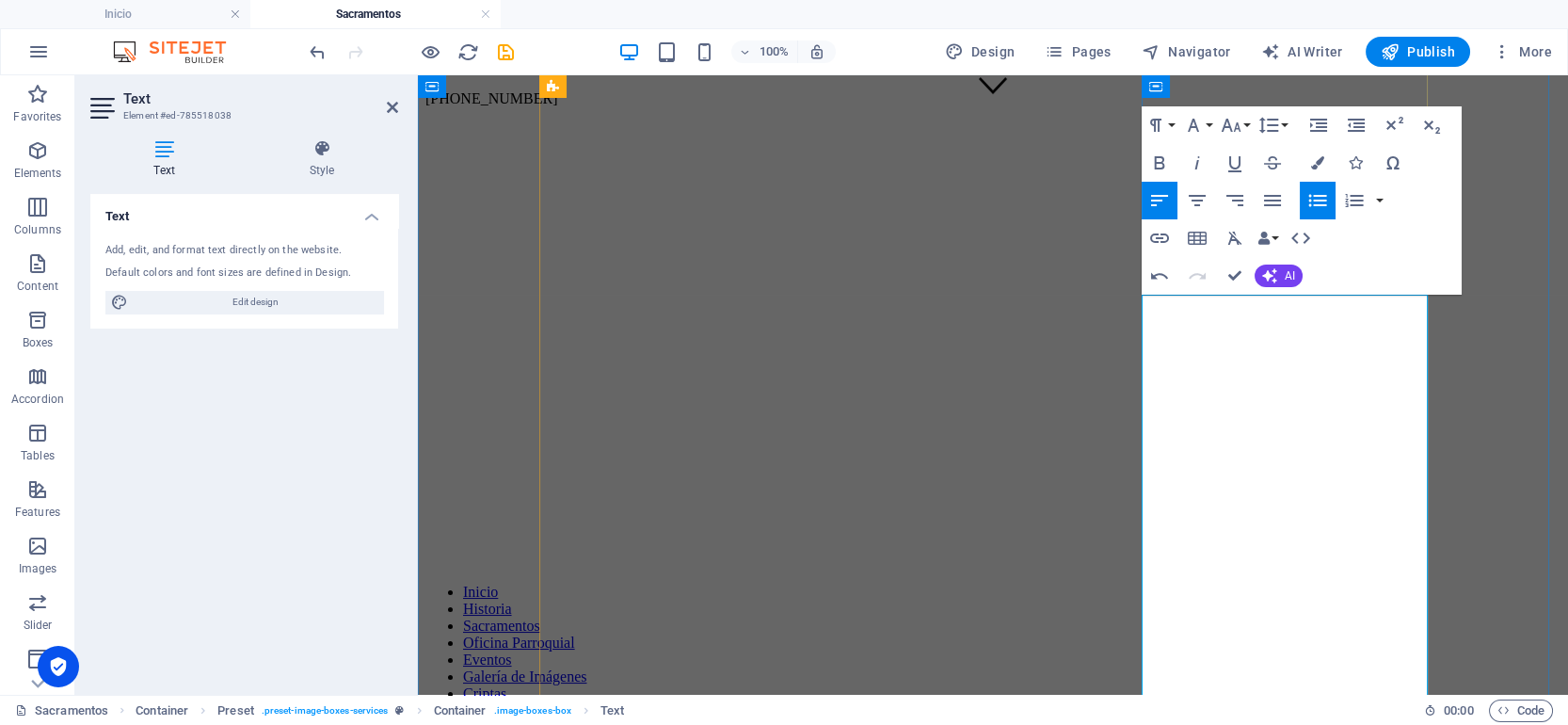 click on "Acta de Primera comunión" at bounding box center [1012, 8011] 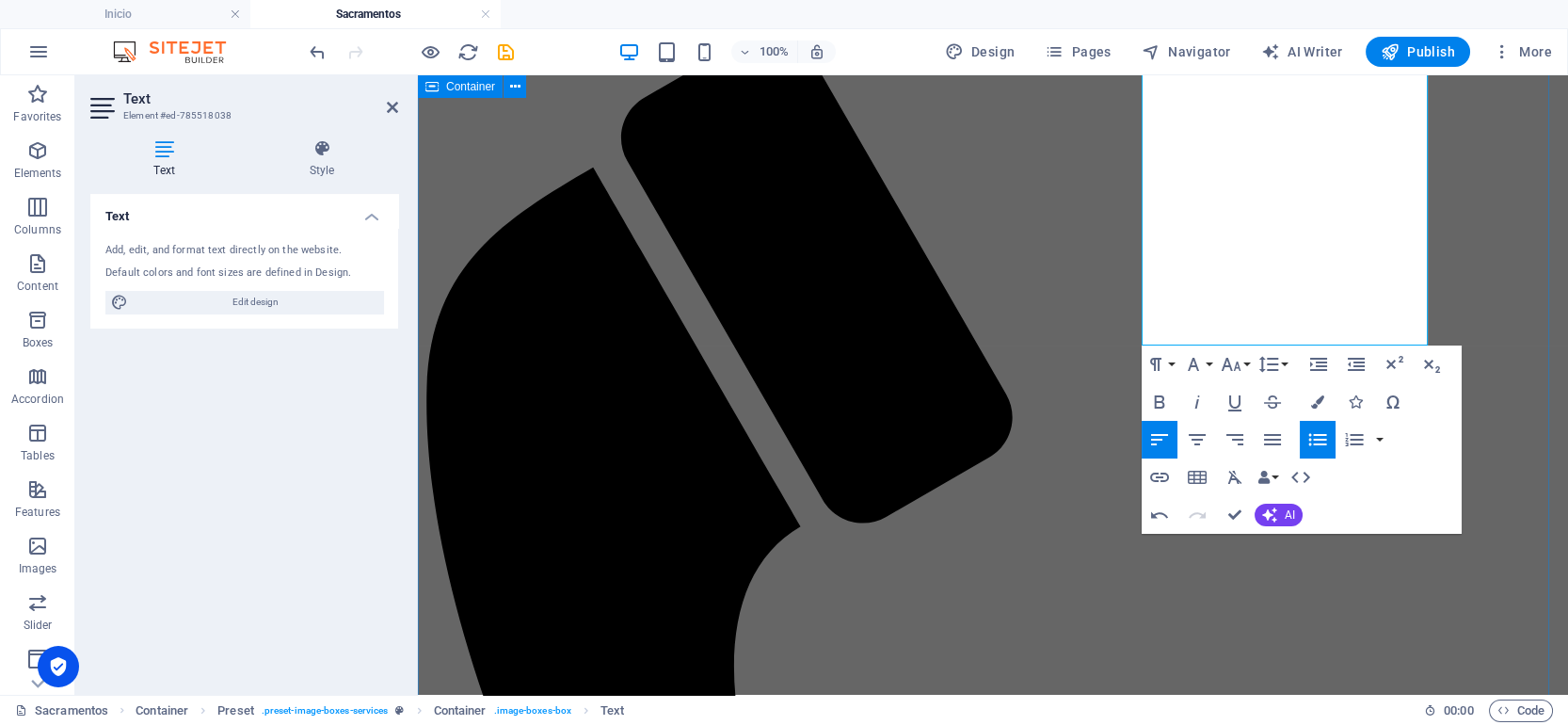 scroll, scrollTop: 1330, scrollLeft: 0, axis: vertical 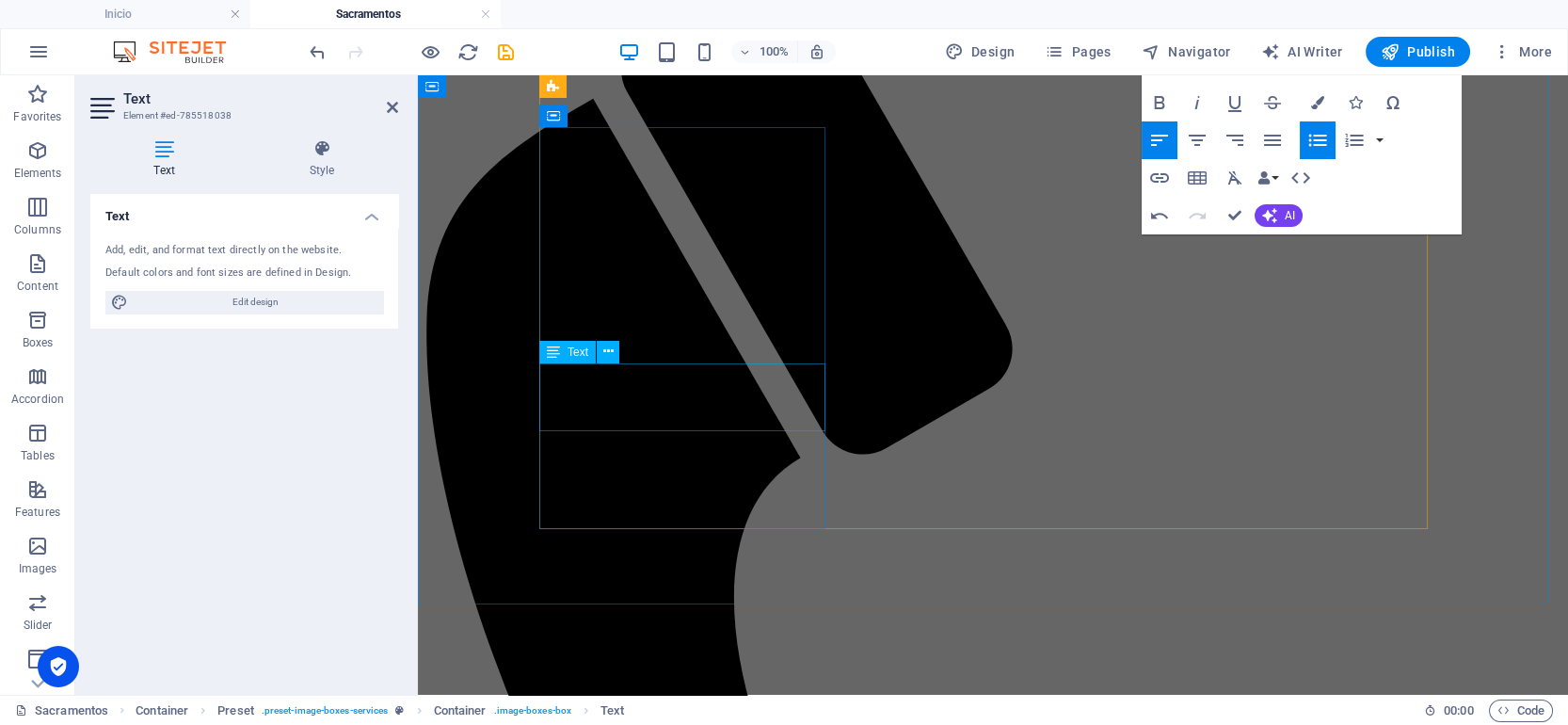 click on "Lorem ipsum dolor sit amet, consectetur adipisicing elit. Veritatis, dolorem!" at bounding box center [993, 8250] 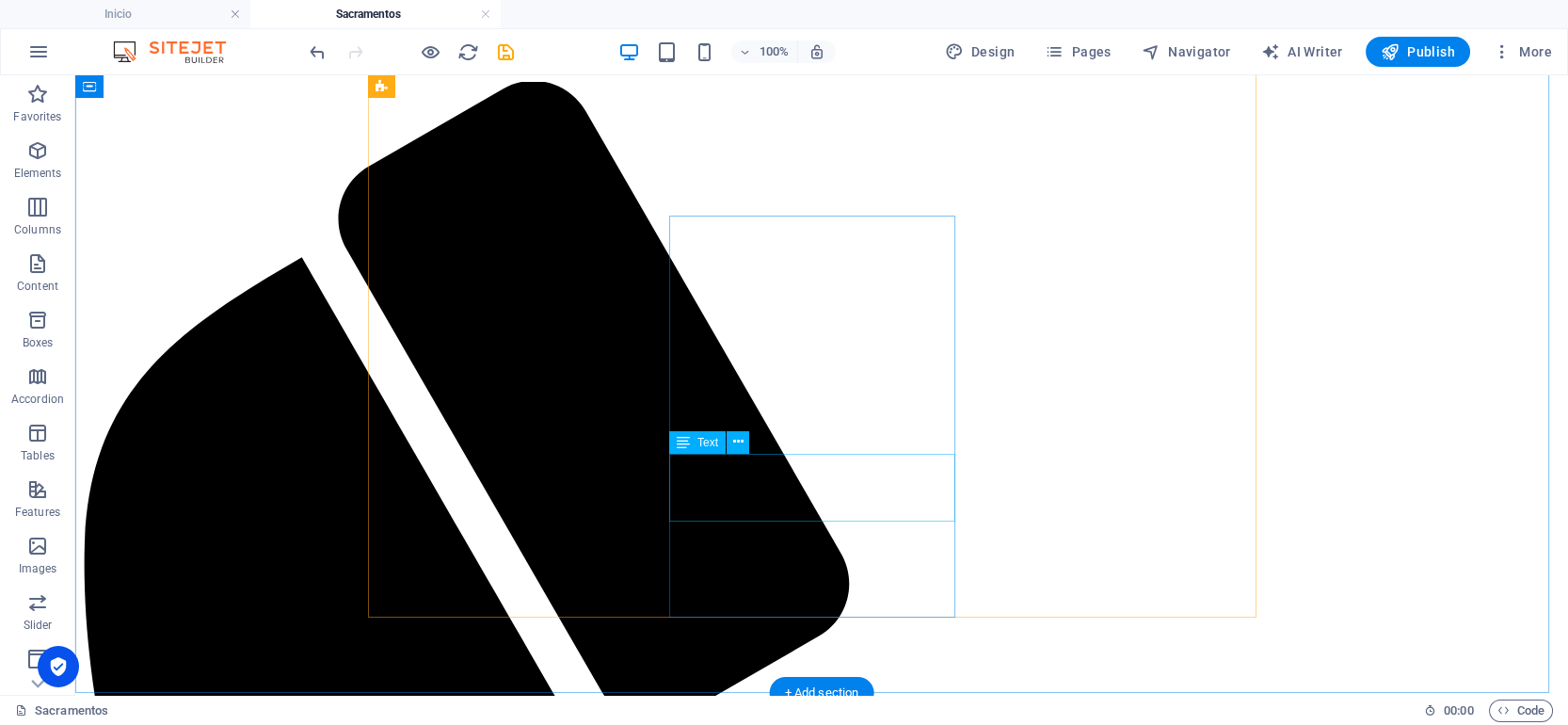 scroll, scrollTop: 1242, scrollLeft: 0, axis: vertical 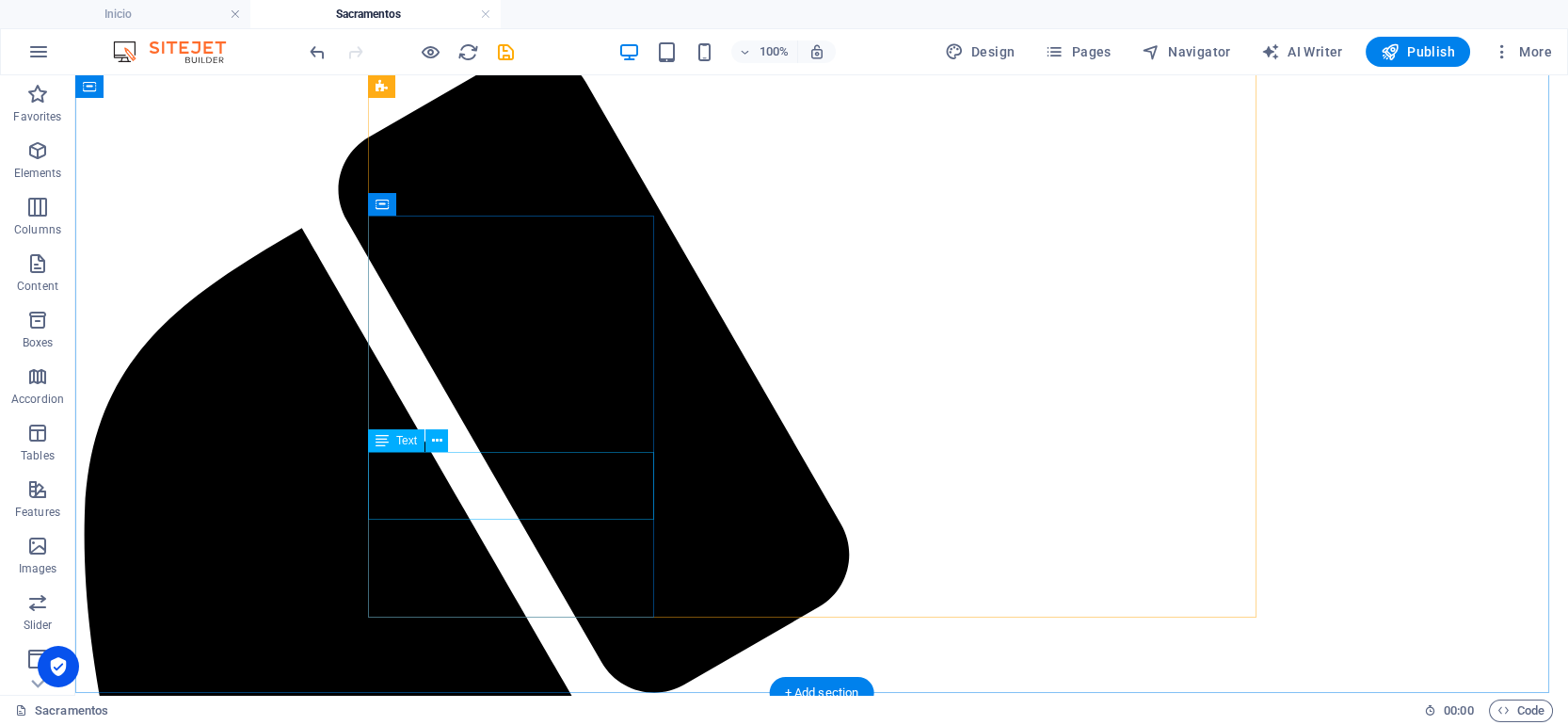 click on "Lorem ipsum dolor sit amet, consectetur adipisicing elit. Veritatis, dolorem!" at bounding box center (822, 10453) 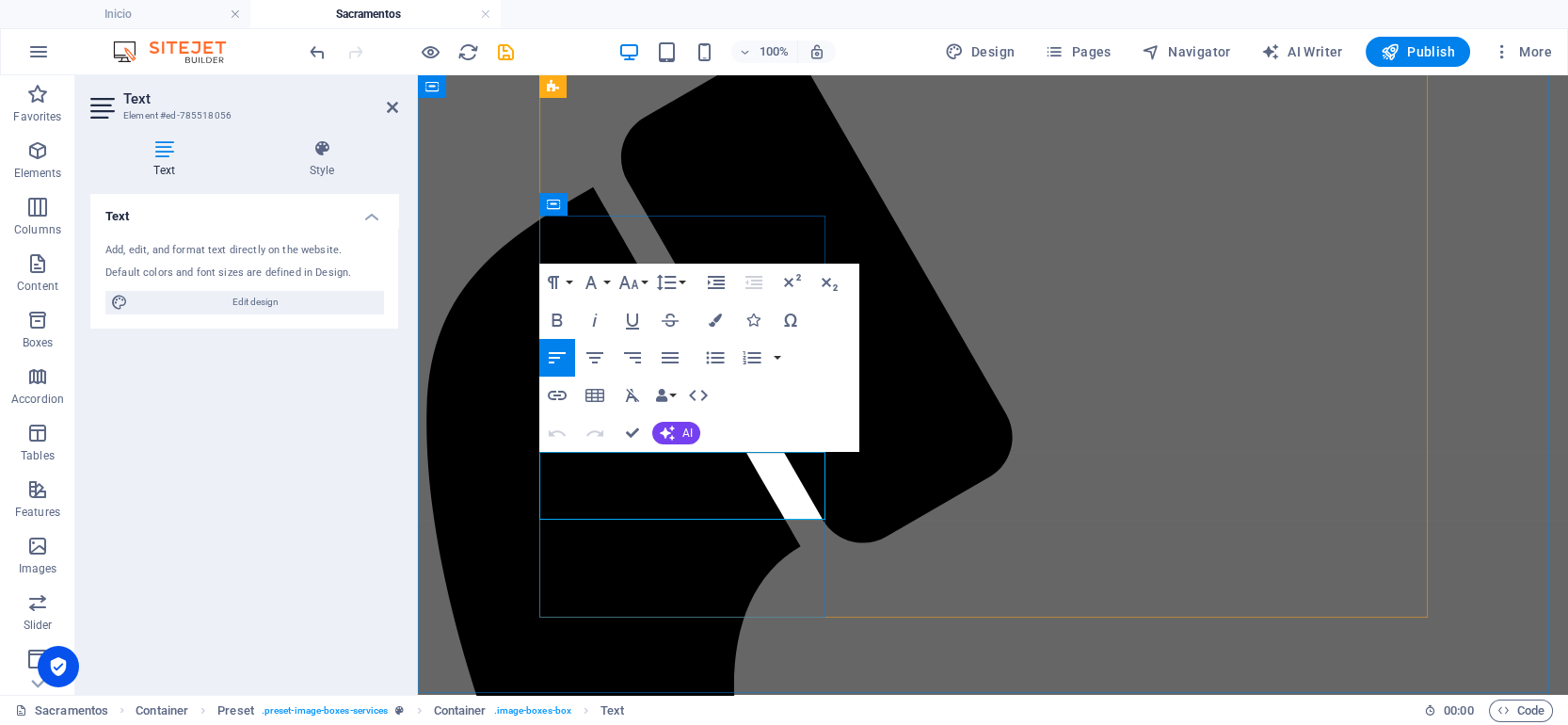 drag, startPoint x: 622, startPoint y: 502, endPoint x: 541, endPoint y: 470, distance: 87.09191 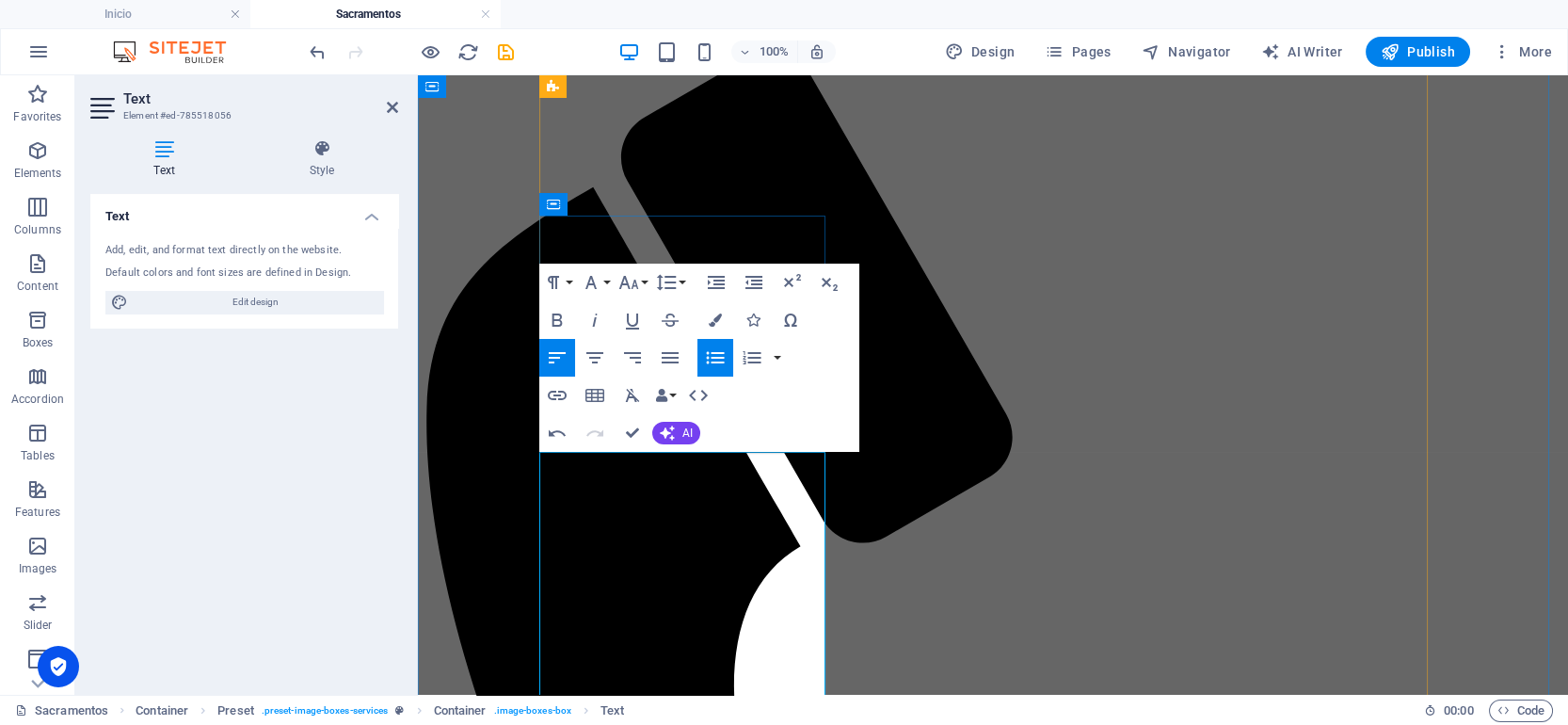 click on "Edad mínima para el sacramento 9 años y haber llevado su proceso catequético." at bounding box center (1012, 8338) 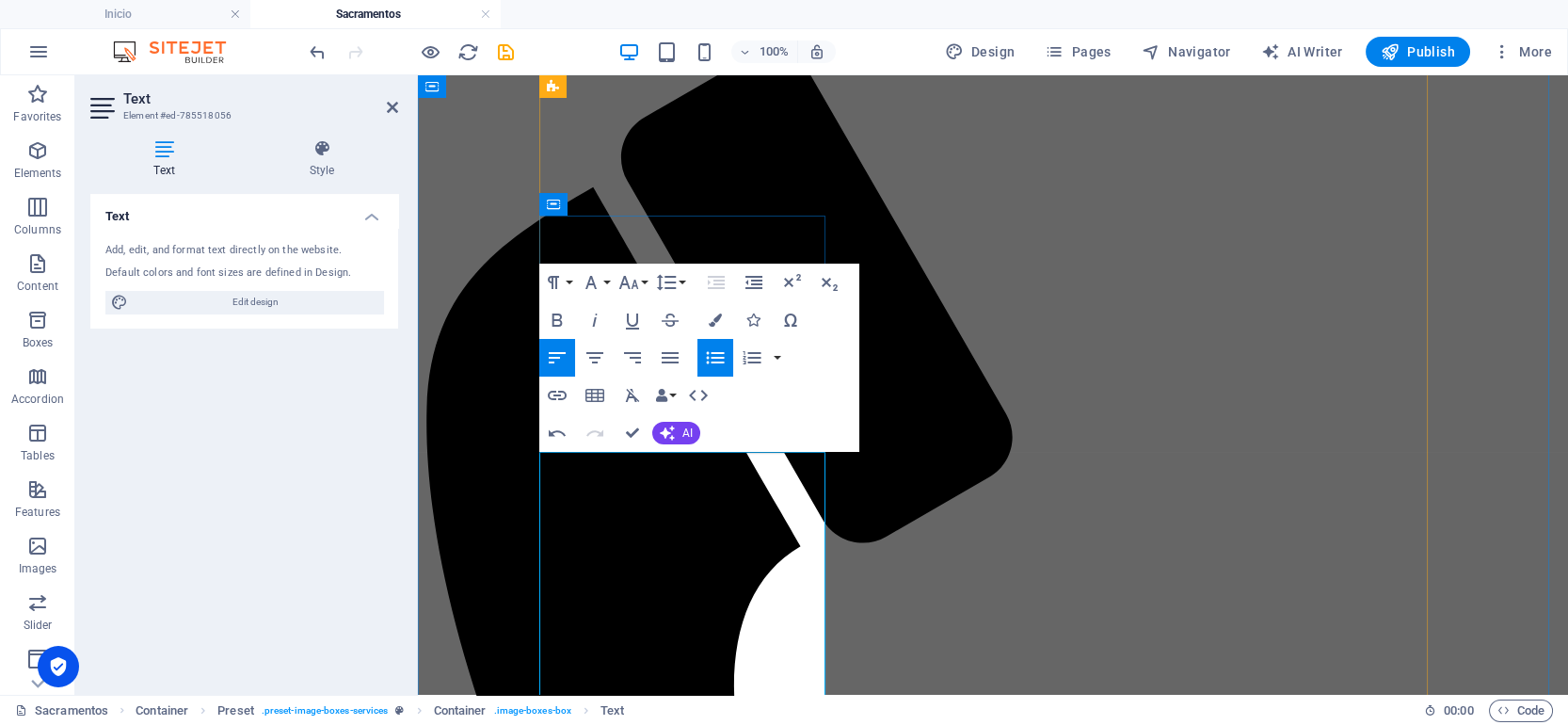 type 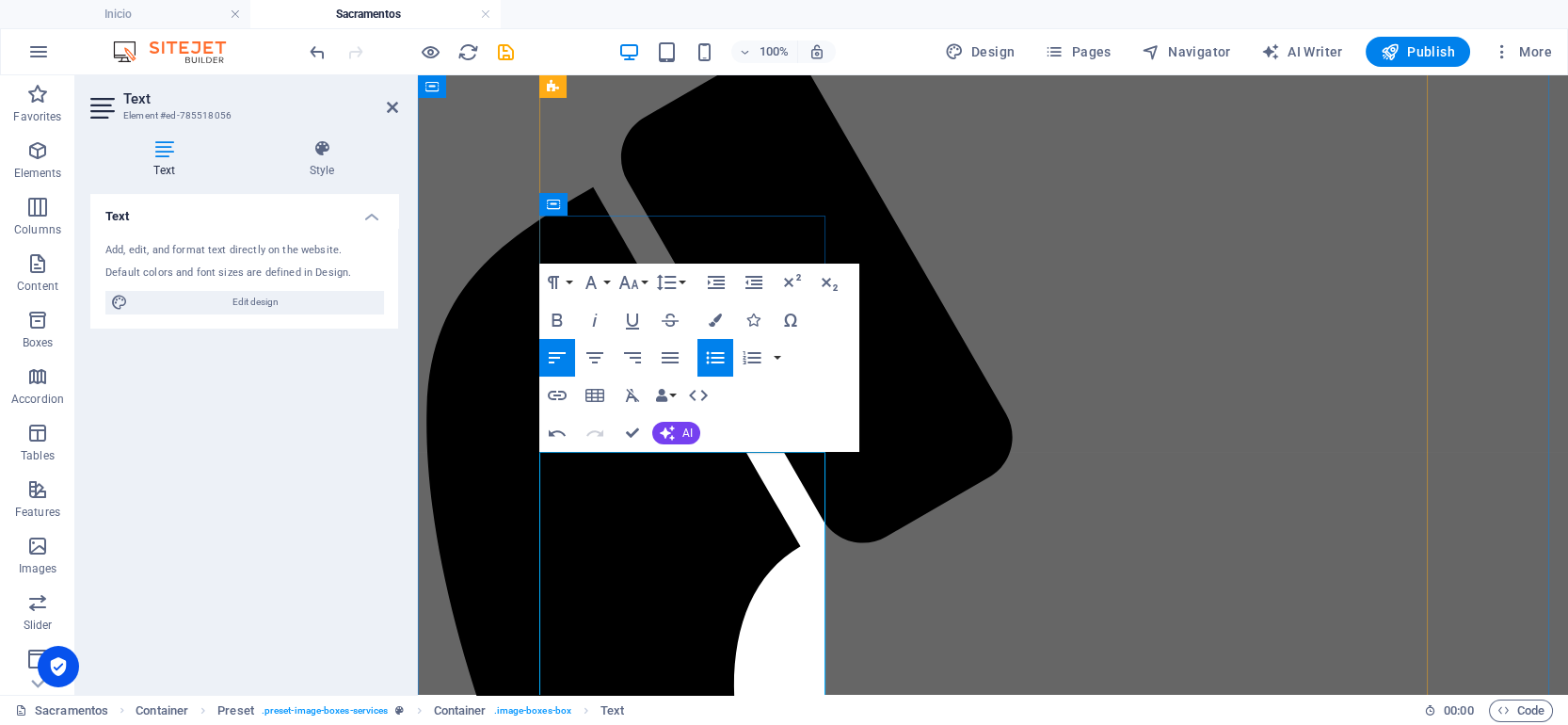 click on "Solicitar fecha del matrimonio por lo menos 4 meses antes y con el [DEMOGRAPHIC_DATA]." at bounding box center (1012, 8355) 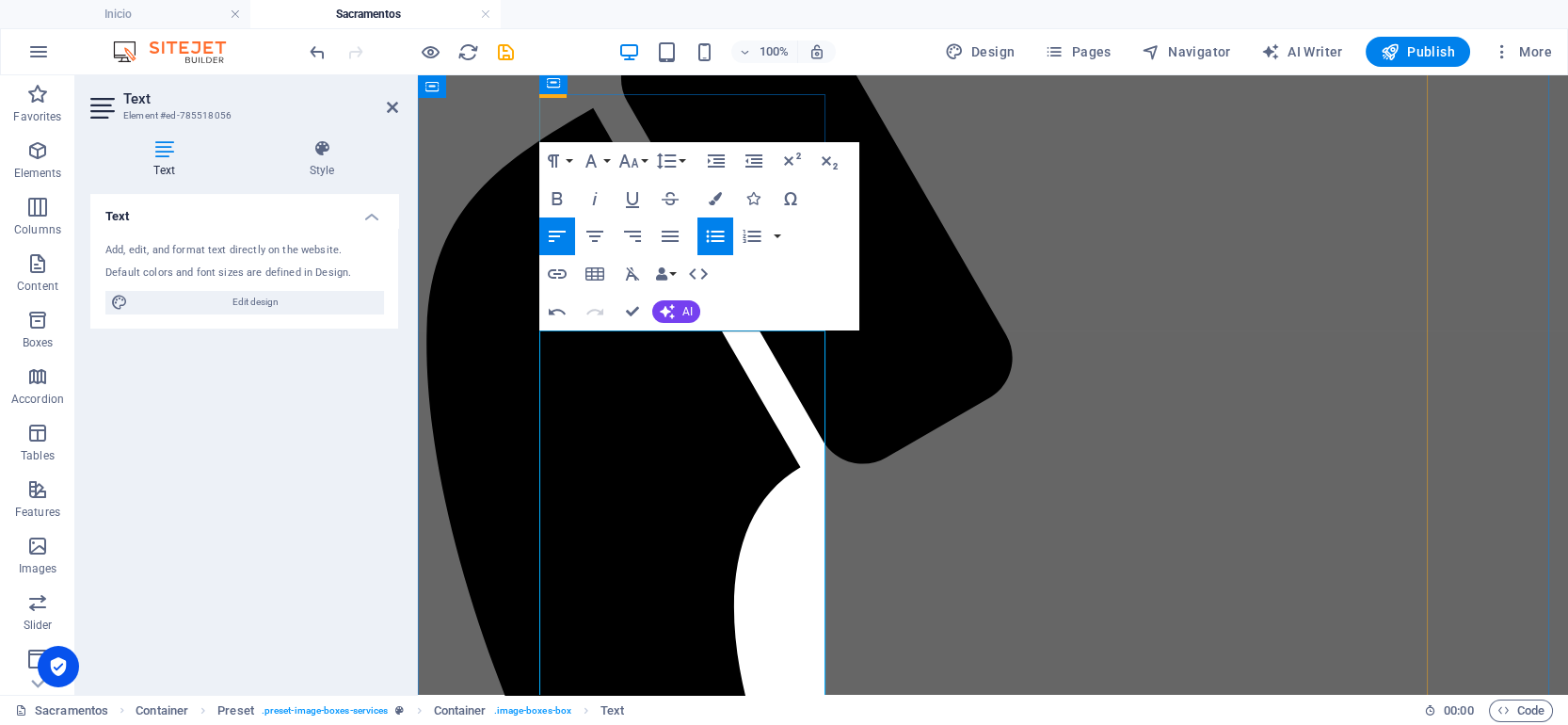 scroll, scrollTop: 1366, scrollLeft: 0, axis: vertical 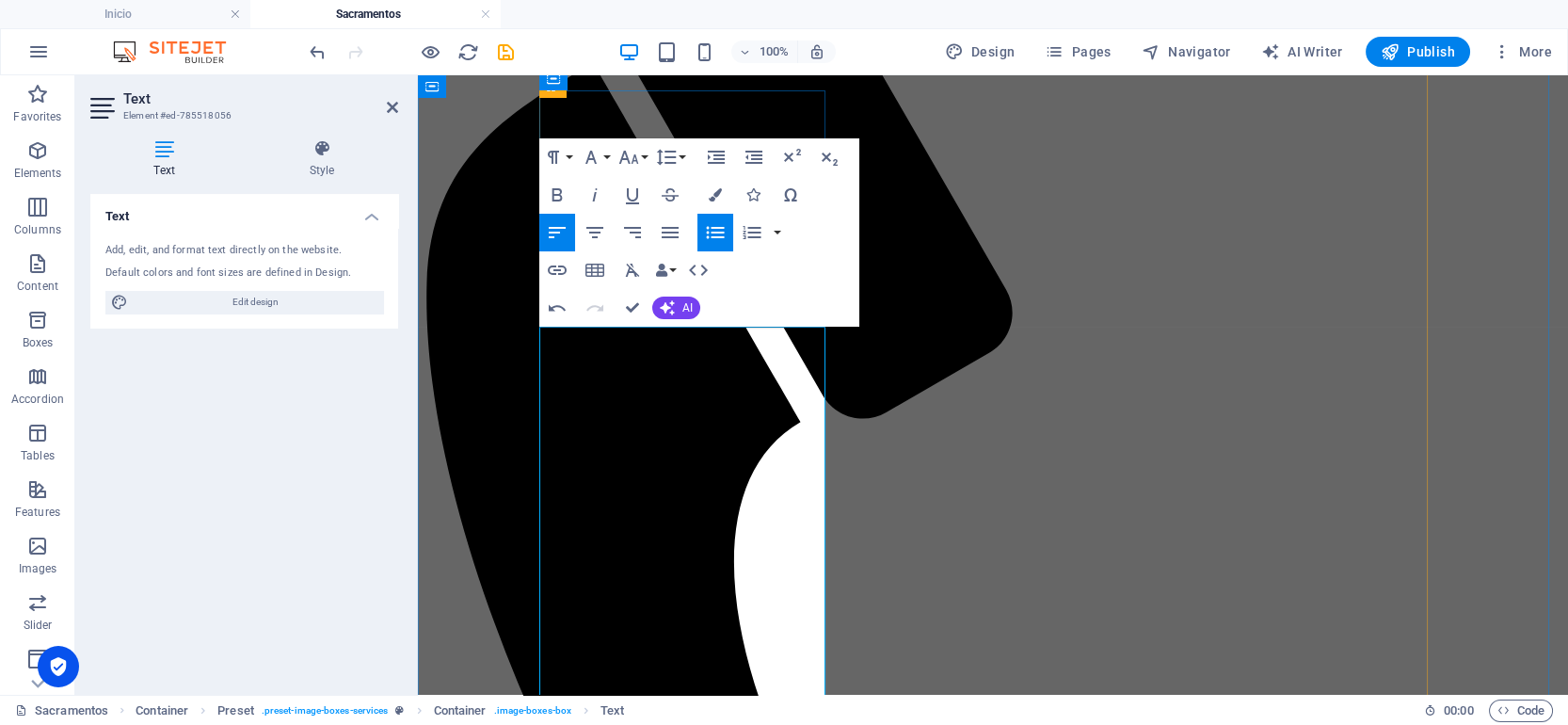 click on "Copia del Acta de nacimiento y CURP del Niño" at bounding box center [1012, 8327] 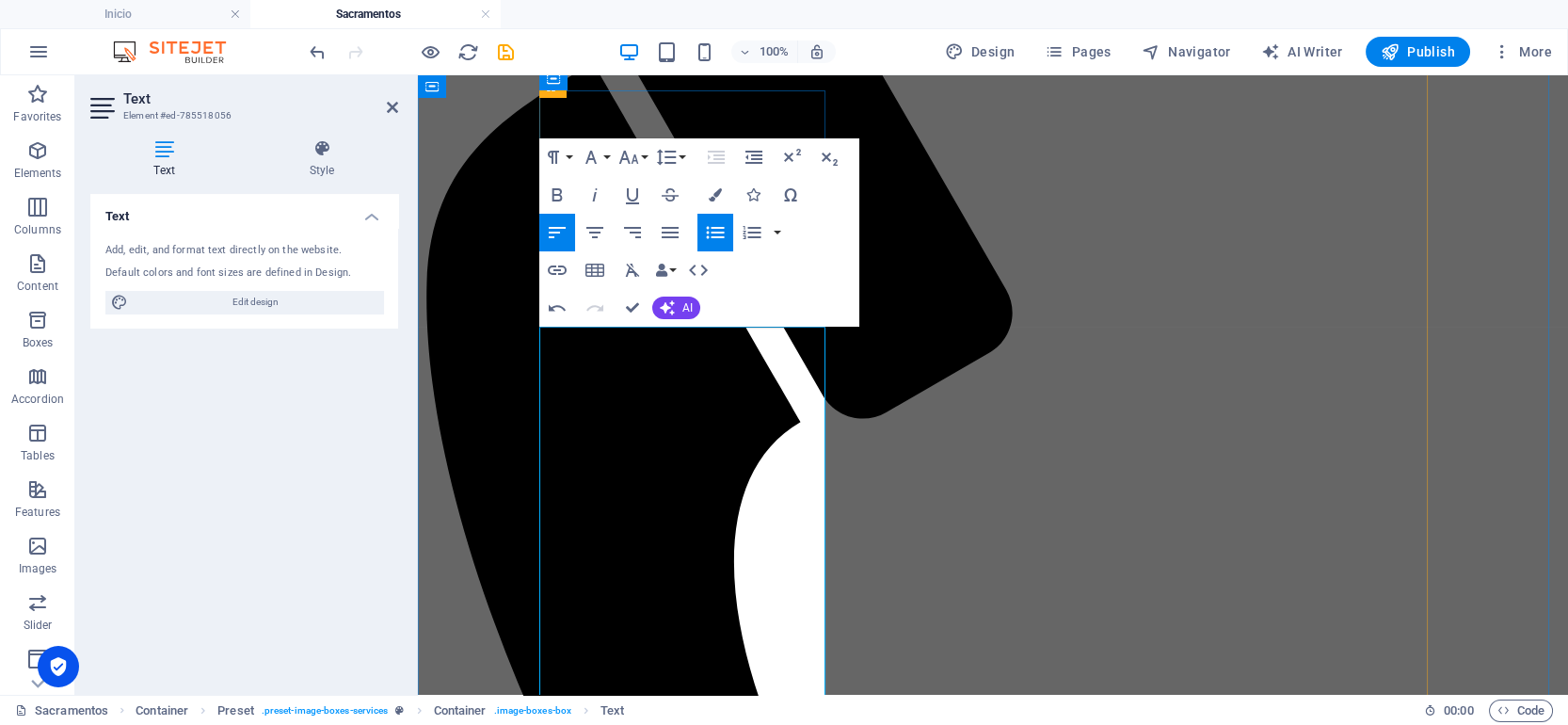 click on "Acta de Bautismo actualizada" at bounding box center (1012, 8344) 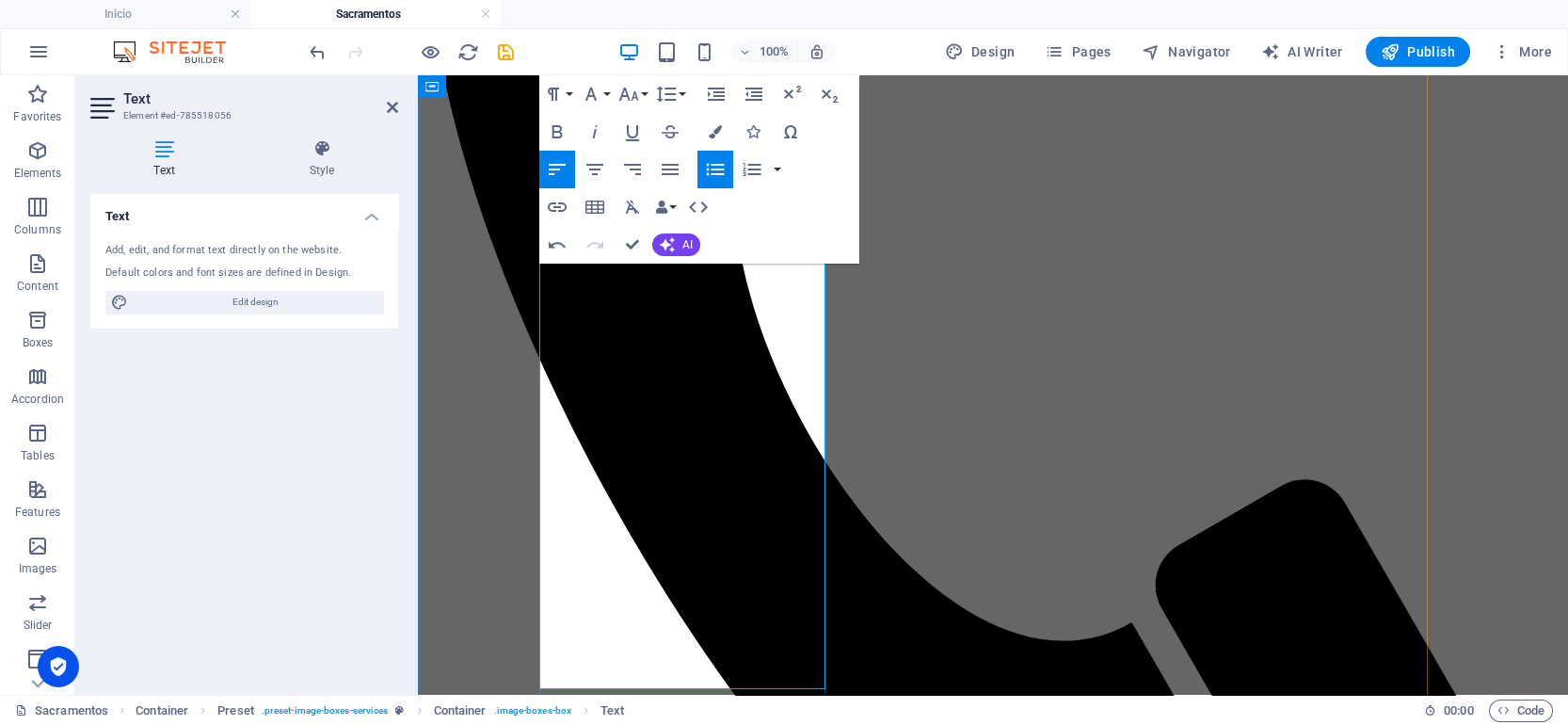scroll, scrollTop: 1744, scrollLeft: 0, axis: vertical 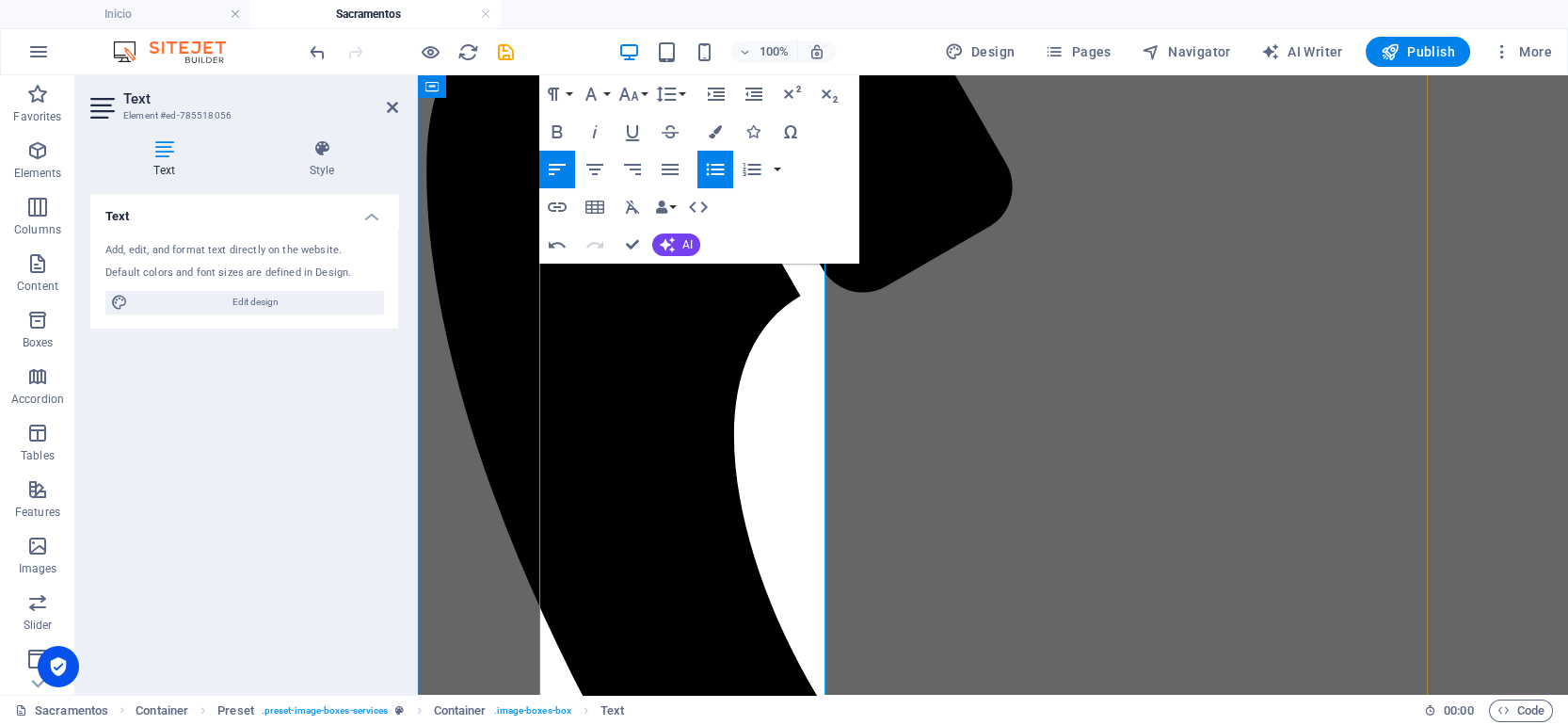 drag, startPoint x: 632, startPoint y: 395, endPoint x: 569, endPoint y: 390, distance: 63.198101 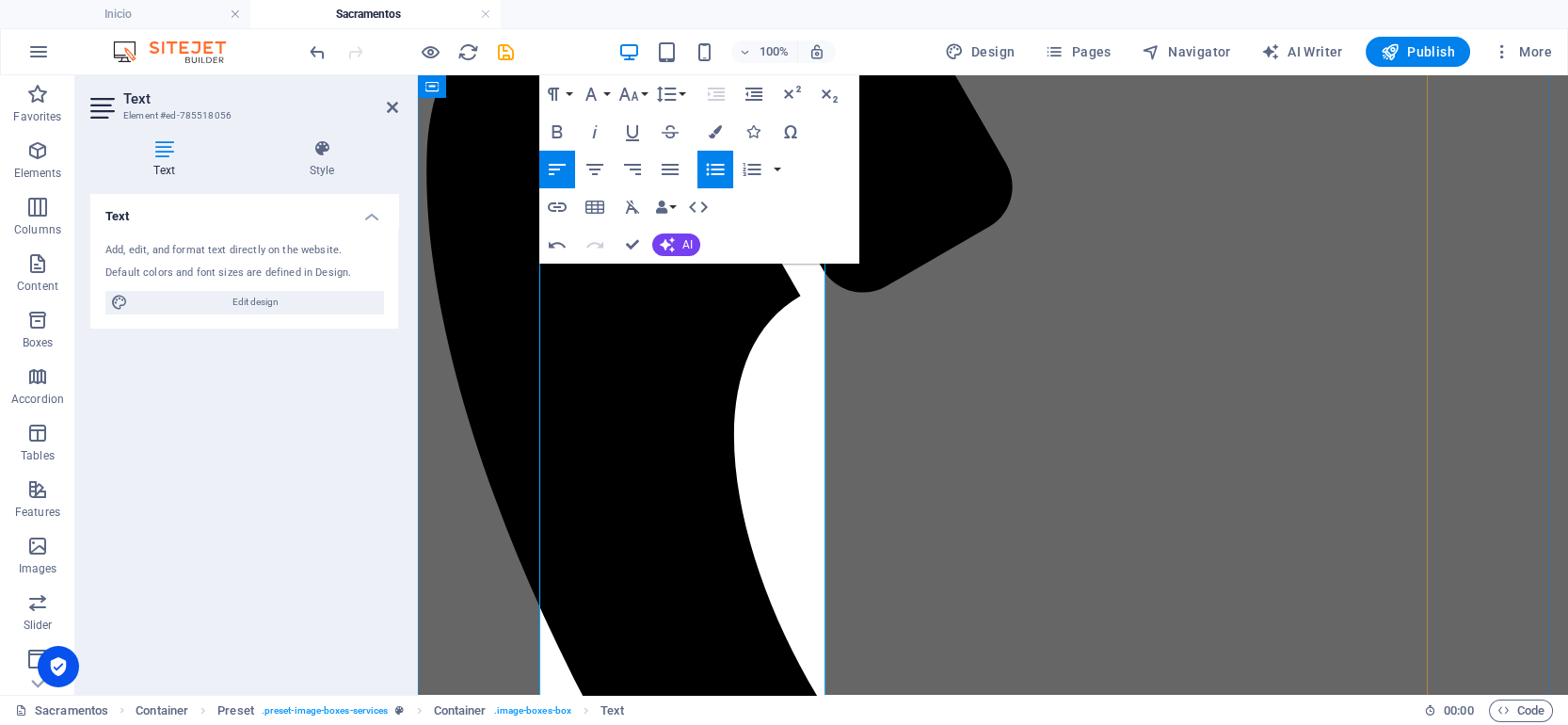 click on "Acta de nacimiento y CURP" at bounding box center (1012, 8201) 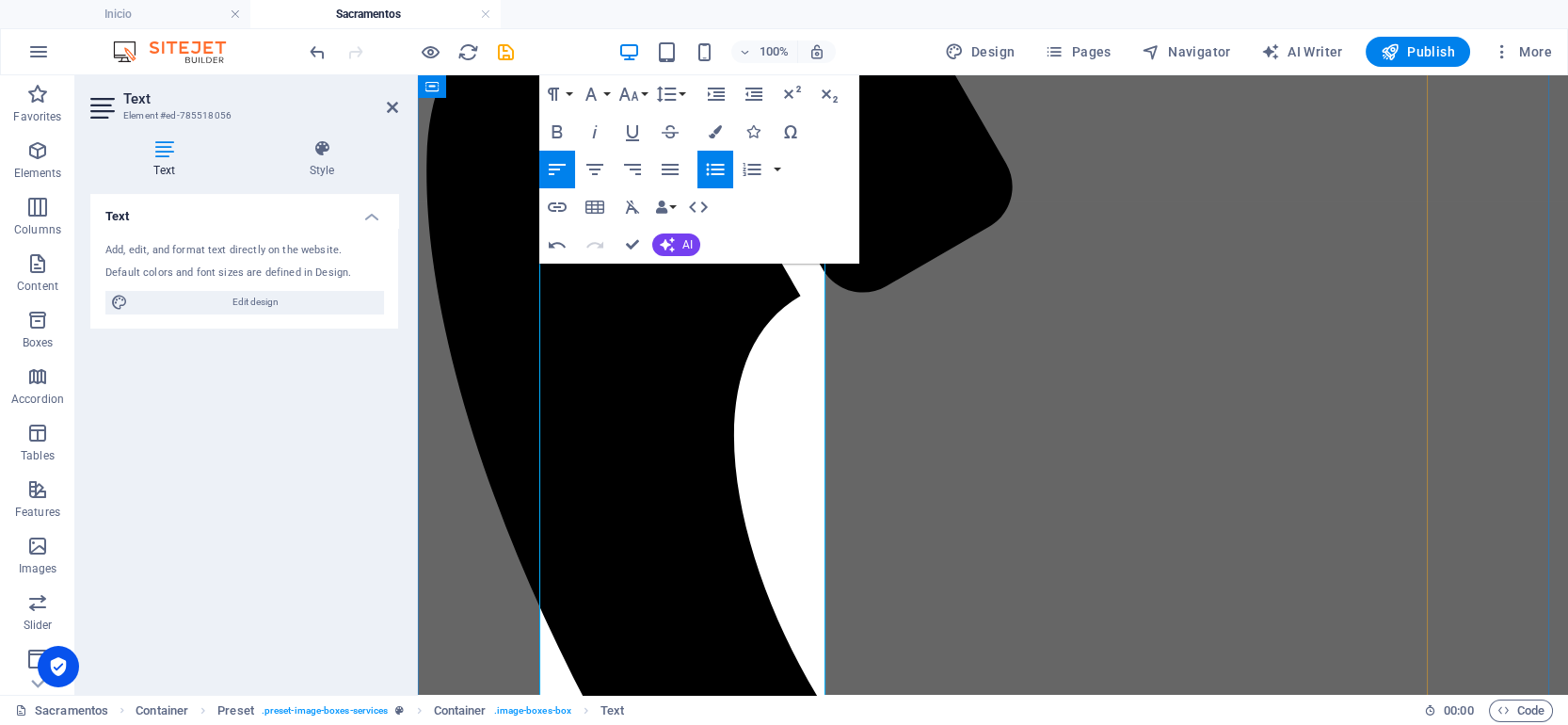 drag, startPoint x: 569, startPoint y: 579, endPoint x: 586, endPoint y: 588, distance: 19.23538 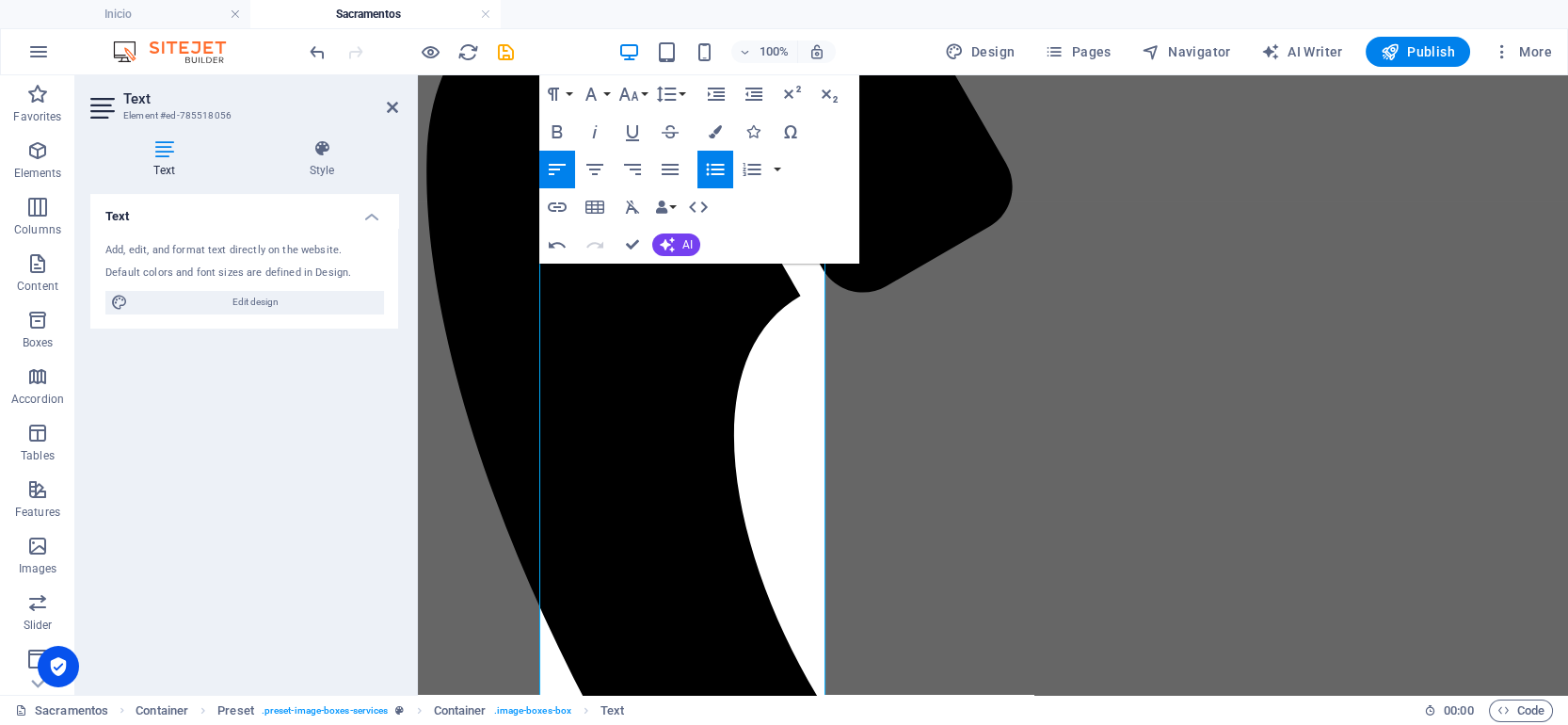 scroll, scrollTop: 1501, scrollLeft: 0, axis: vertical 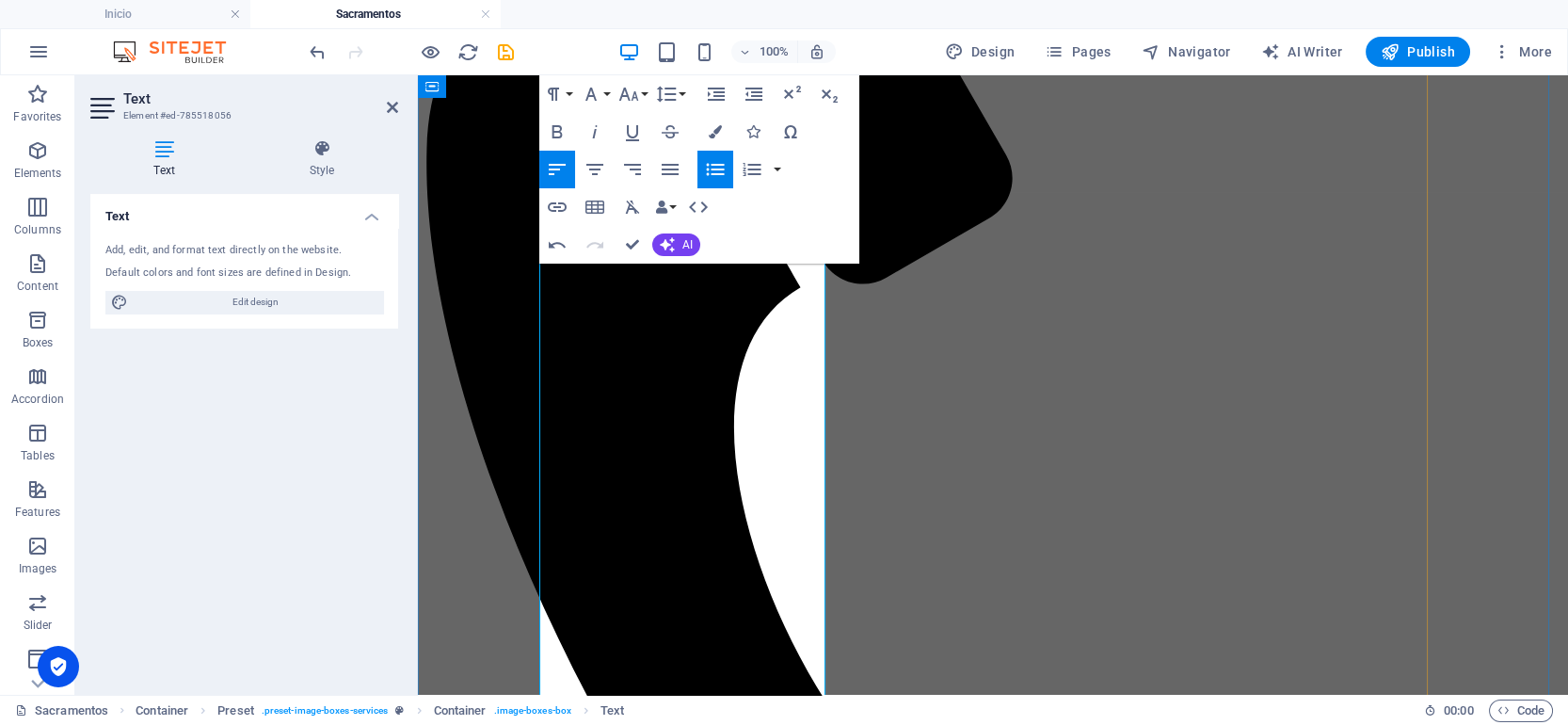 click on "Copia de Identificación oficial" at bounding box center (1012, 8209) 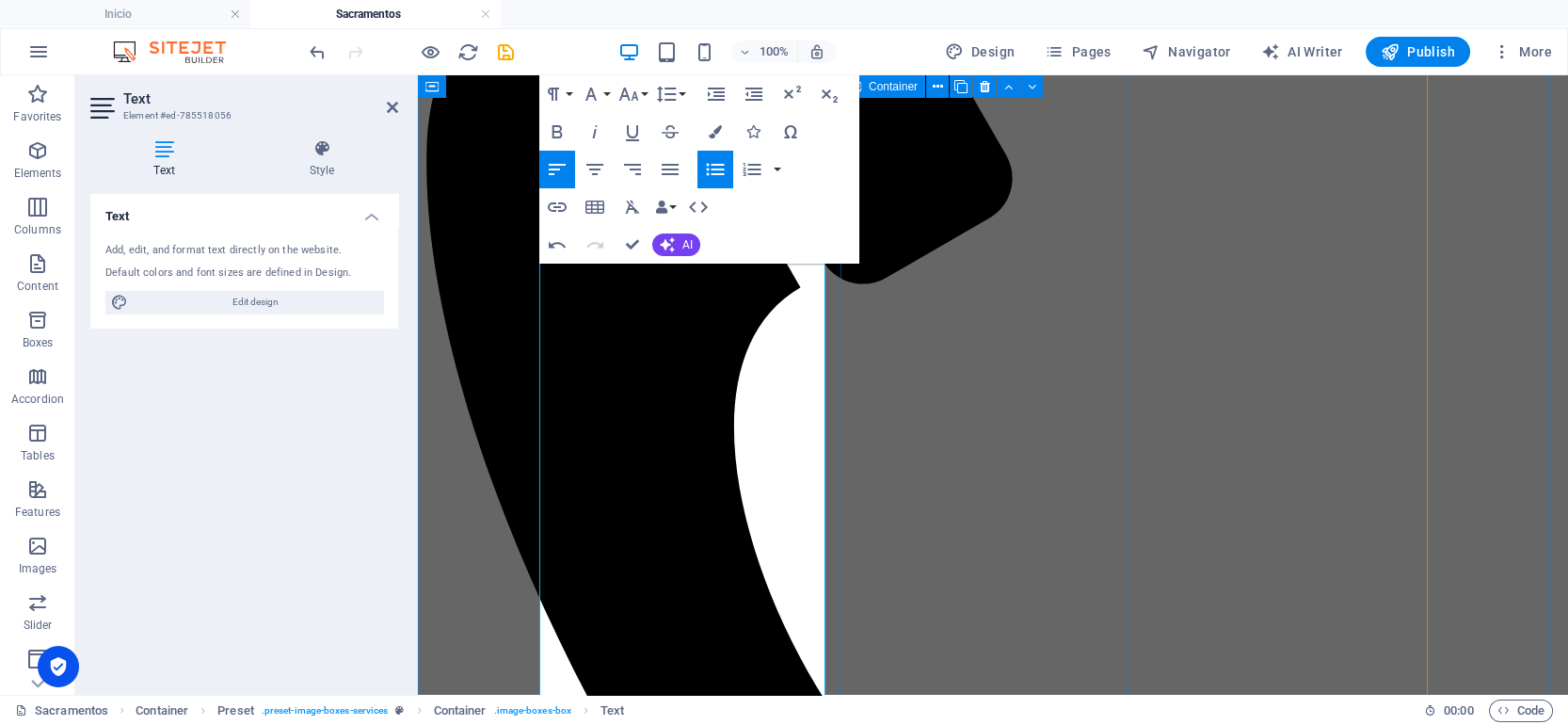 click on "Confesión Lorem ipsum dolor sit amet, consectetur adipisicing elit. Veritatis, dolorem! read more" at bounding box center [993, 8891] 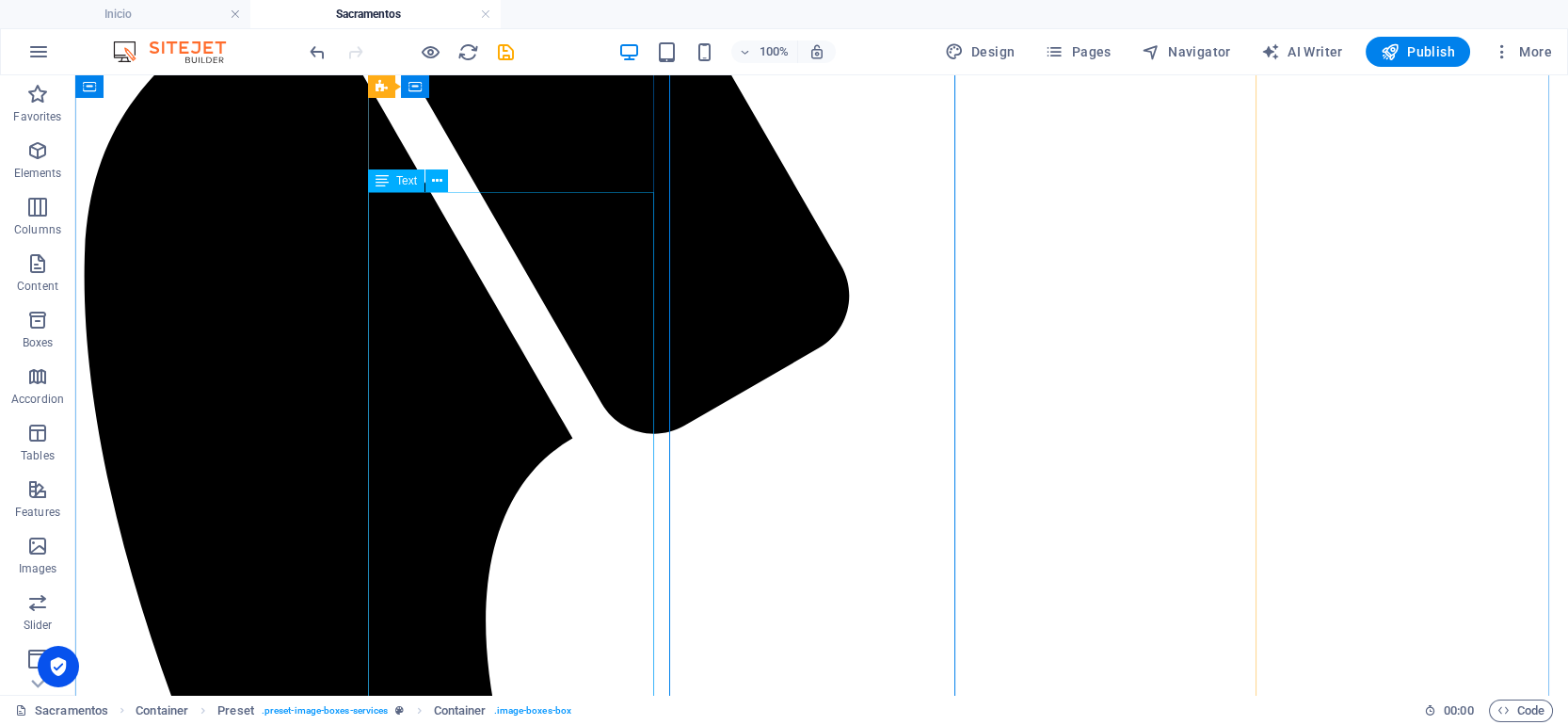 click on "Edad mínima para el sacramento 18 años para el varón y 16 años para la mujer. Solicitar fecha del matrimonio al [DEMOGRAPHIC_DATA] por lo menos 4 meses antes. Documentos  Acta de nacimiento y CURP, origina y copia Copia de Identificación oficial 3 Fotografías tamaño infaltil Acta de Bautismo actualizada para matrimonio Copia del Acta de Primera Comunión Copia del Acta de Confirmación Acta de Matrimonio Civil (cuando ya estén casados o solicitud de matrimonio ante el registro civil) [PERSON_NAME] Copia del Acta de Matrimonio por la Iglesia Copia del Acta de Confirmación de ambos Padrino Soltero Copia del Acta de Confirmación Comprobante de pláticas [PERSON_NAME] y padrinos." at bounding box center [822, 10352] 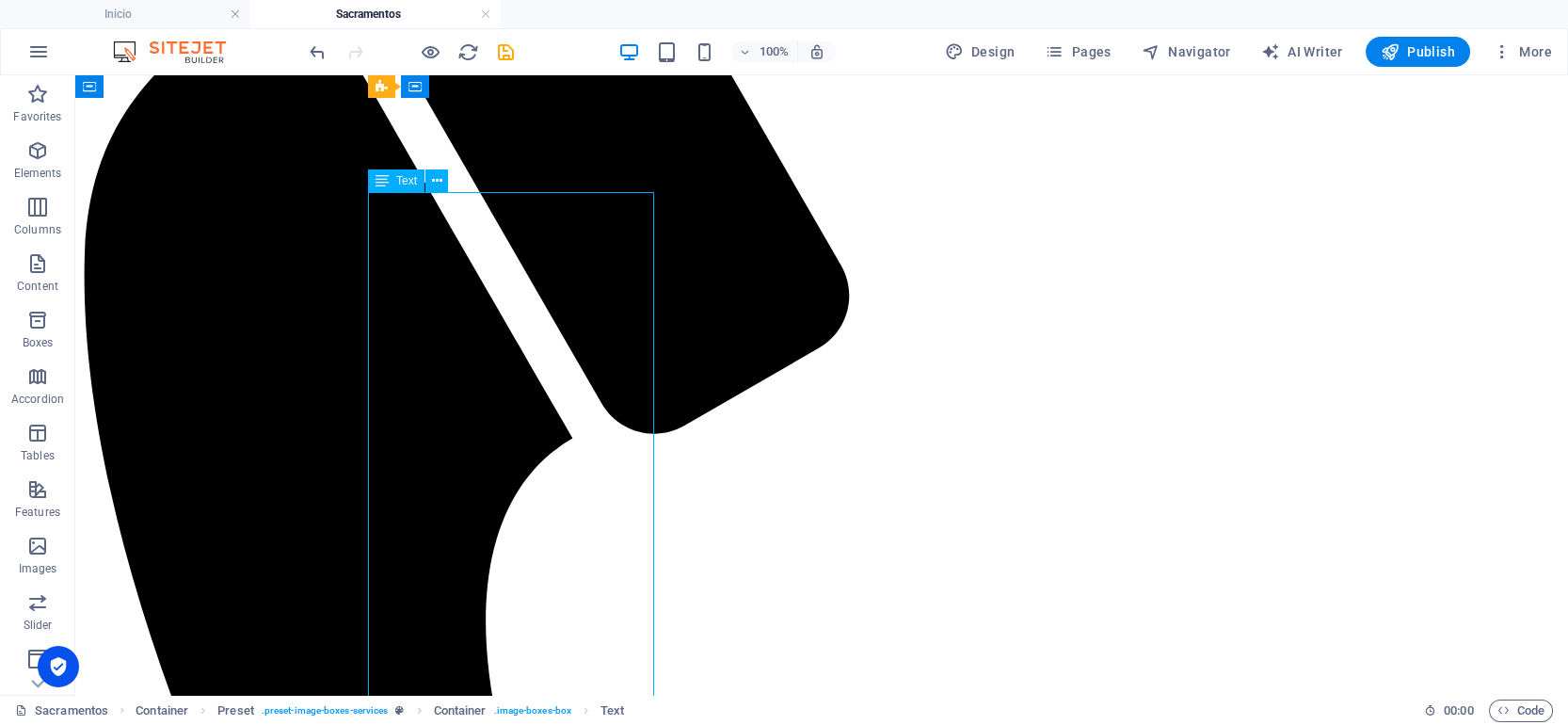 click on "Edad mínima para el sacramento 18 años para el varón y 16 años para la mujer. Solicitar fecha del matrimonio al [DEMOGRAPHIC_DATA] por lo menos 4 meses antes. Documentos  Acta de nacimiento y CURP, origina y copia Copia de Identificación oficial 3 Fotografías tamaño infaltil Acta de Bautismo actualizada para matrimonio Copia del Acta de Primera Comunión Copia del Acta de Confirmación Acta de Matrimonio Civil (cuando ya estén casados o solicitud de matrimonio ante el registro civil) [PERSON_NAME] Copia del Acta de Matrimonio por la Iglesia Copia del Acta de Confirmación de ambos Padrino Soltero Copia del Acta de Confirmación Comprobante de pláticas [PERSON_NAME] y padrinos." at bounding box center [822, 10352] 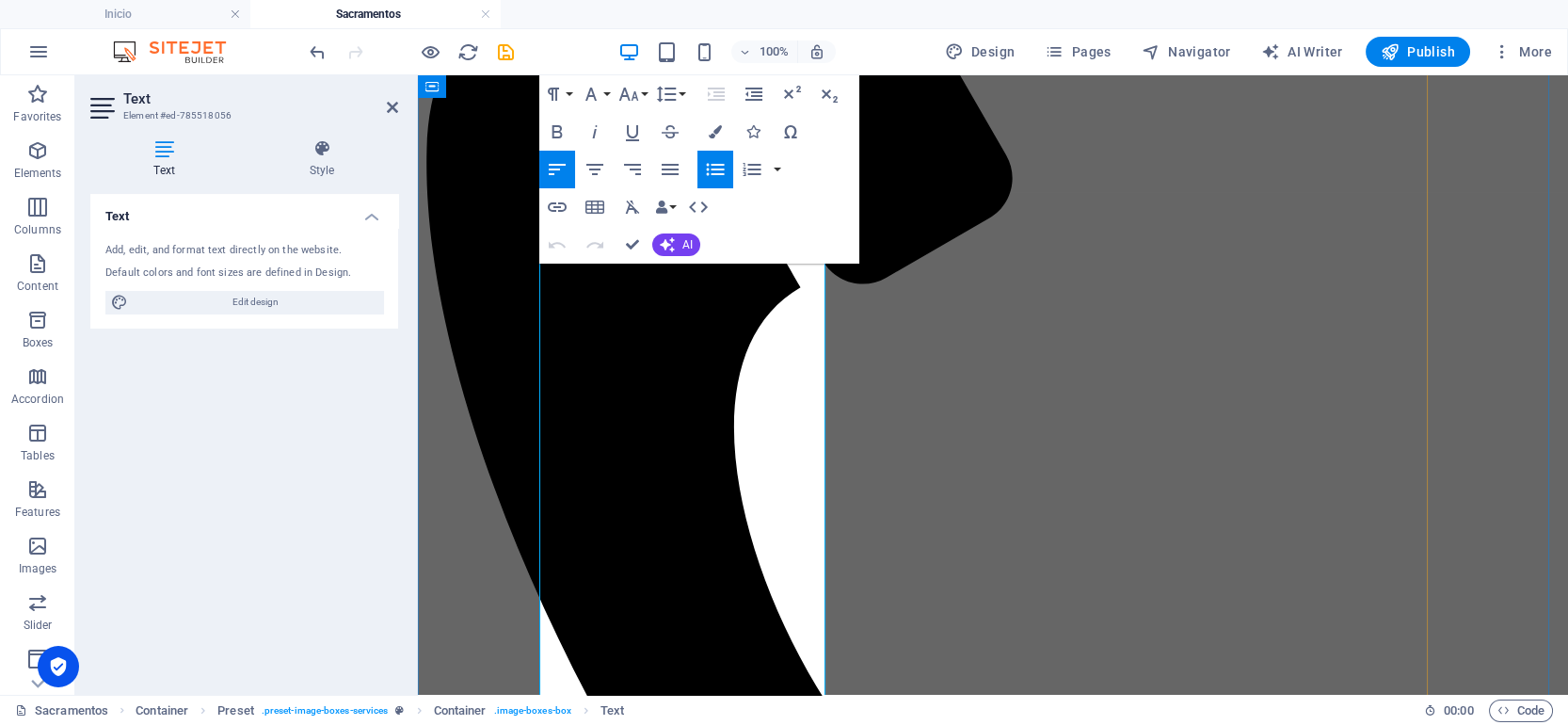 click on "3 Fotografías tamaño infaltil" at bounding box center (1012, 8226) 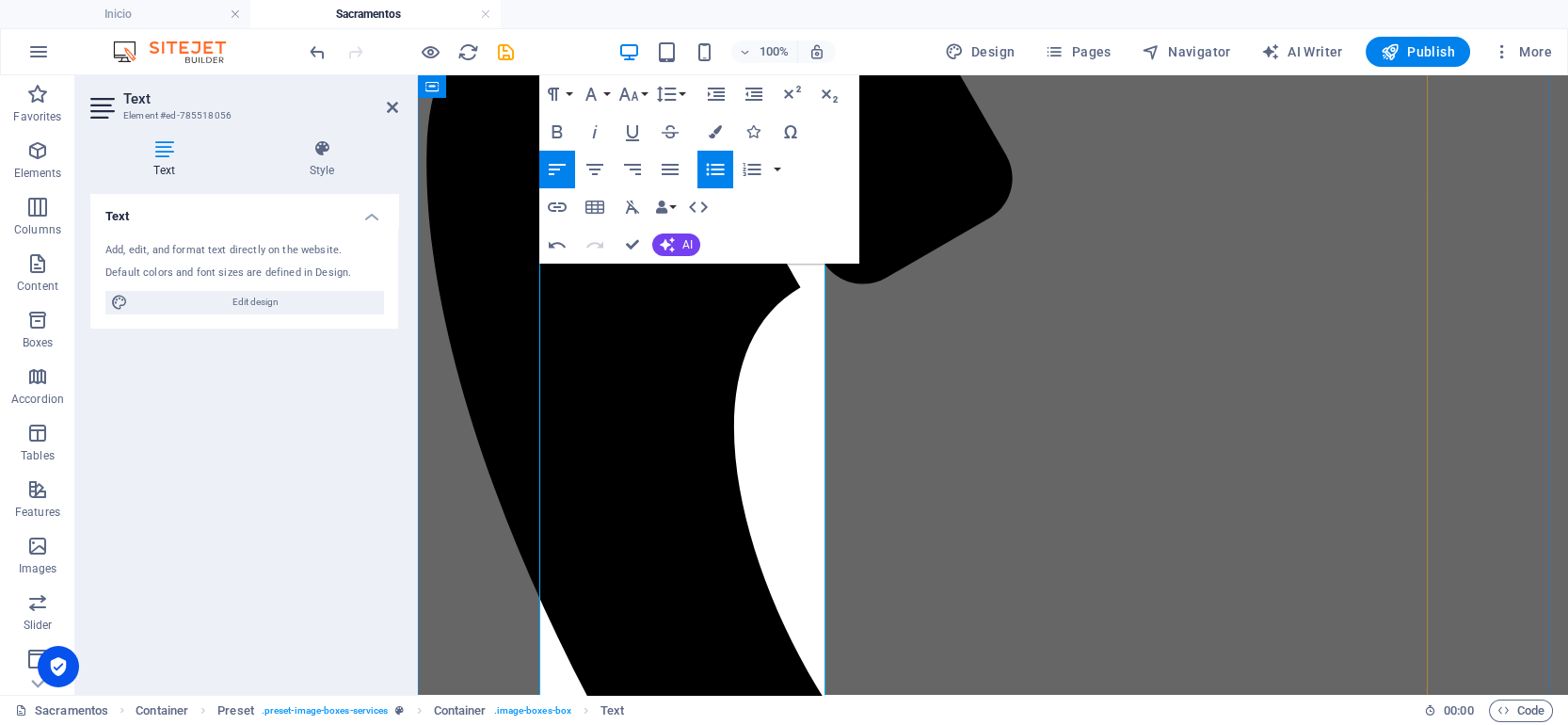 type 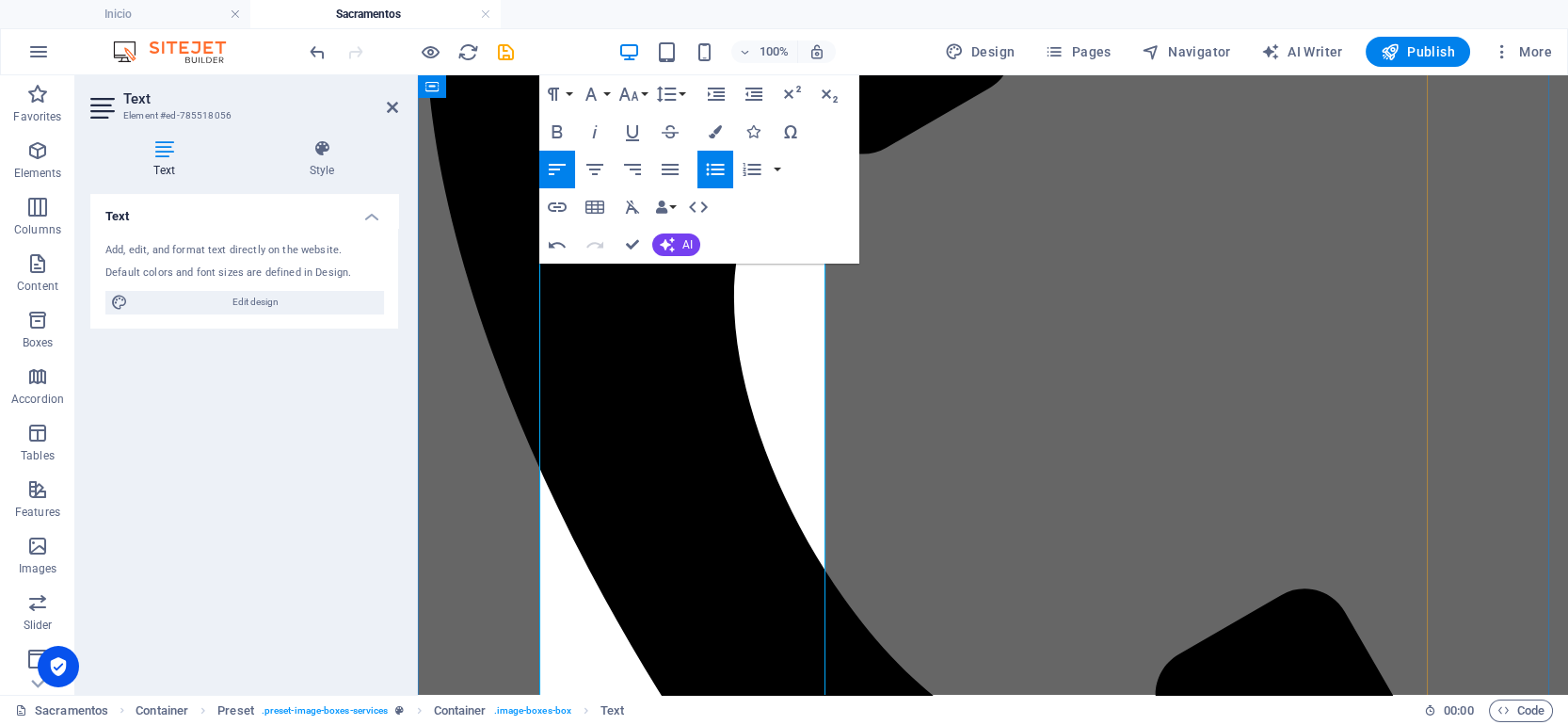 scroll, scrollTop: 1627, scrollLeft: 0, axis: vertical 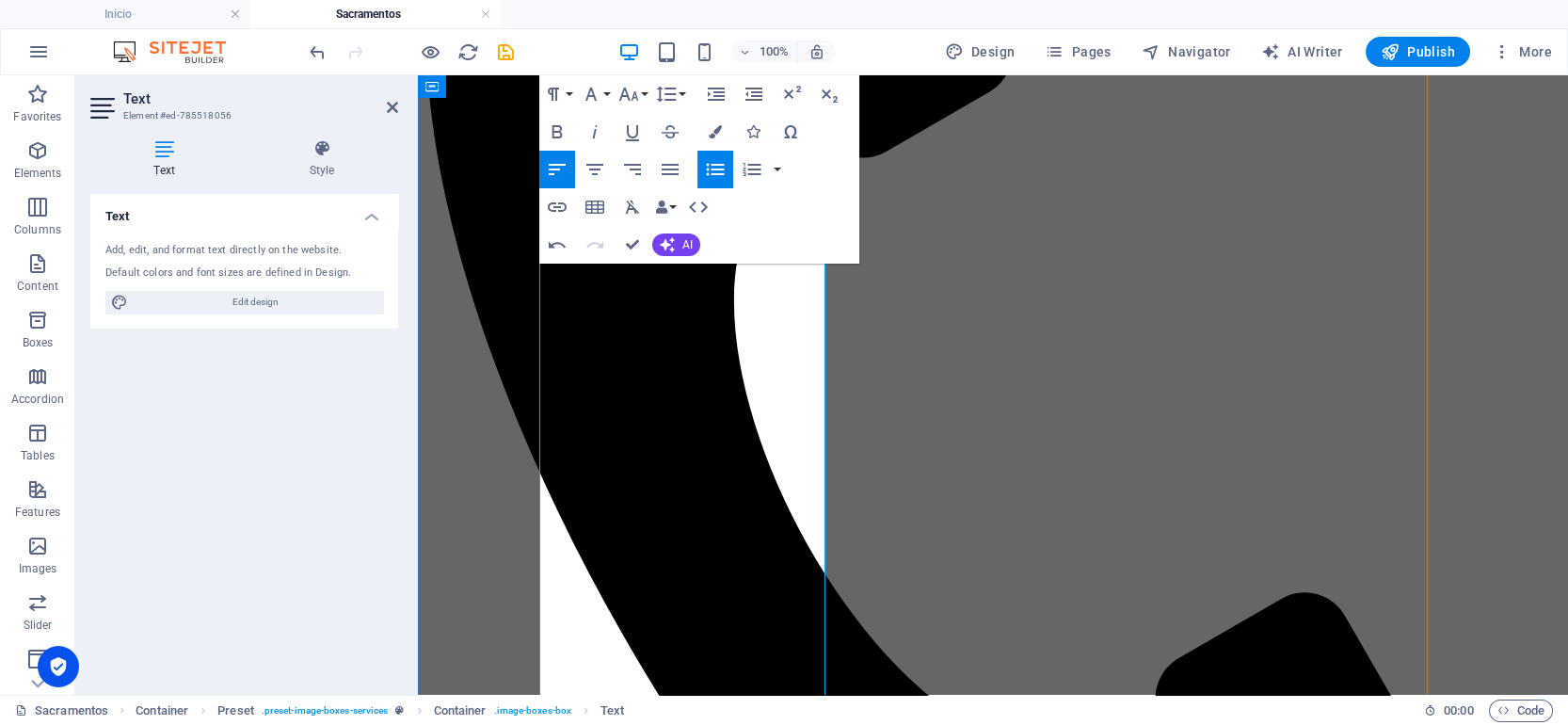 click on "Acta de Matrimonio Civil (cuando ya estén casados o solicitud de matrimonio ante el registro civil)" at bounding box center [1012, 8168] 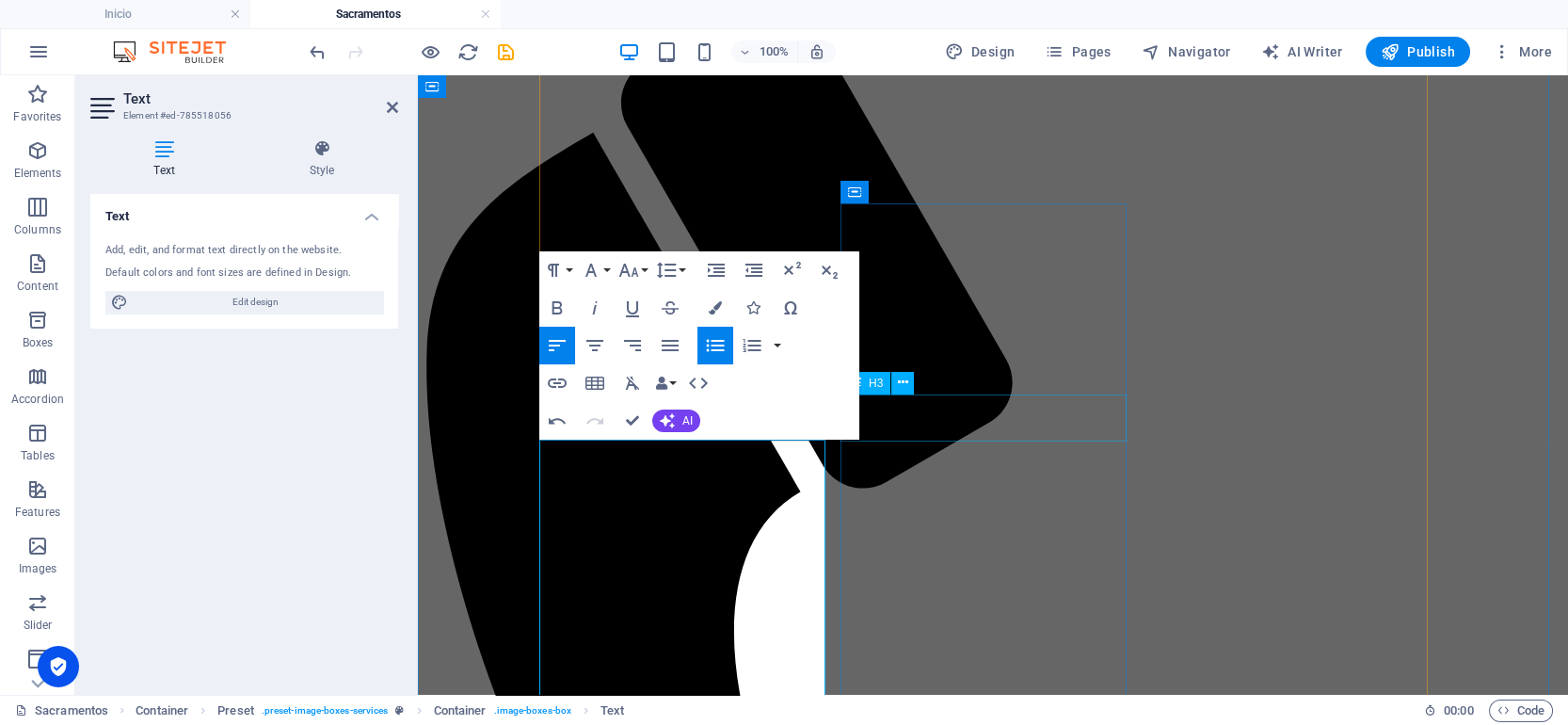 scroll, scrollTop: 1250, scrollLeft: 0, axis: vertical 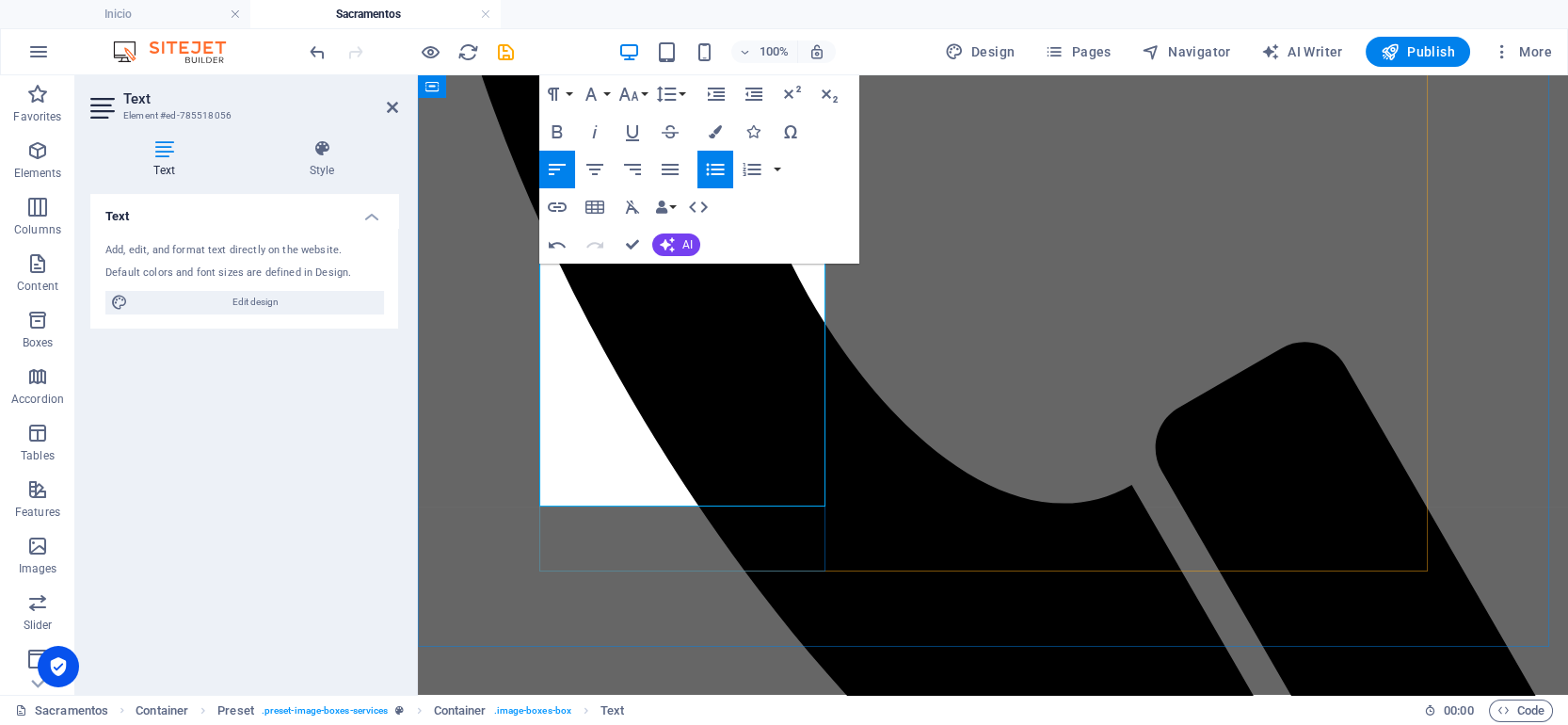 drag, startPoint x: 660, startPoint y: 401, endPoint x: 585, endPoint y: 387, distance: 76.295478 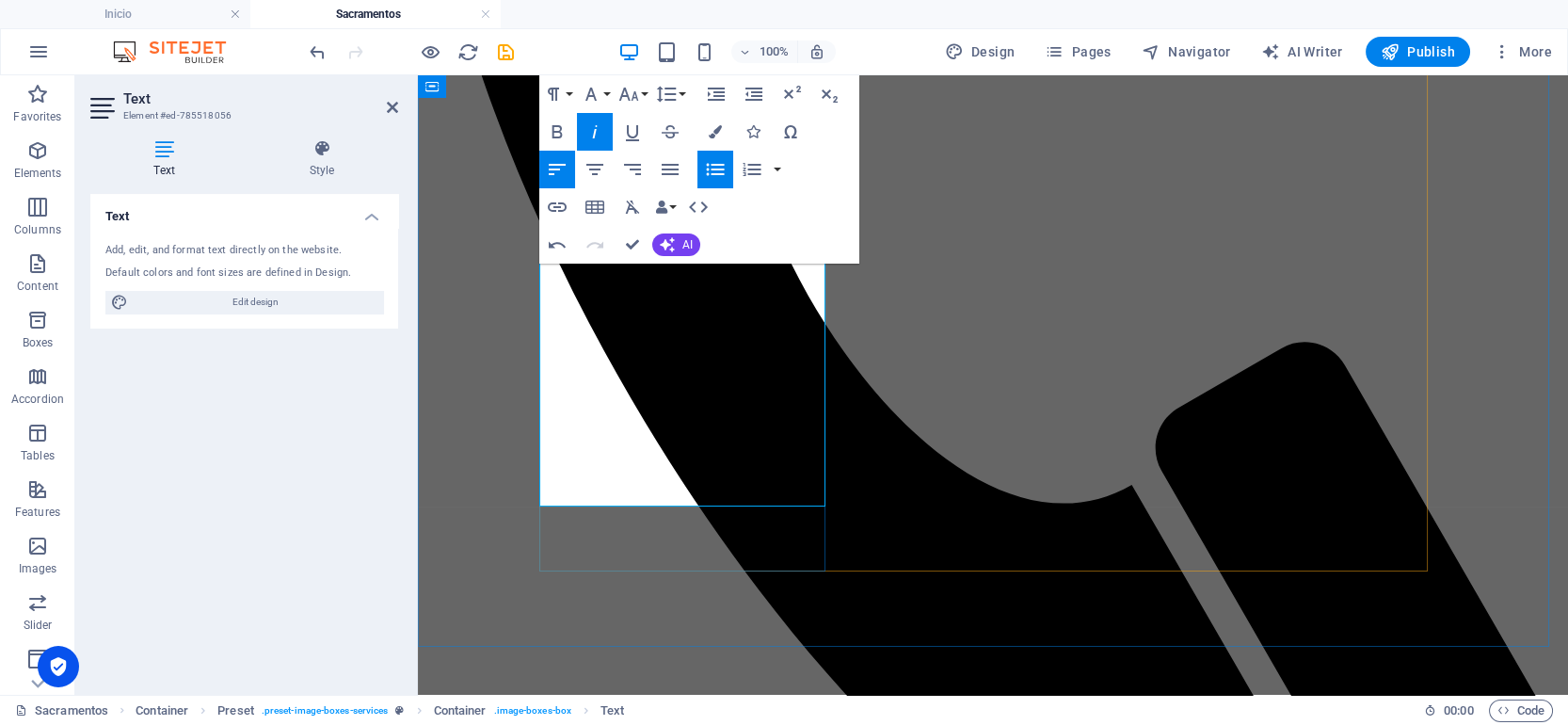 drag, startPoint x: 671, startPoint y: 360, endPoint x: 589, endPoint y: 340, distance: 84.403791 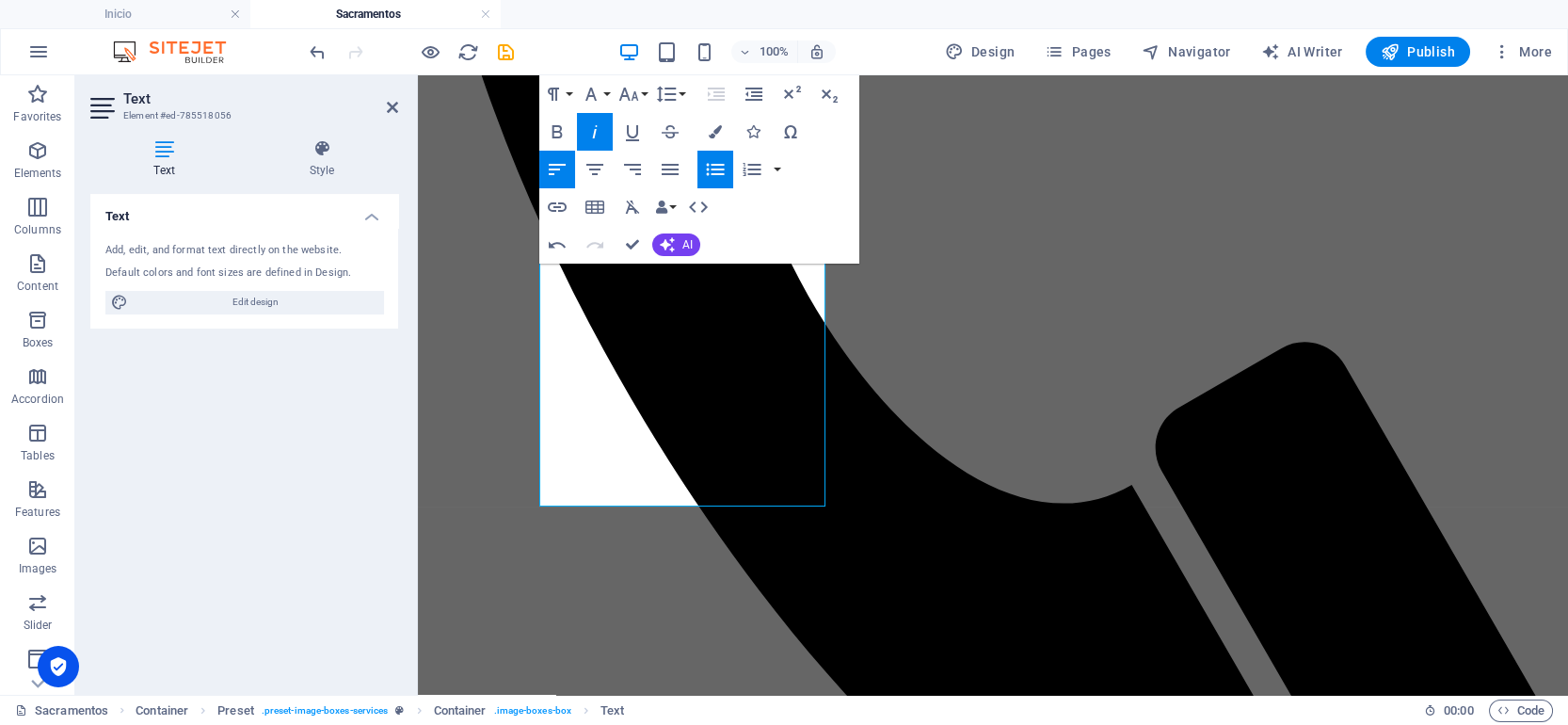 click 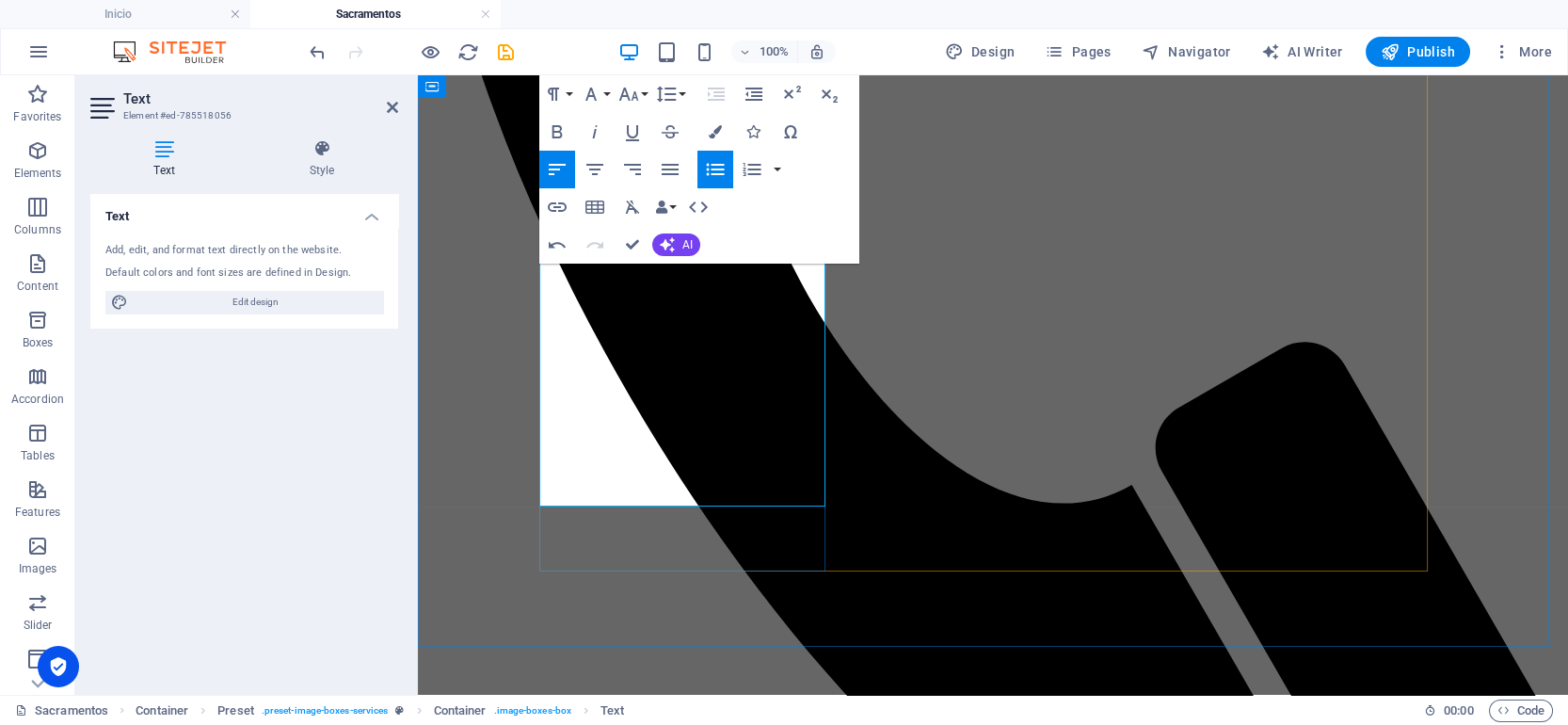 click on "Padrinos Casados Copia del Acta de Matrimonio por la [DEMOGRAPHIC_DATA] Copia del Acta de Confirmación de ambos" at bounding box center (1012, 7968) 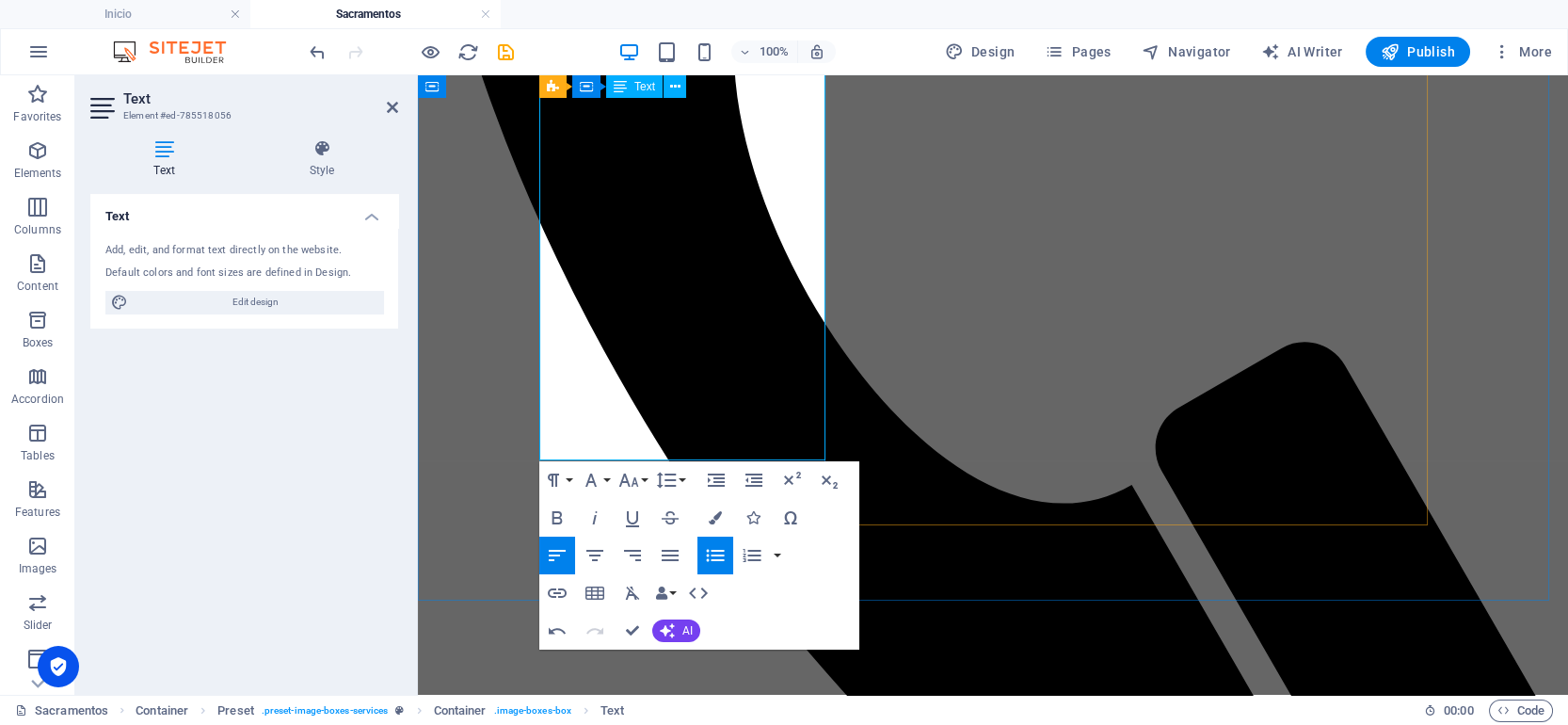 click on "[PERSON_NAME] casados  por la [DEMOGRAPHIC_DATA] Copia del Acta de Confirmación de ambos" at bounding box center (1012, 7960) 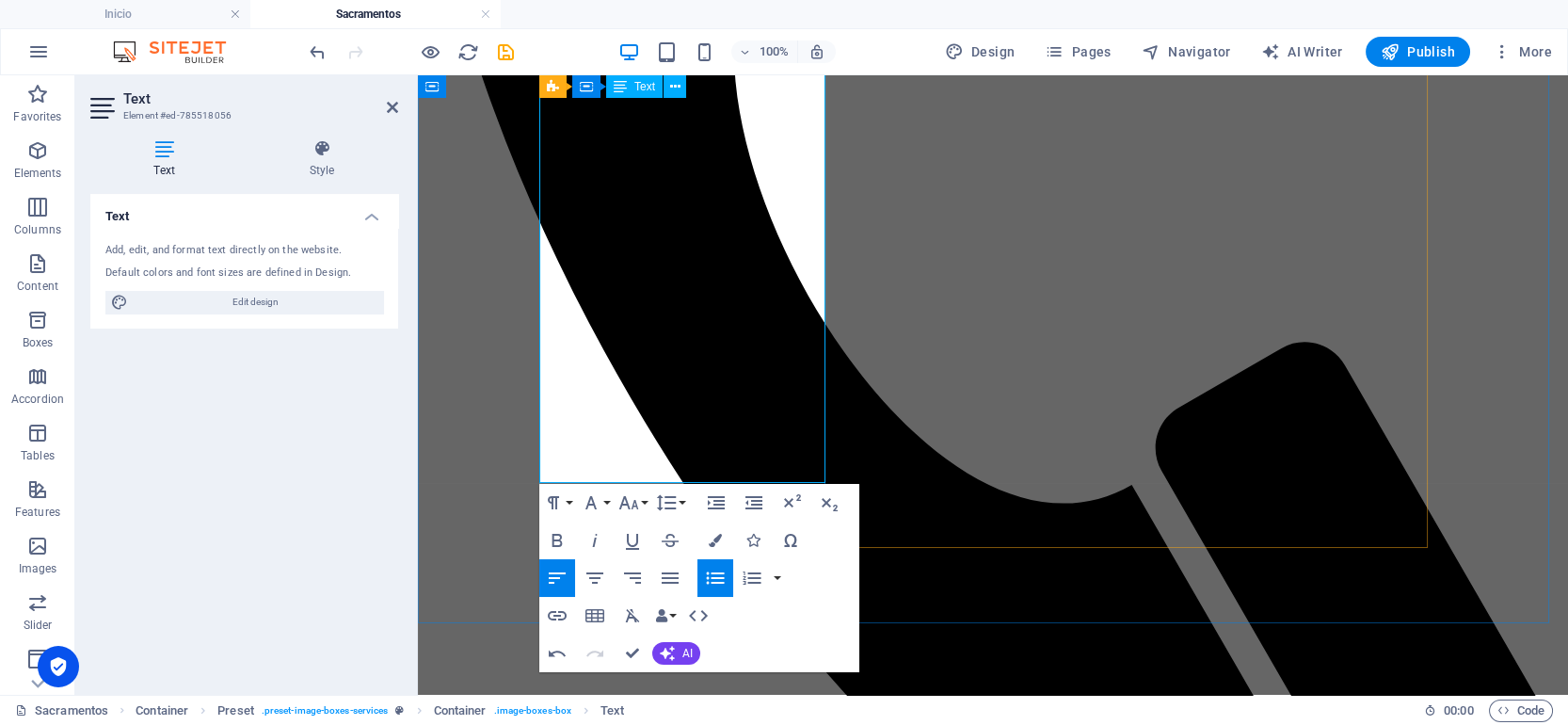click on "Padrinos casados por la [DEMOGRAPHIC_DATA] acta de matrimonio Copia del Acta de Confirmación de ambos" at bounding box center [1012, 7960] 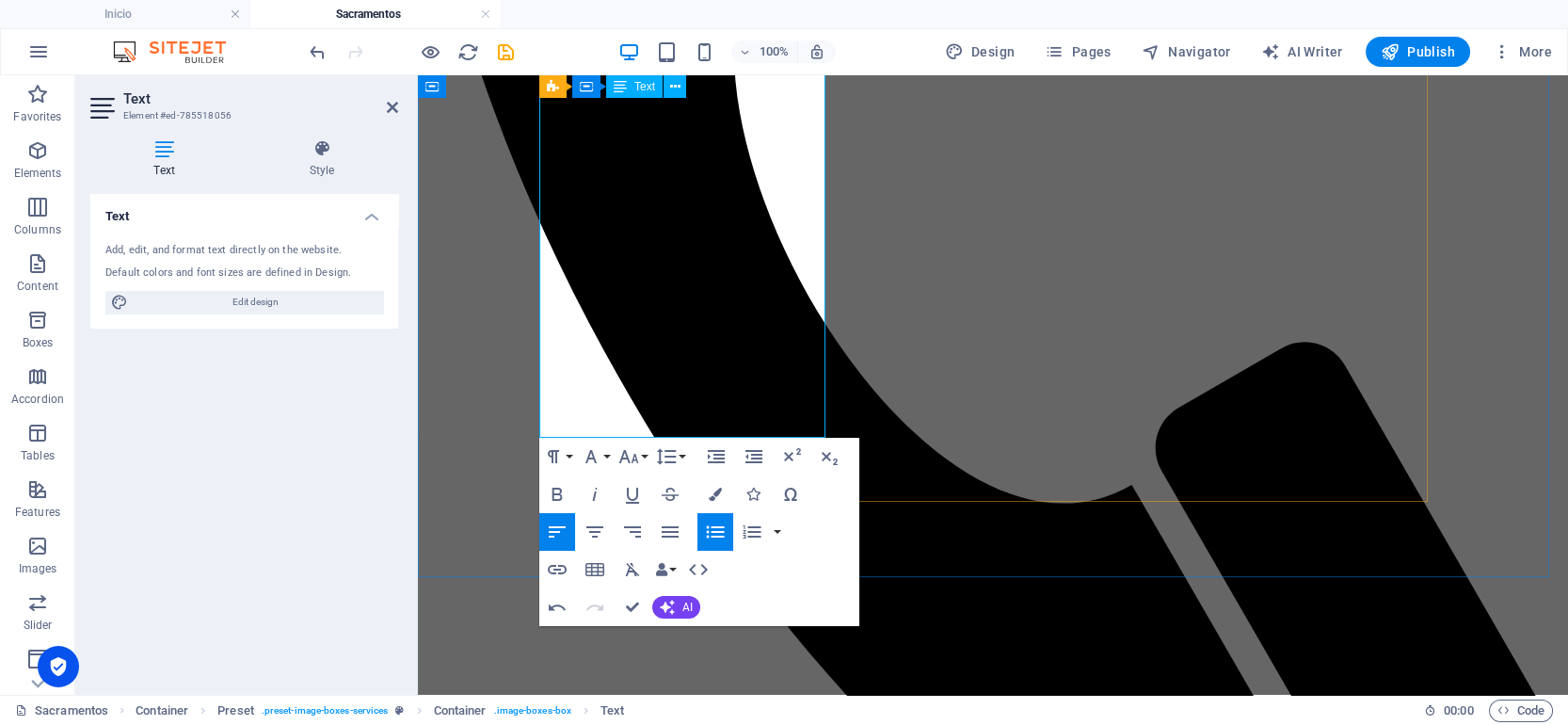 drag, startPoint x: 799, startPoint y: 378, endPoint x: 558, endPoint y: 358, distance: 241.8285 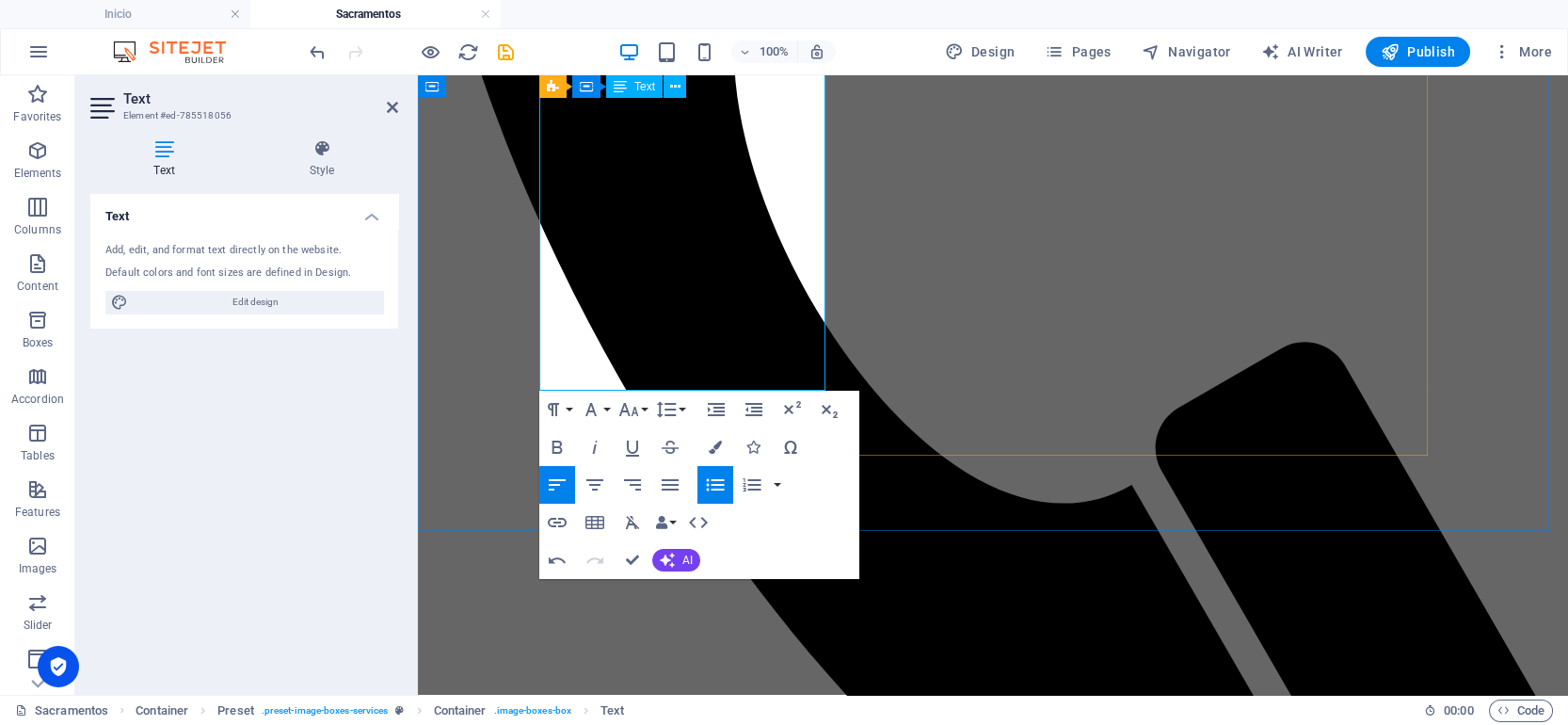 drag, startPoint x: 763, startPoint y: 360, endPoint x: 807, endPoint y: 358, distance: 44.045431 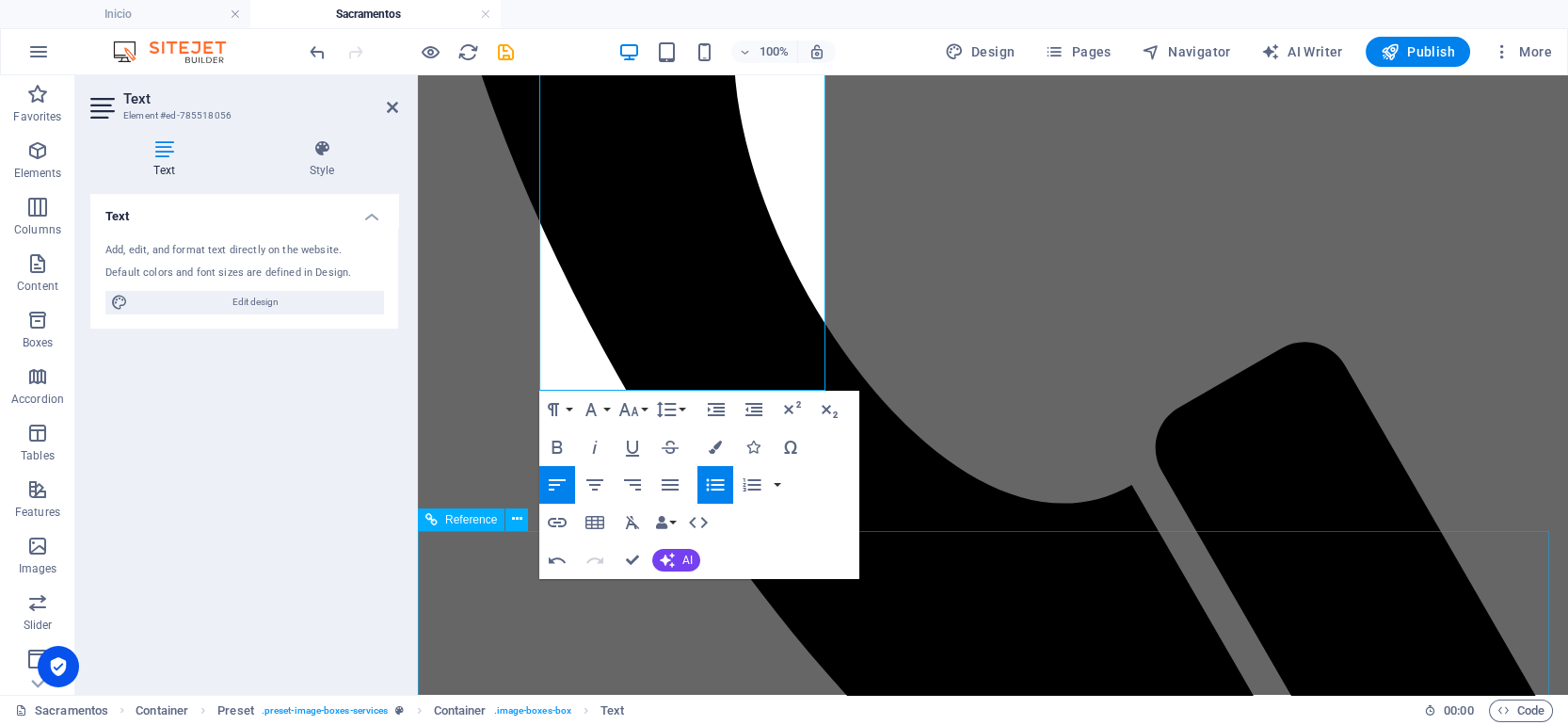 click on "somos Una comunidad Parroquial [DEMOGRAPHIC_DATA], ubicada en el Centro [PERSON_NAME][GEOGRAPHIC_DATA], [GEOGRAPHIC_DATA]. Con un Templo del Siglo XIX, el primero en la [GEOGRAPHIC_DATA][PERSON_NAME] de [GEOGRAPHIC_DATA][PERSON_NAME], [GEOGRAPHIC_DATA], [GEOGRAPHIC_DATA] Contact [STREET_ADDRESS]   [PHONE_NUMBER] [EMAIL_ADDRESS][DOMAIN_NAME] HORARIOS DE [PERSON_NAME][DATE], [DATE], [DATE] y [DATE] 7:00 am. y 7:00 pm. [DATE] 7:00 am. y 6:30 pm [PERSON_NAME] 7:00 am., 10:00 am., 12:00 hrs., y 6:30 pm. Navigation Inicio Historia Sacramentos Home (Copy) About us Pricing FAQs Contact" at bounding box center (993, 12332) 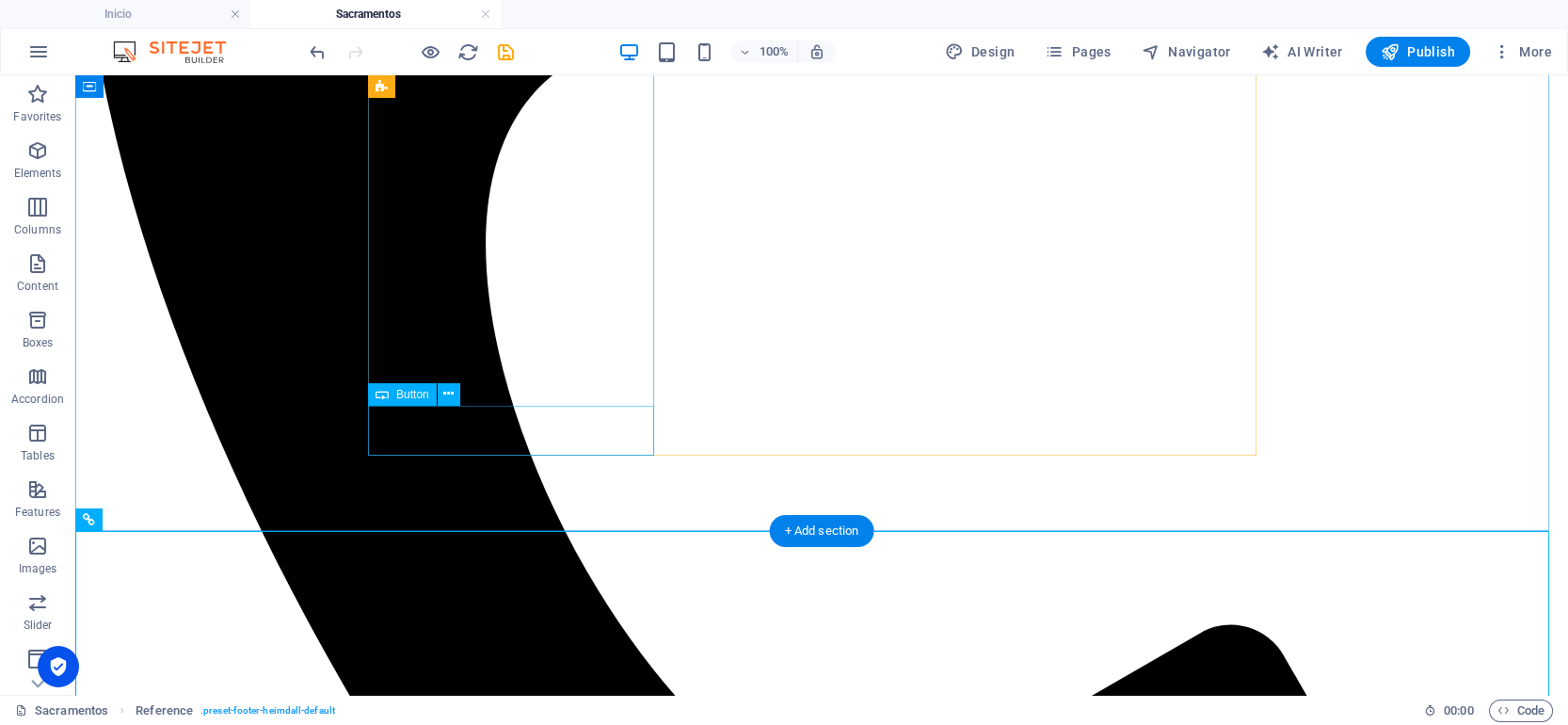 click on "read more" at bounding box center (822, 10130) 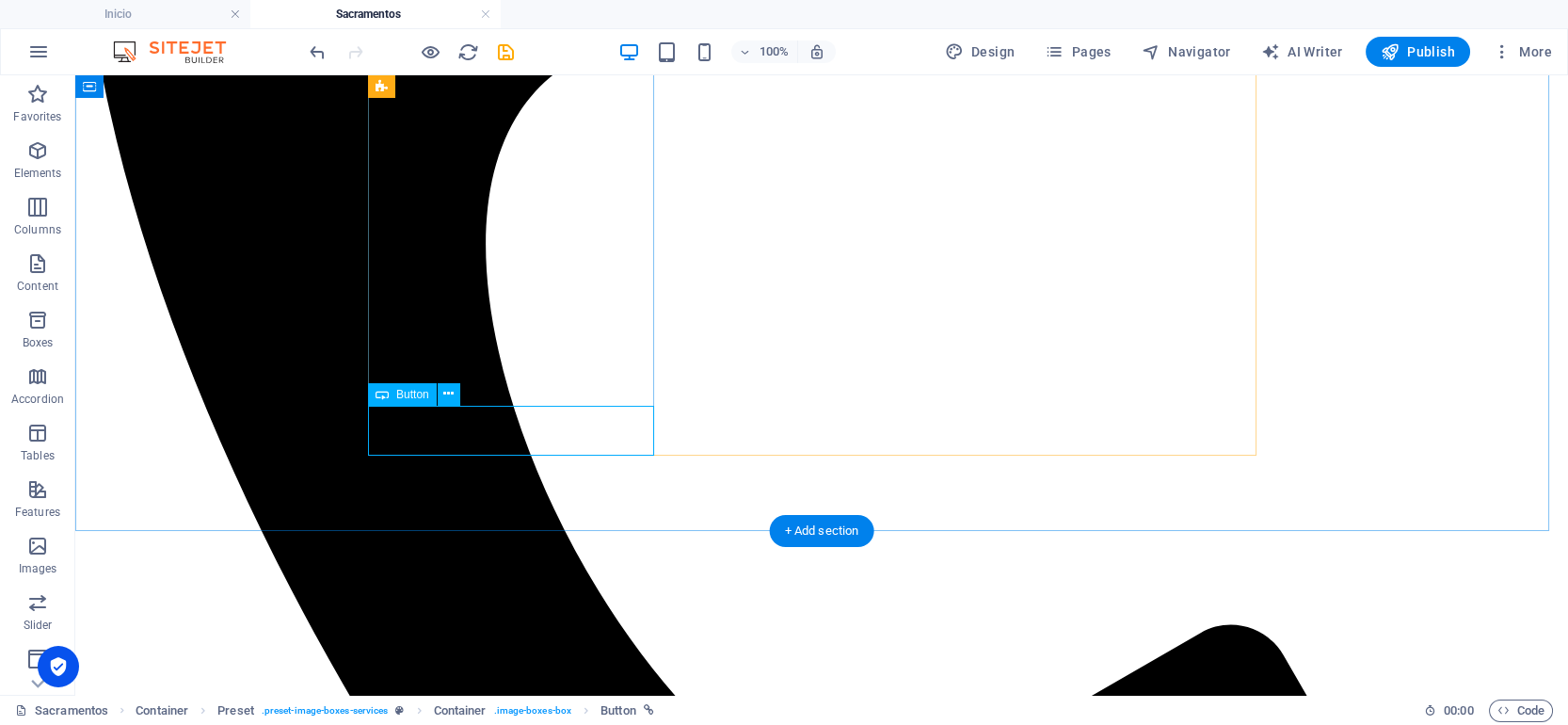click on "read more" at bounding box center [822, 10130] 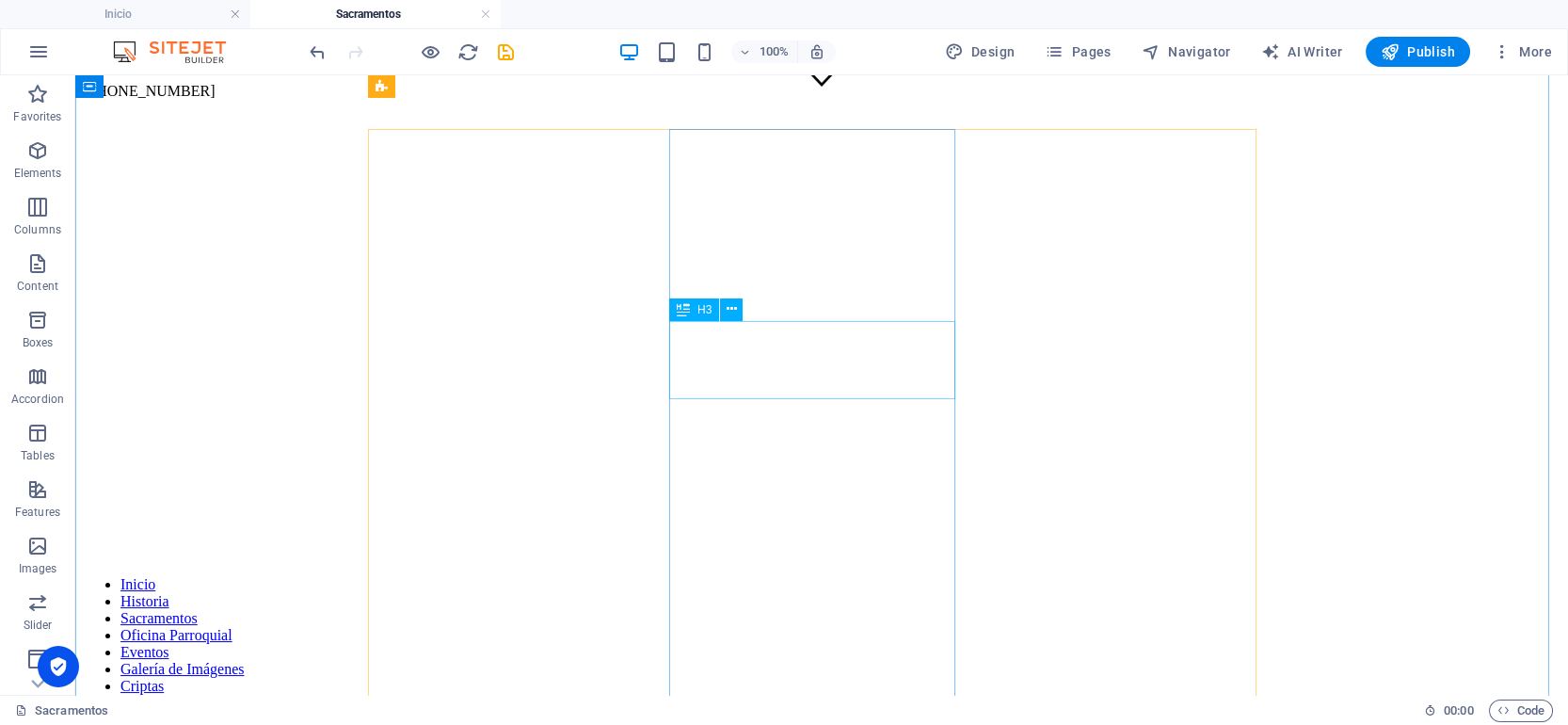 scroll, scrollTop: 497, scrollLeft: 0, axis: vertical 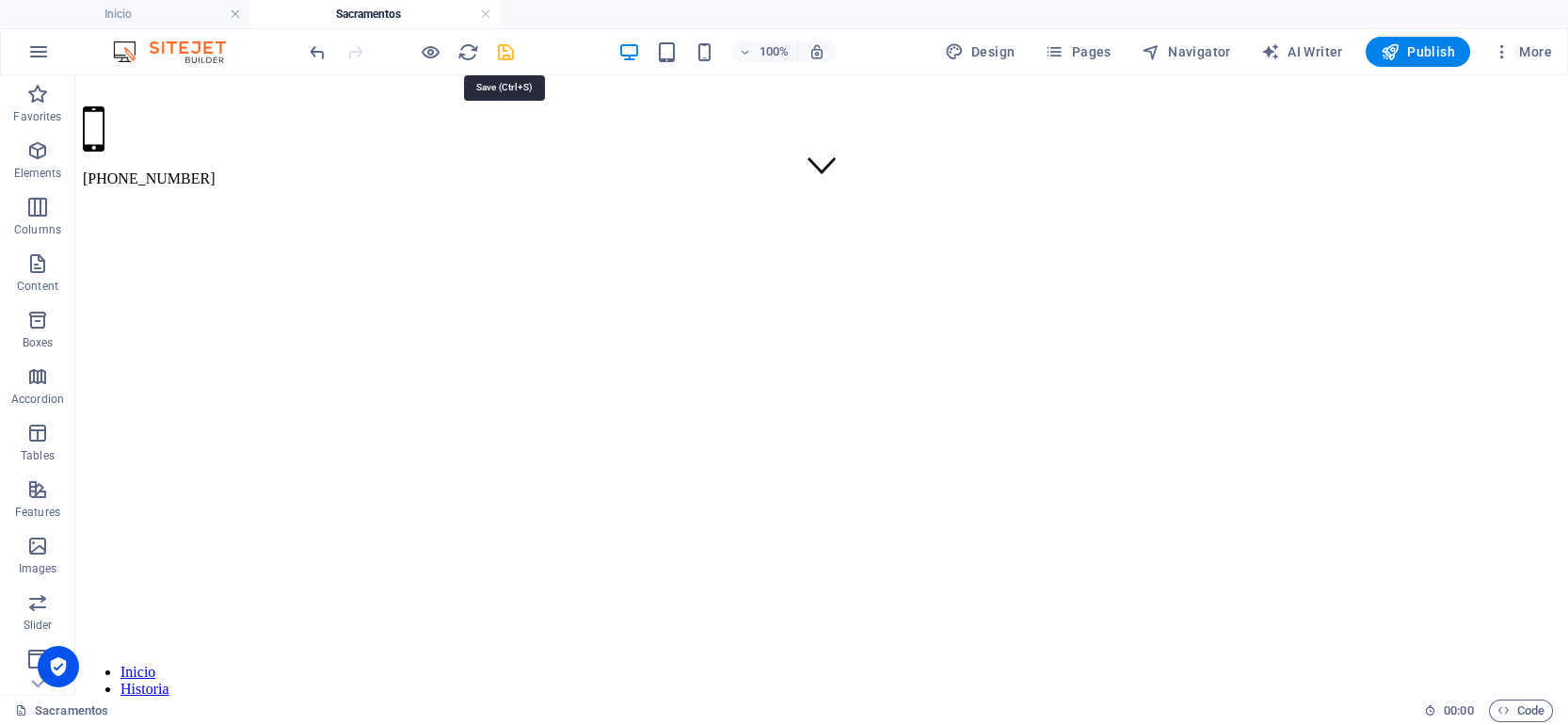 click at bounding box center (505, 52) 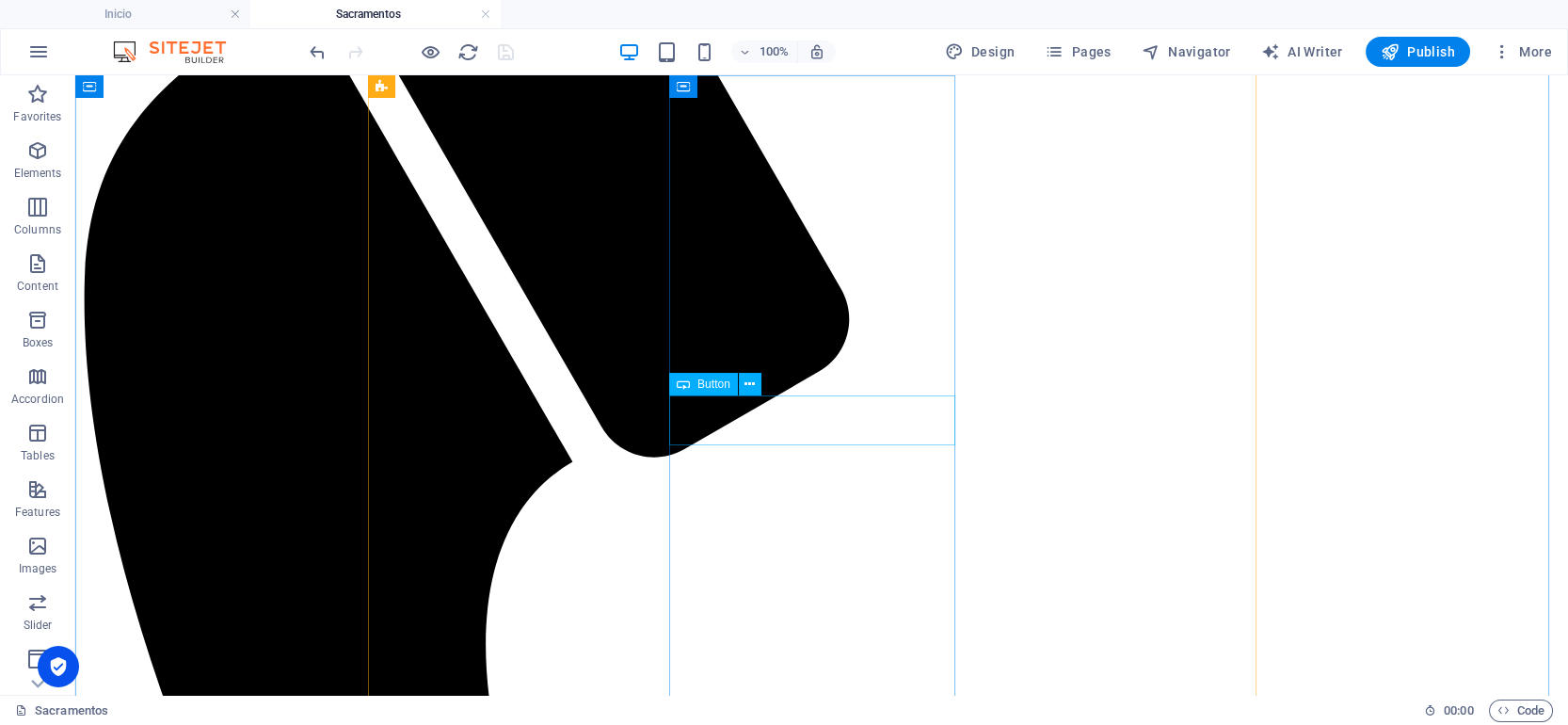 scroll, scrollTop: 1376, scrollLeft: 0, axis: vertical 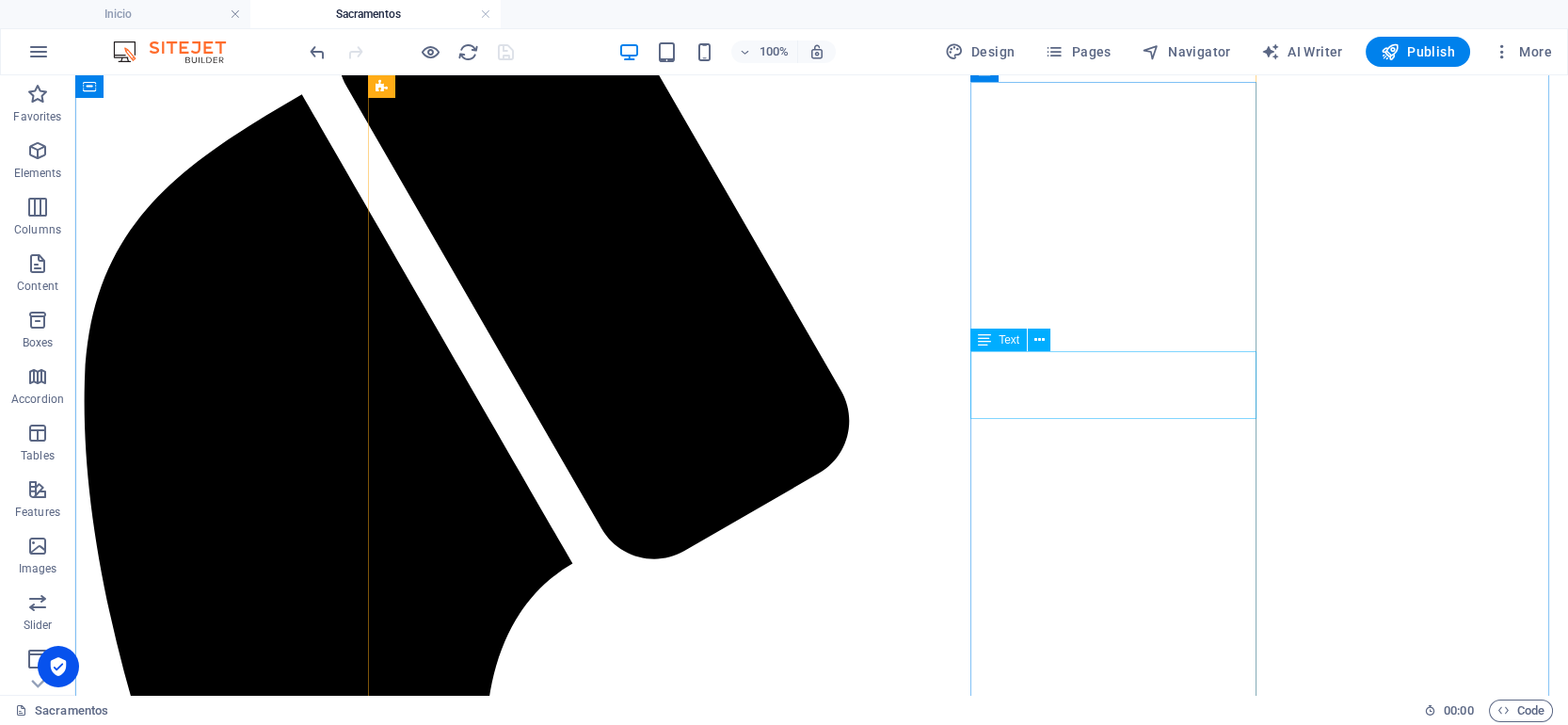 click on "Lorem ipsum dolor sit amet, consectetur adipisicing elit. Veritatis, dolorem!" at bounding box center (822, 12787) 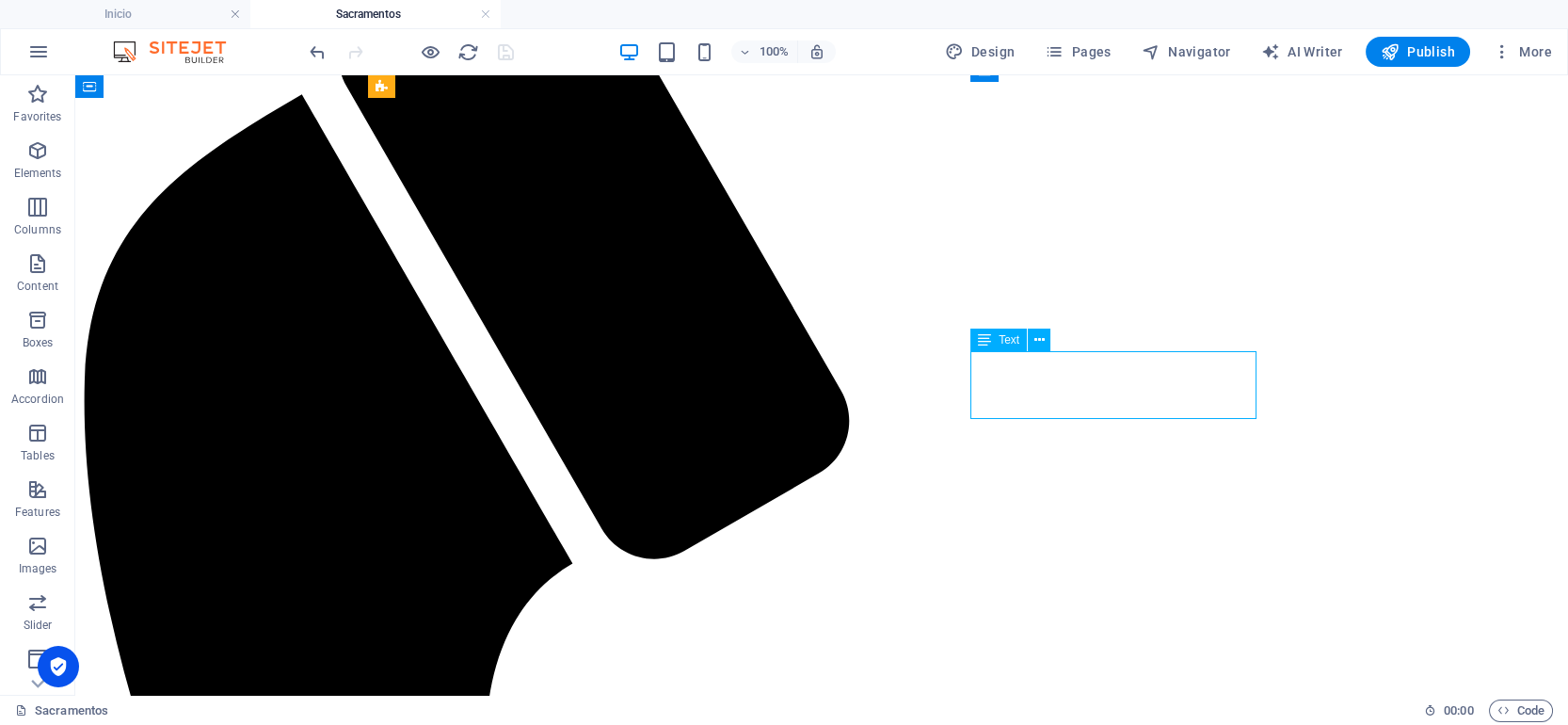 click on "Lorem ipsum dolor sit amet, consectetur adipisicing elit. Veritatis, dolorem!" at bounding box center [822, 12787] 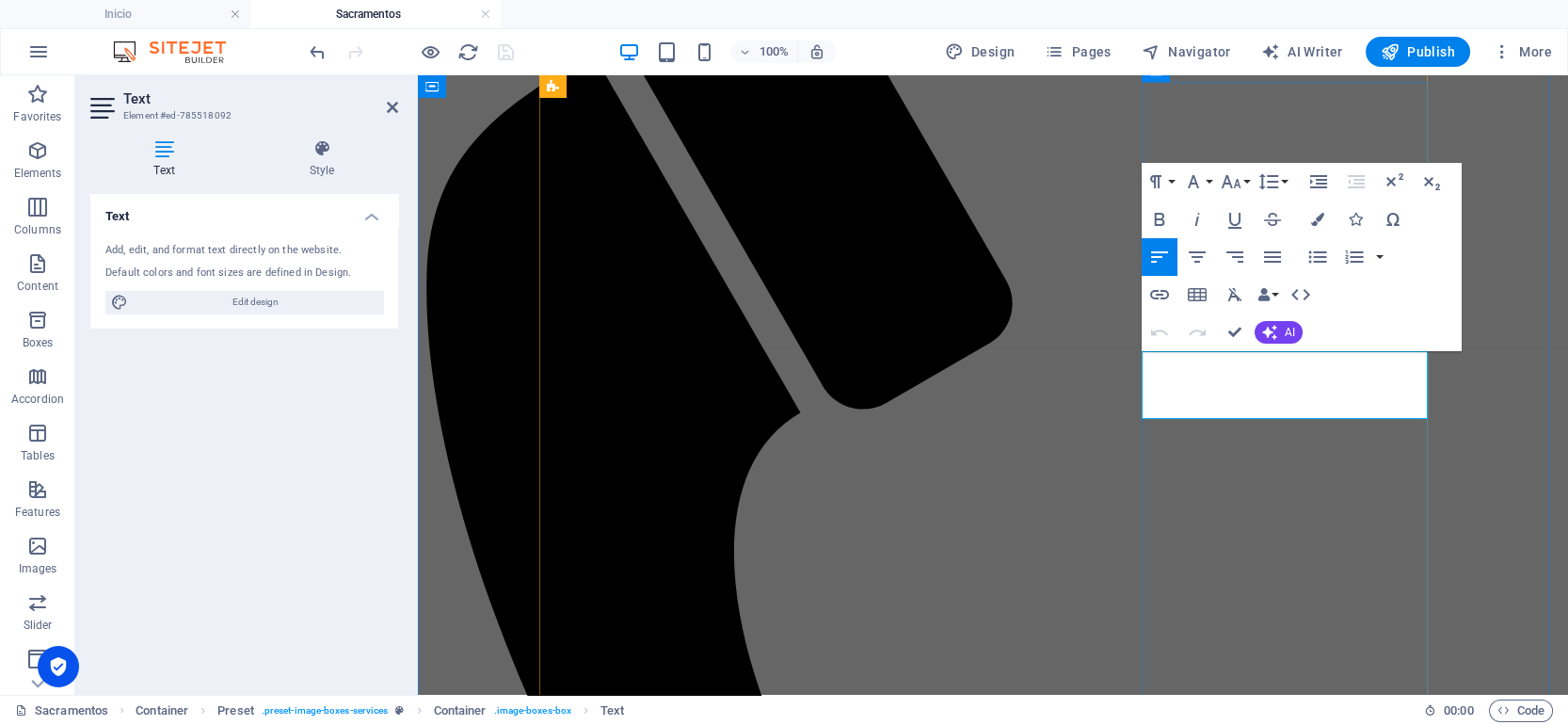 drag, startPoint x: 1230, startPoint y: 402, endPoint x: 1158, endPoint y: 373, distance: 77.62087 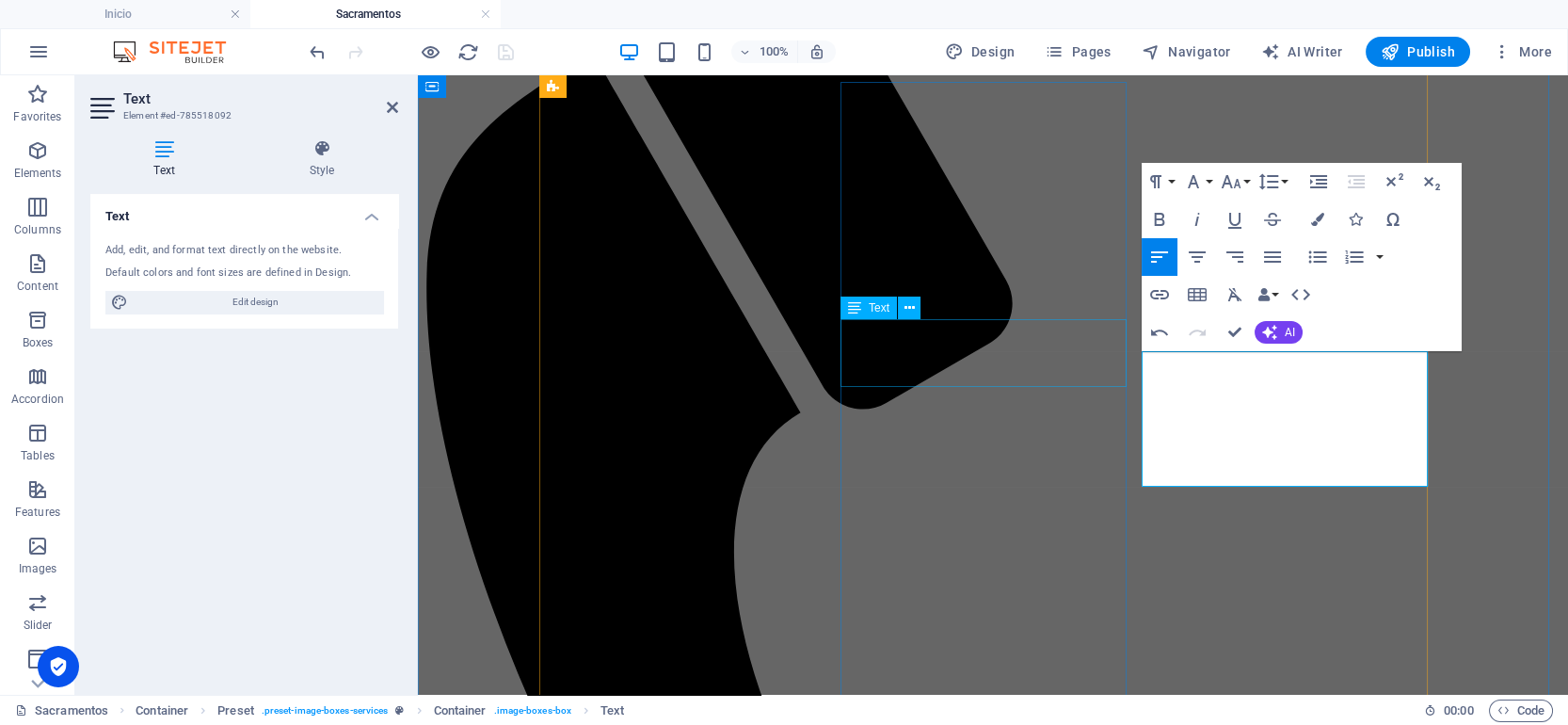 click on "Lorem ipsum dolor sit amet, consectetur adipisicing elit. Veritatis, dolorem!" at bounding box center [993, 9334] 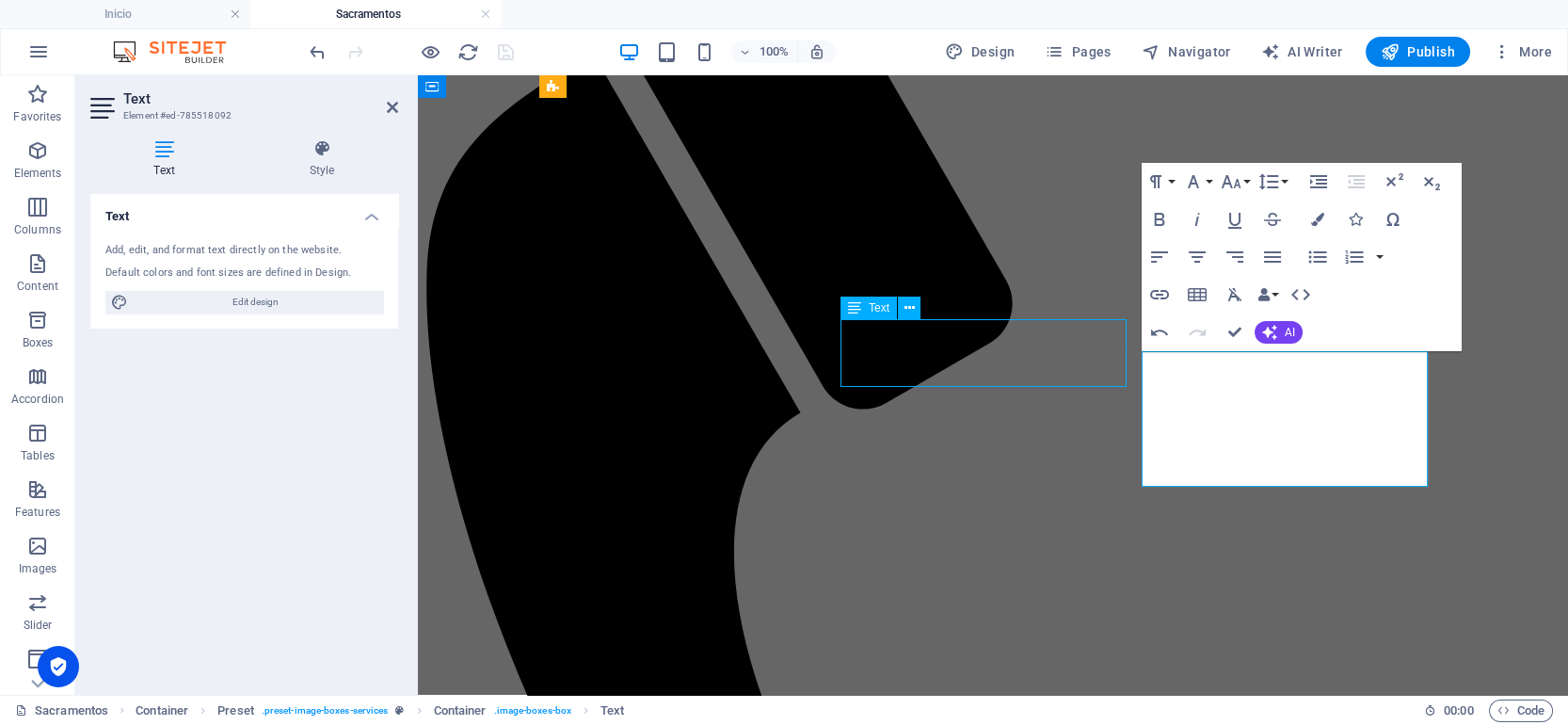 click on "Lorem ipsum dolor sit amet, consectetur adipisicing elit. Veritatis, dolorem!" at bounding box center (993, 9334) 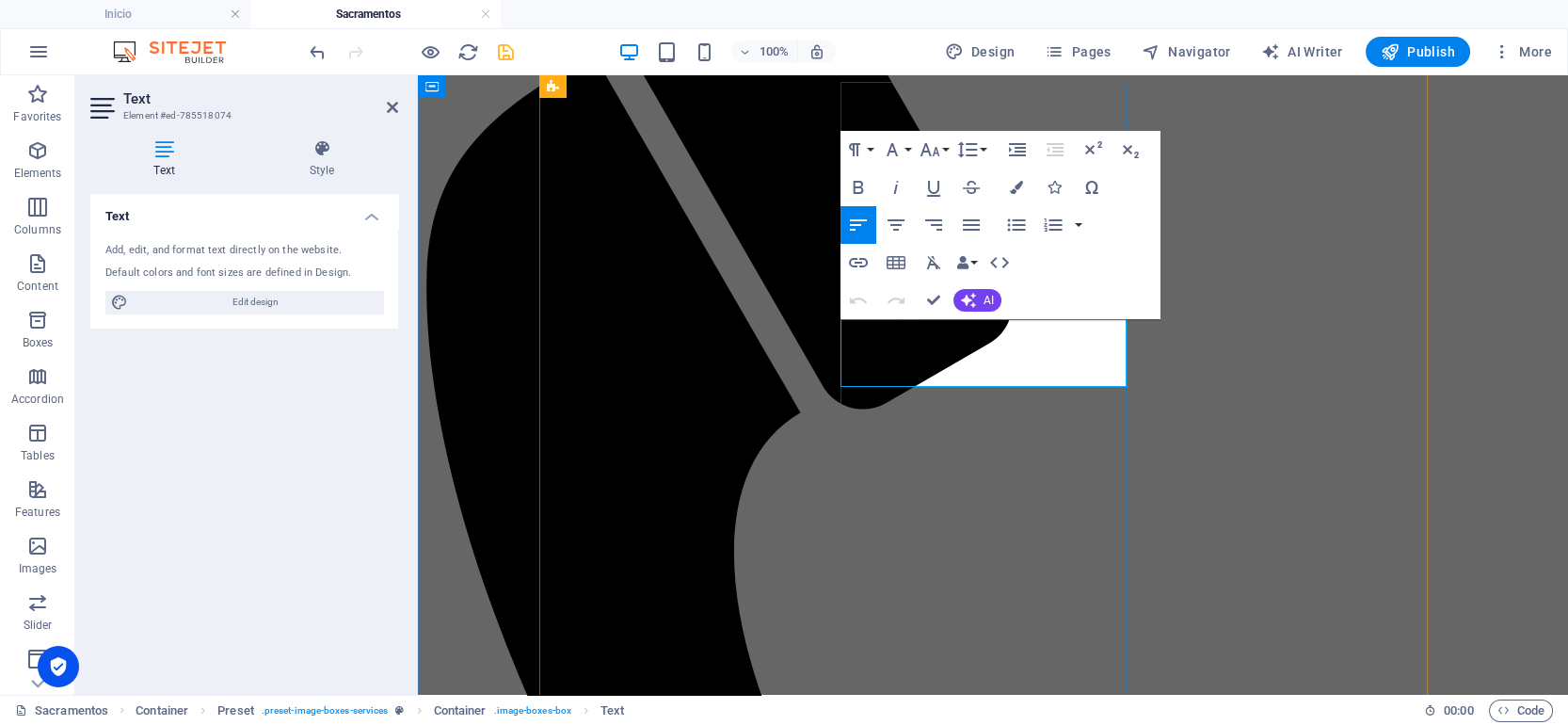 drag, startPoint x: 991, startPoint y: 369, endPoint x: 836, endPoint y: 330, distance: 159.83116 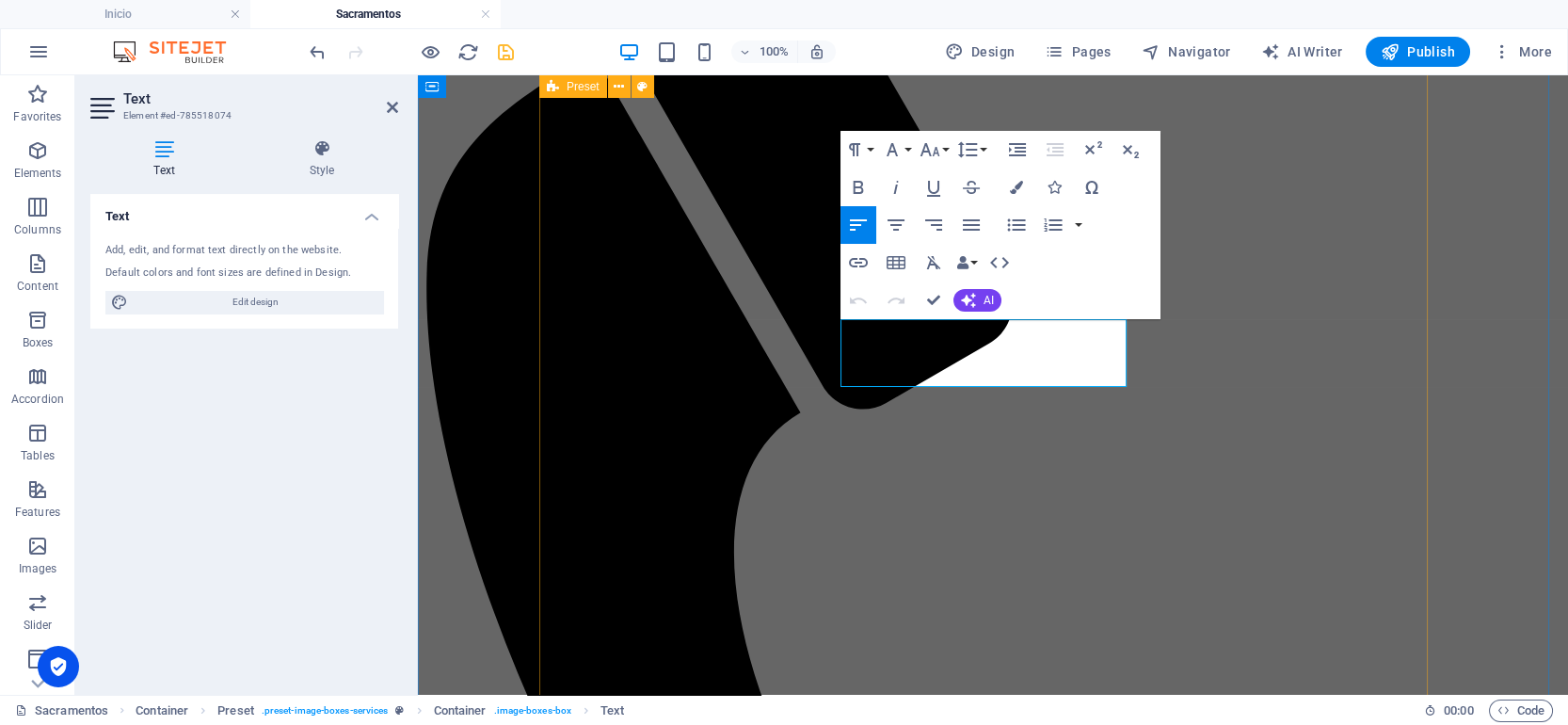 type 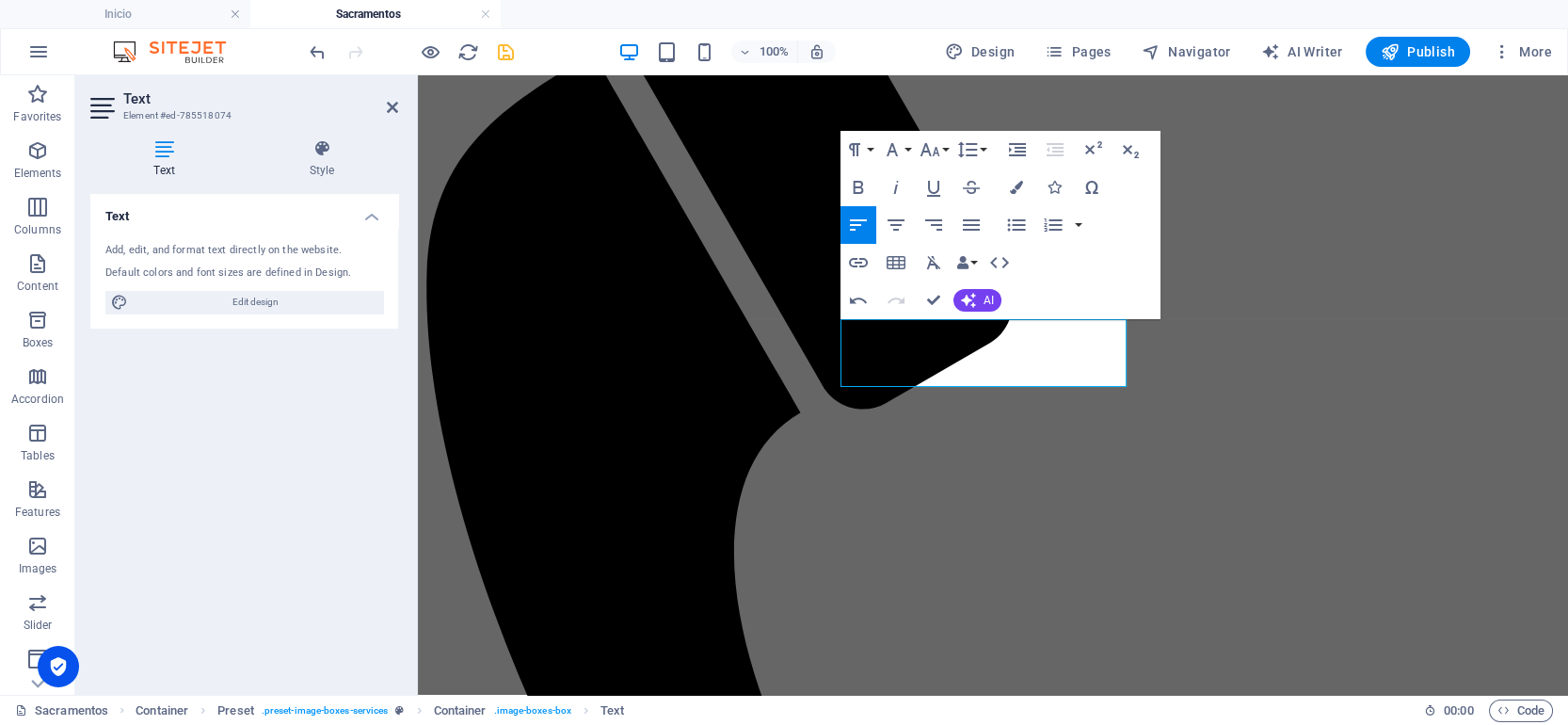 scroll, scrollTop: 833, scrollLeft: 0, axis: vertical 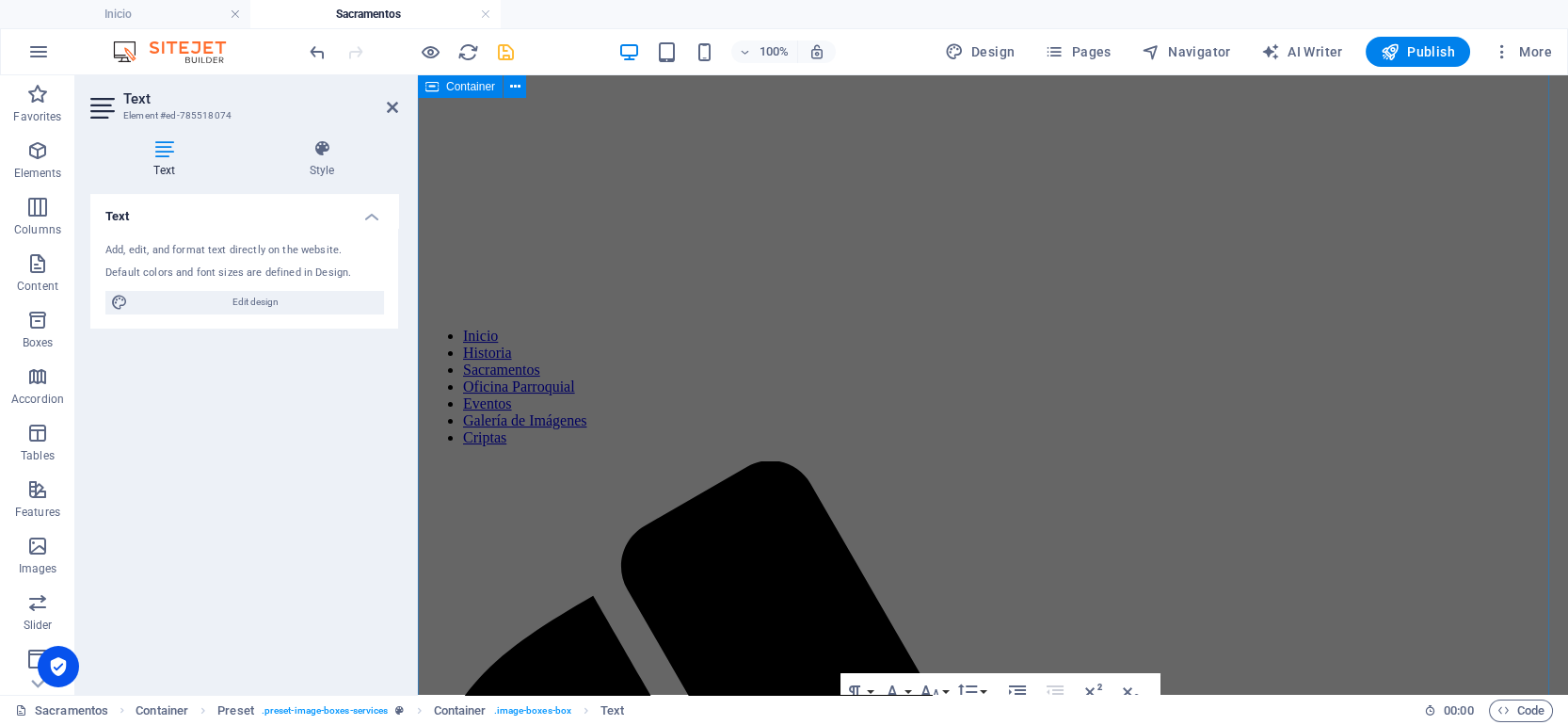 click on "SACRAMENTOS bautismo NIÑOS DE 0 A 7 AÑOS Copia del Acta de nacimiento y CURP del Niño Padrinos Casados Copia del Acta de Matrimonio por la [DEMOGRAPHIC_DATA] Copia del Acta de Confirmación de ambos Padrino Soltero Copia del Acta de Confirmación Comprobante de pláticas [PERSON_NAME] y padrinos Entrega de la Documentación completa en Horario de Oficina hasta [DATE] antes del sacramento. Primera Comunión Edad mínima para el sacramento 9 años y haber llevado su proceso catequético. Documentos Copia del Acta de nacimiento y CURP del Niño Acta de Bautismo actualizada En caso de ser foráneo presentar el documento parroquia de su preparación. Padrinos Casados Copia del Acta de Matrimonio por la [DEMOGRAPHIC_DATA] Copia del Acta de Confirmación de ambos Padrino Soltero Copia del Acta de Confirmación Comprobante de pláticas [PERSON_NAME] y padrinos. Confirmación Edad mínima para el sacramento 14 años y haber llevado su proceso catequético. Documentos Copia del Acta de nacimiento y CURP del Niño Acta de Bautismo actualizada" at bounding box center [993, 7699] 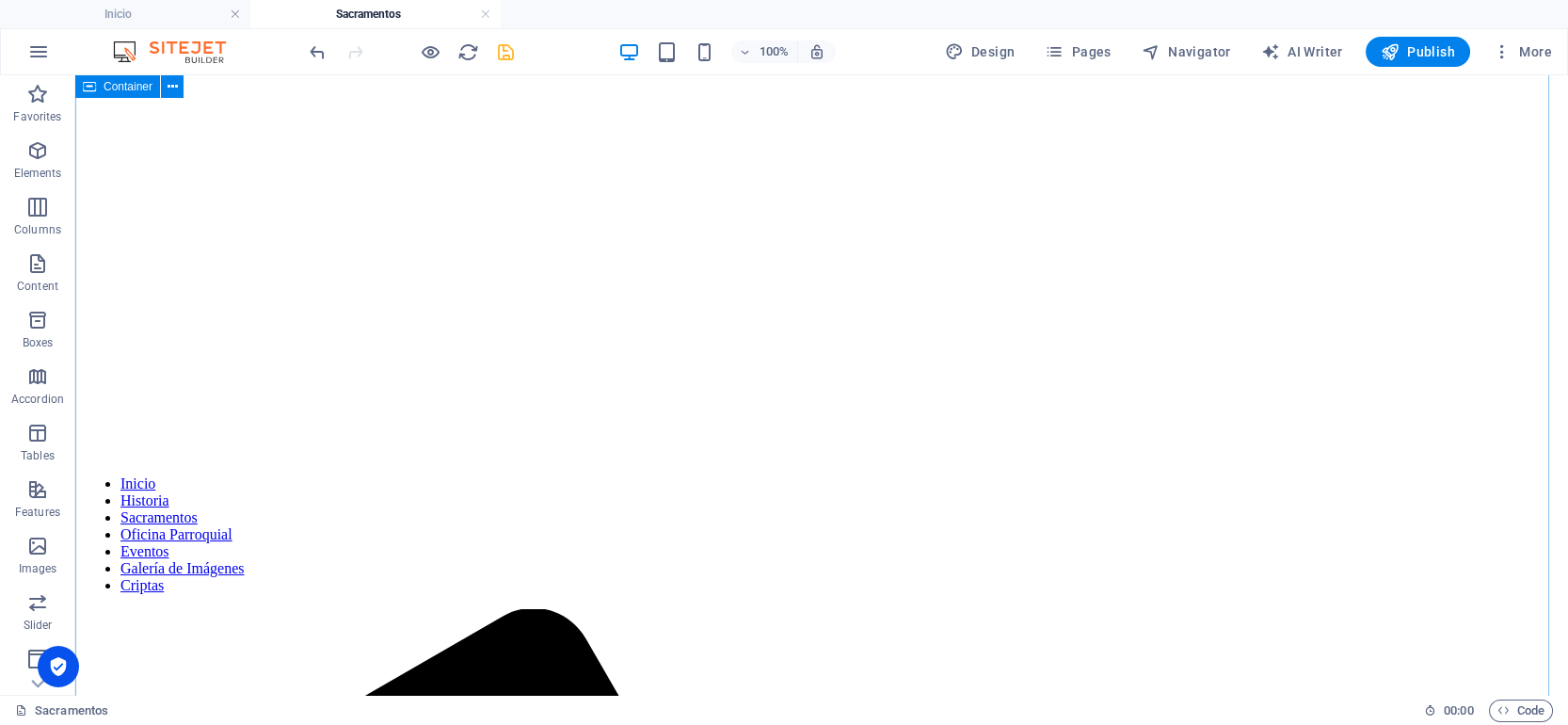 scroll, scrollTop: 658, scrollLeft: 0, axis: vertical 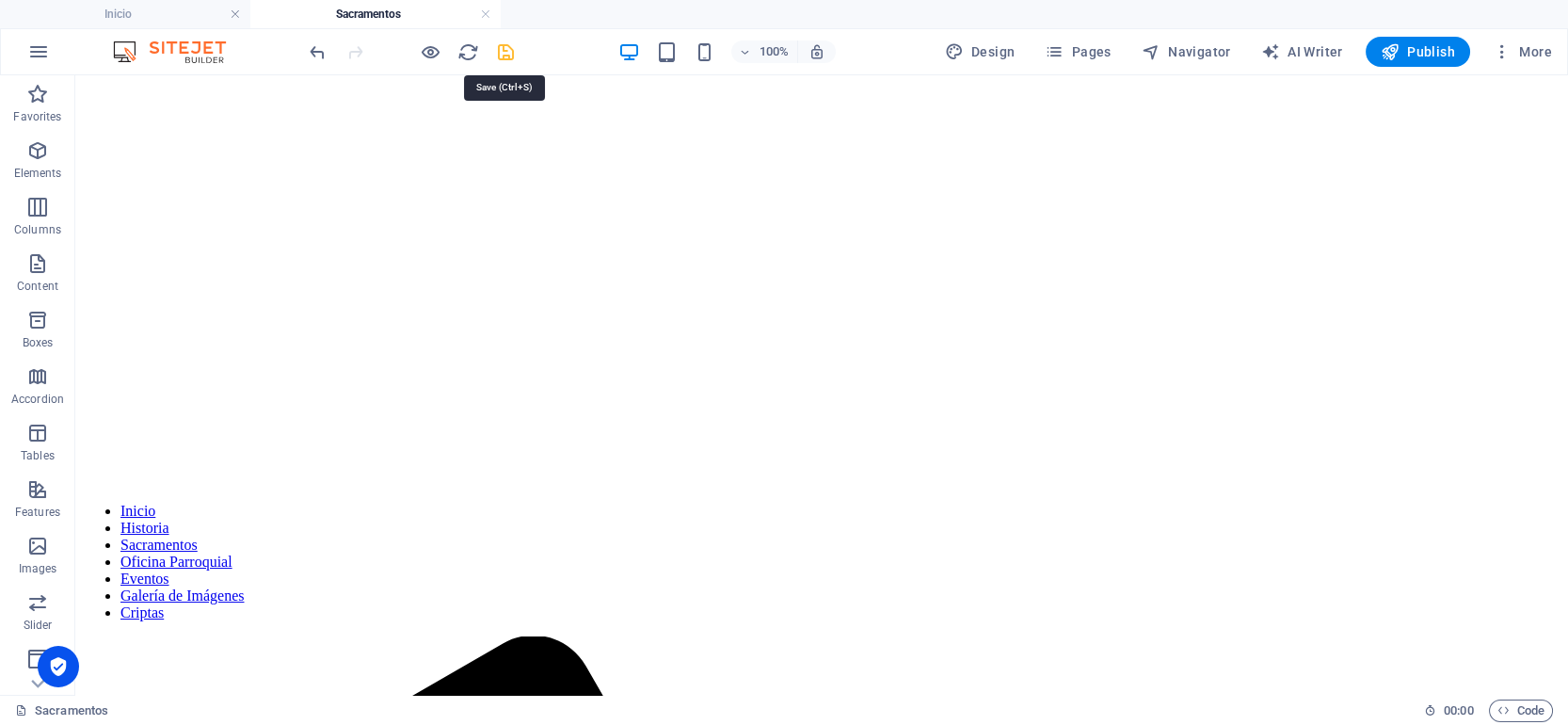 click at bounding box center (505, 52) 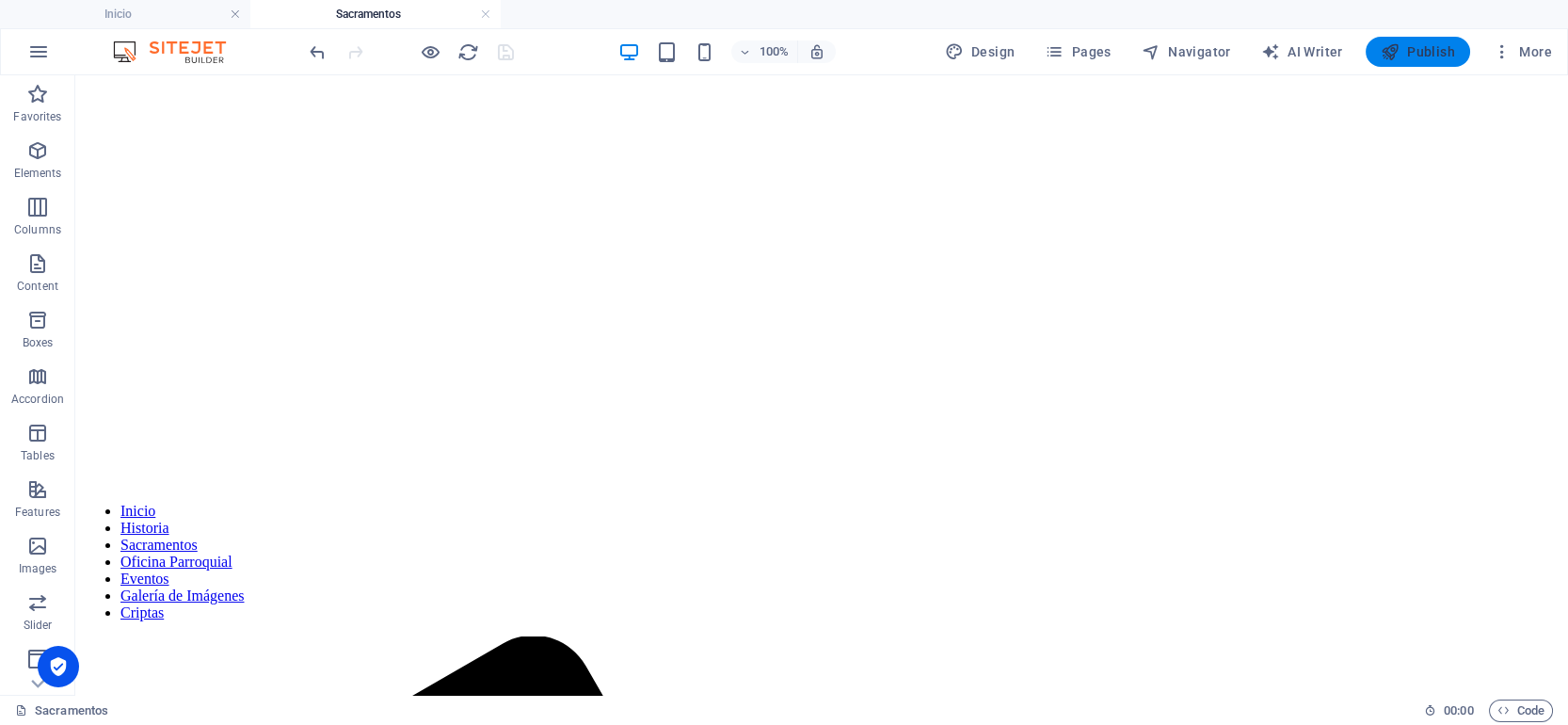 click on "Publish" at bounding box center [1417, 52] 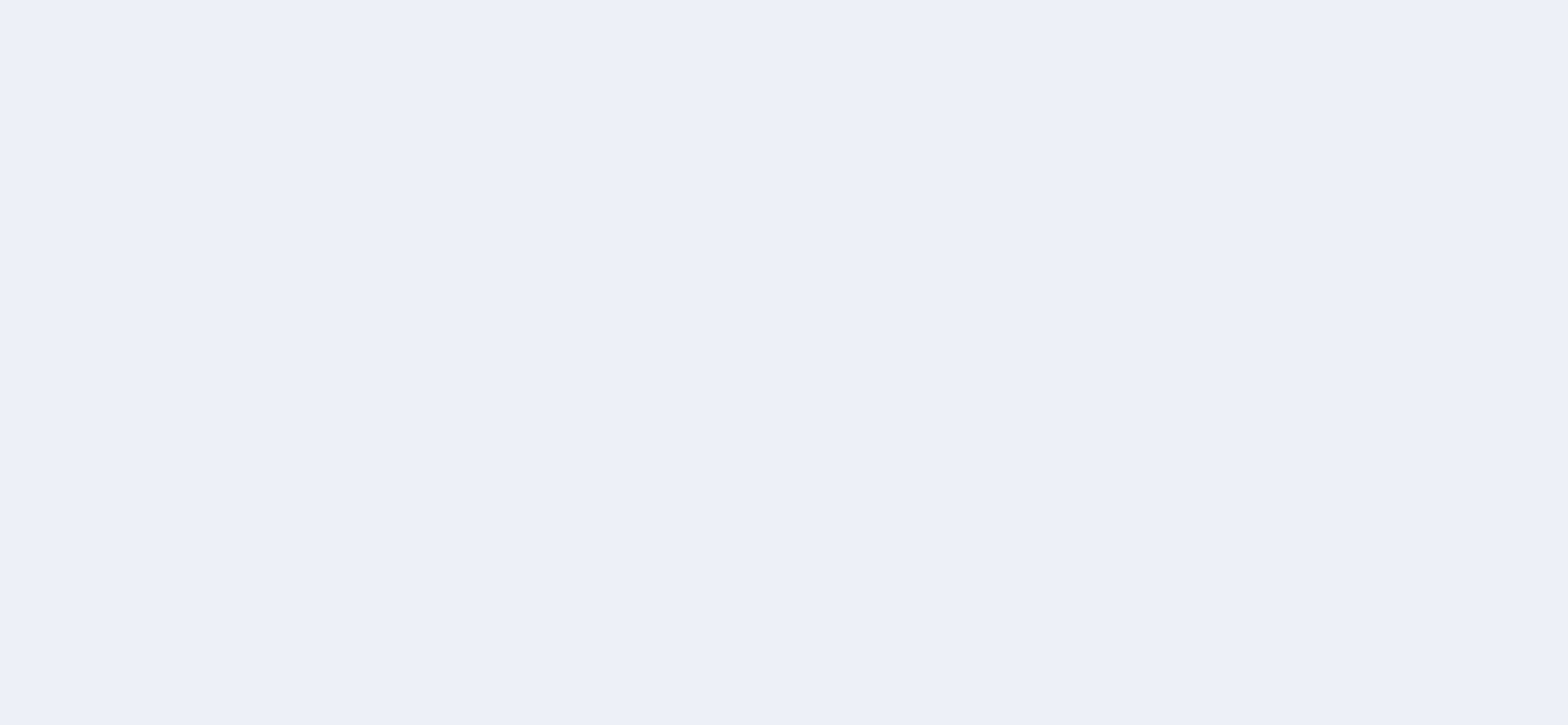 scroll, scrollTop: 0, scrollLeft: 0, axis: both 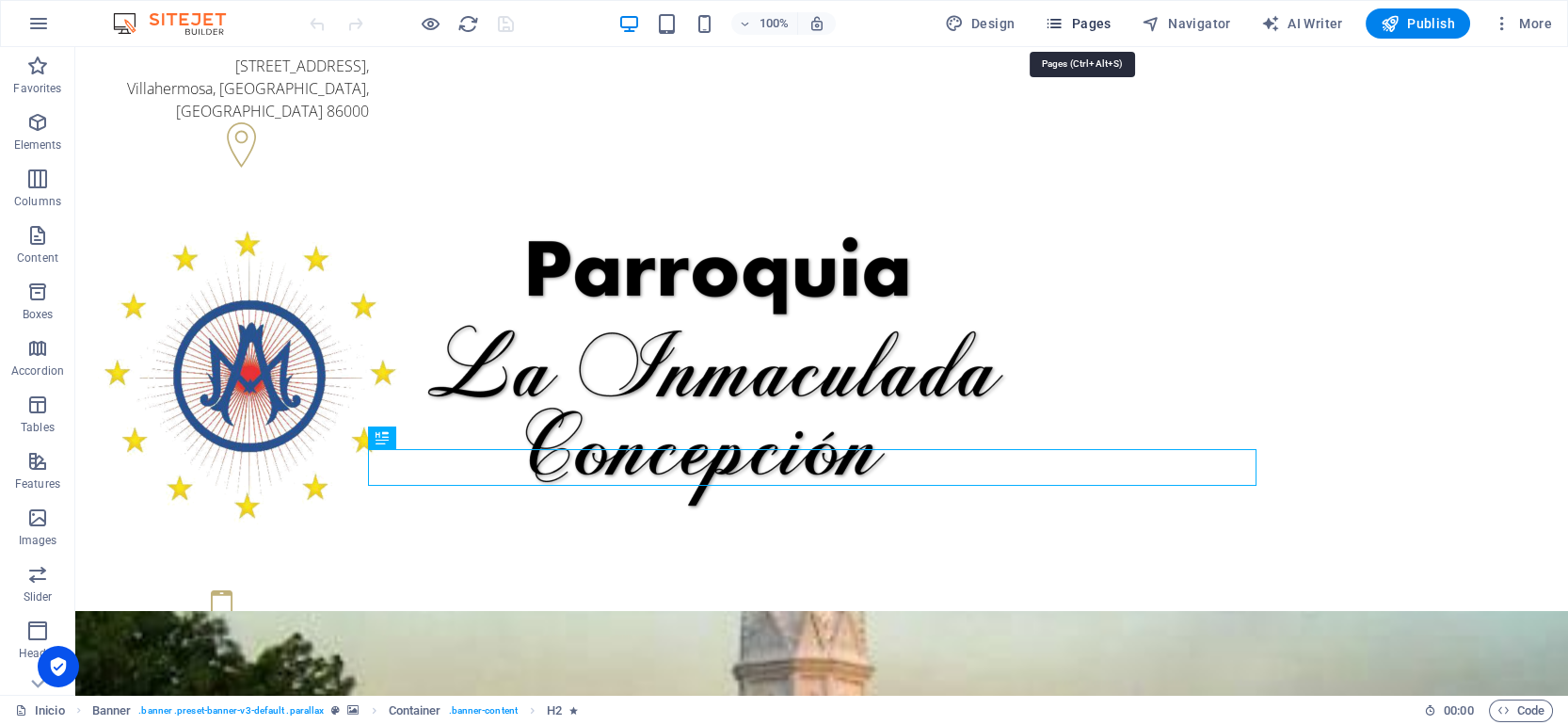 click on "Pages" at bounding box center [1078, 24] 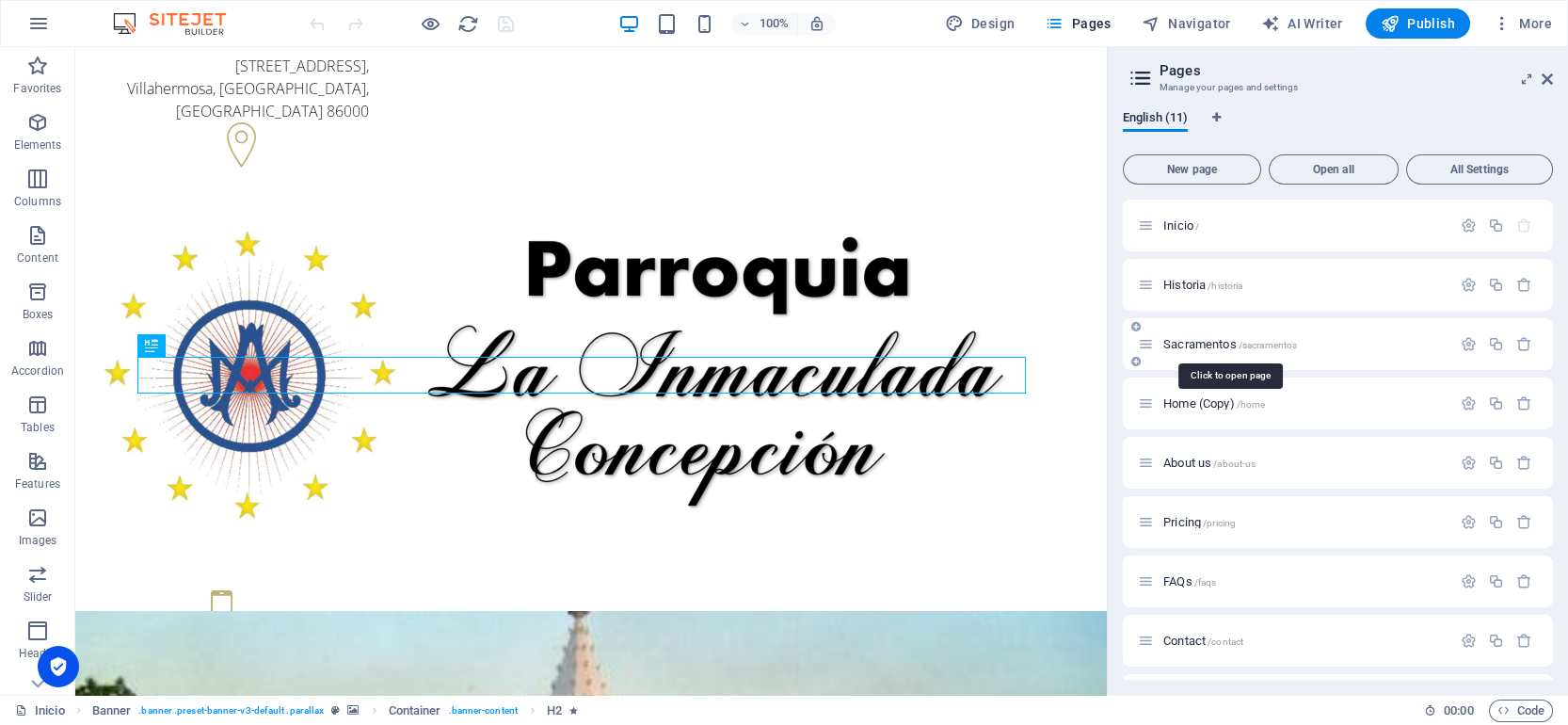 click on "Sacramentos /[GEOGRAPHIC_DATA]" at bounding box center (1230, 344) 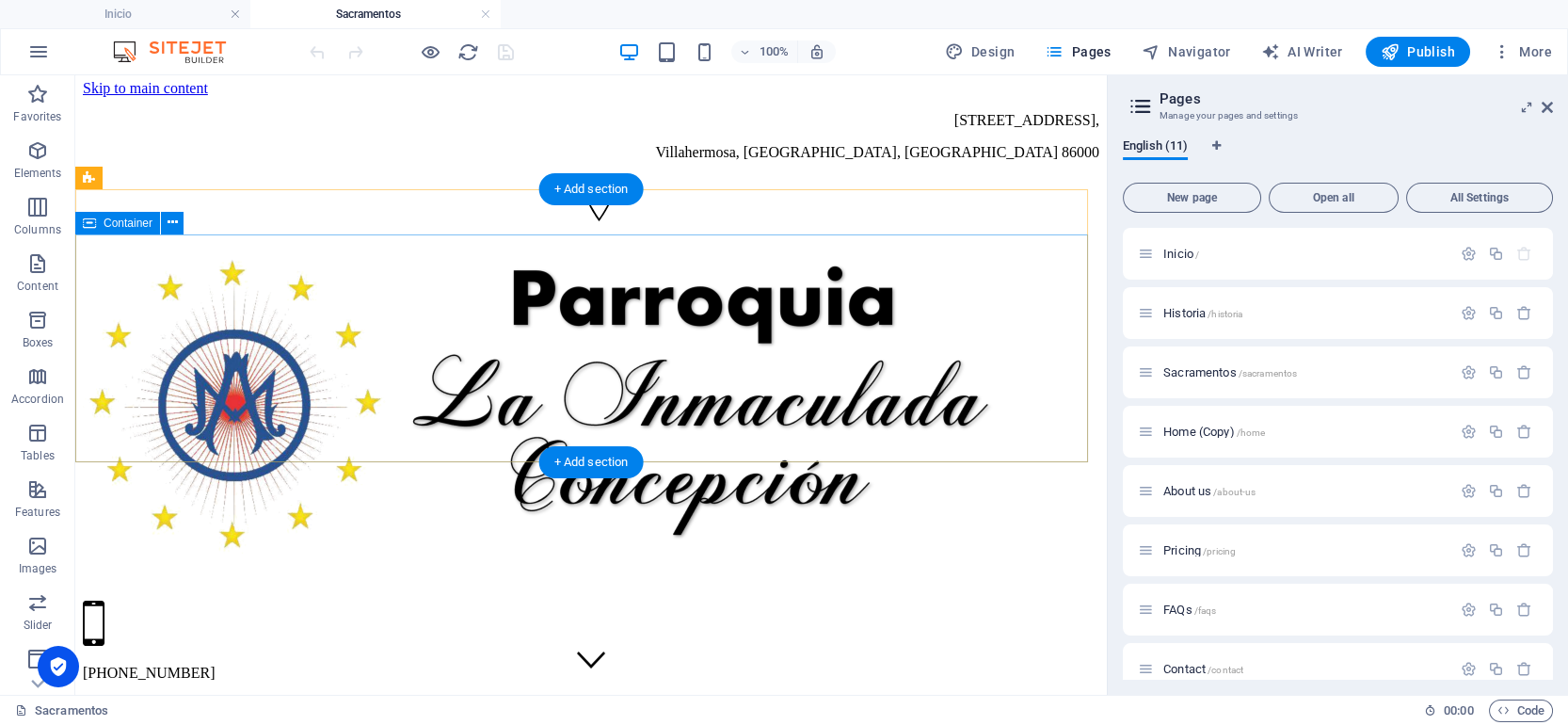 scroll, scrollTop: 0, scrollLeft: 0, axis: both 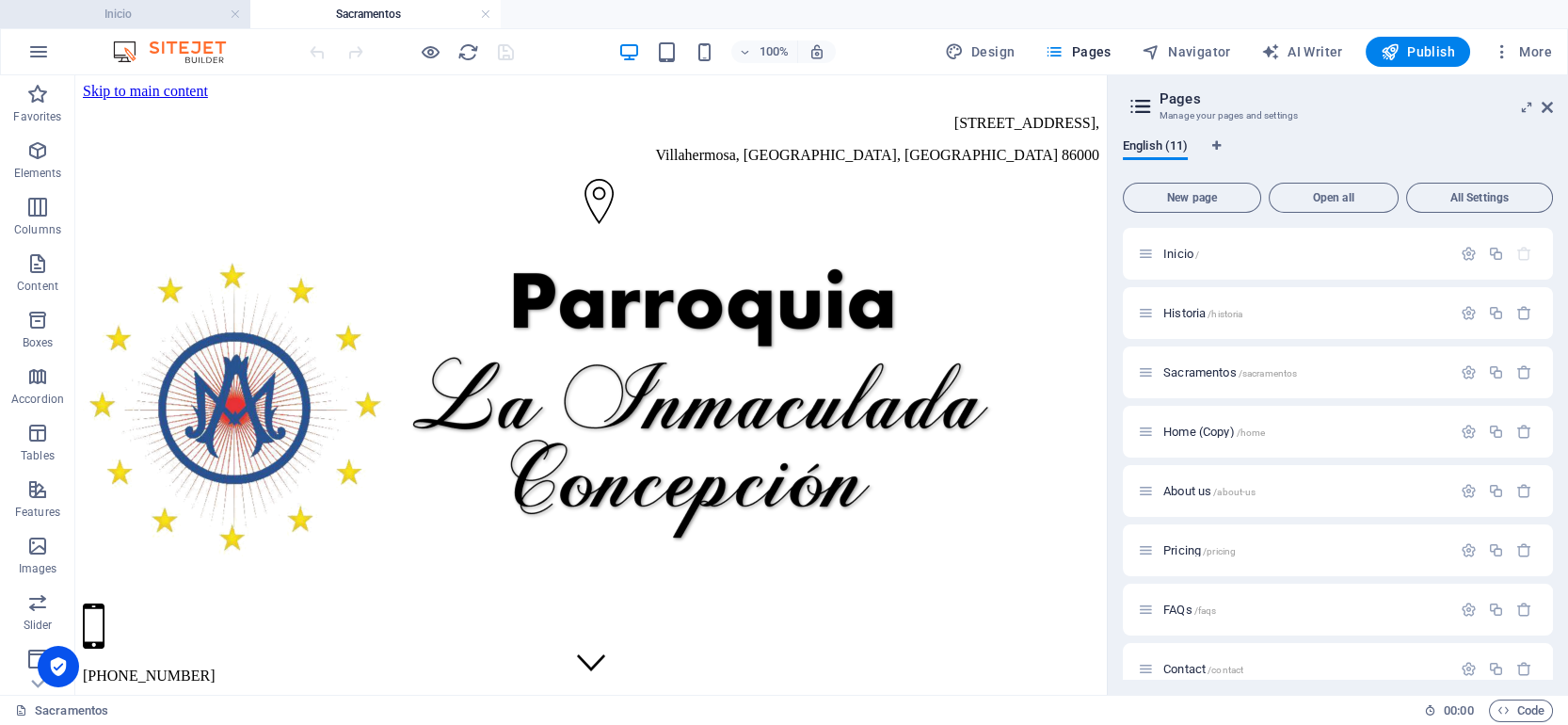 click on "Inicio" at bounding box center (125, 14) 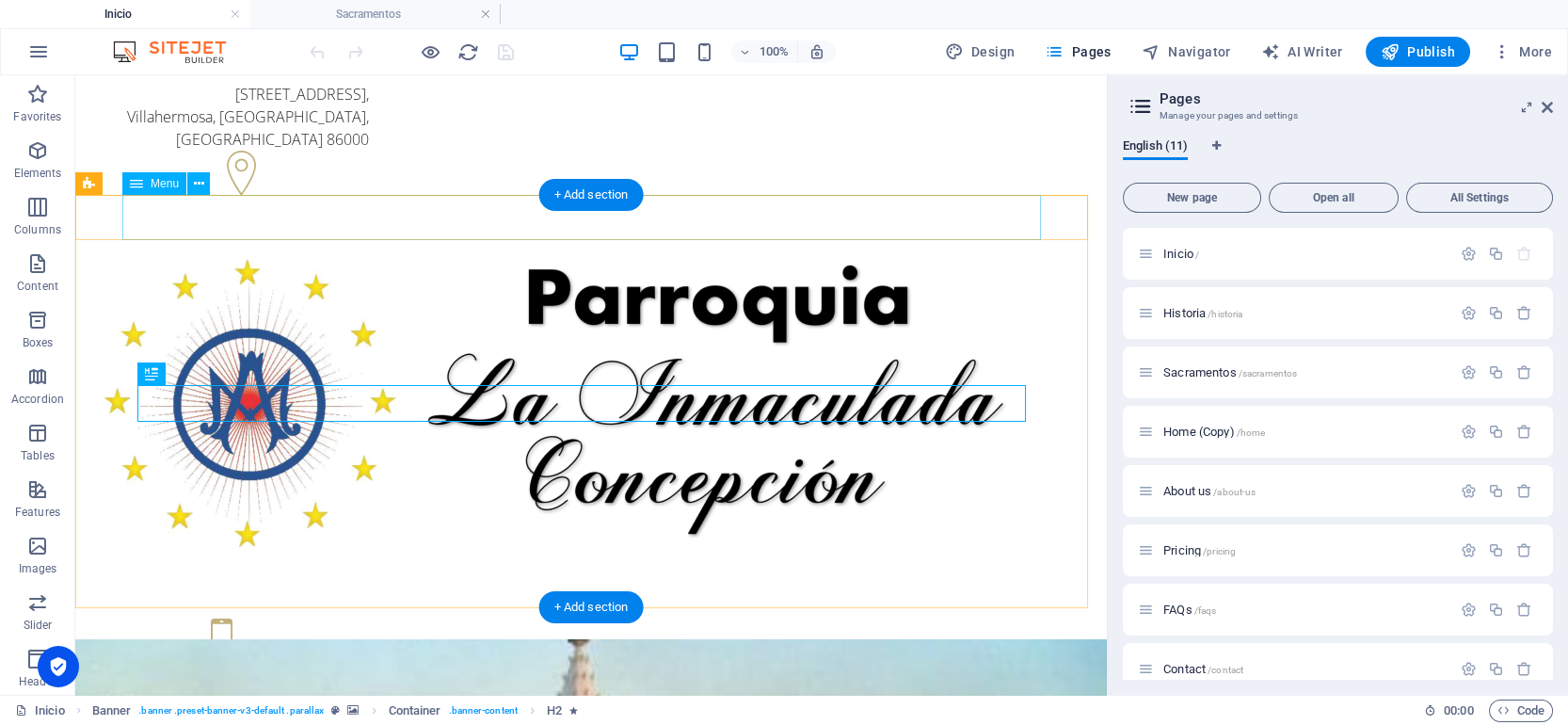 click on "Inicio Historia Sacramentos Oficina Parroquial Eventos Galería de Imágenes Criptas" at bounding box center (591, 1345) 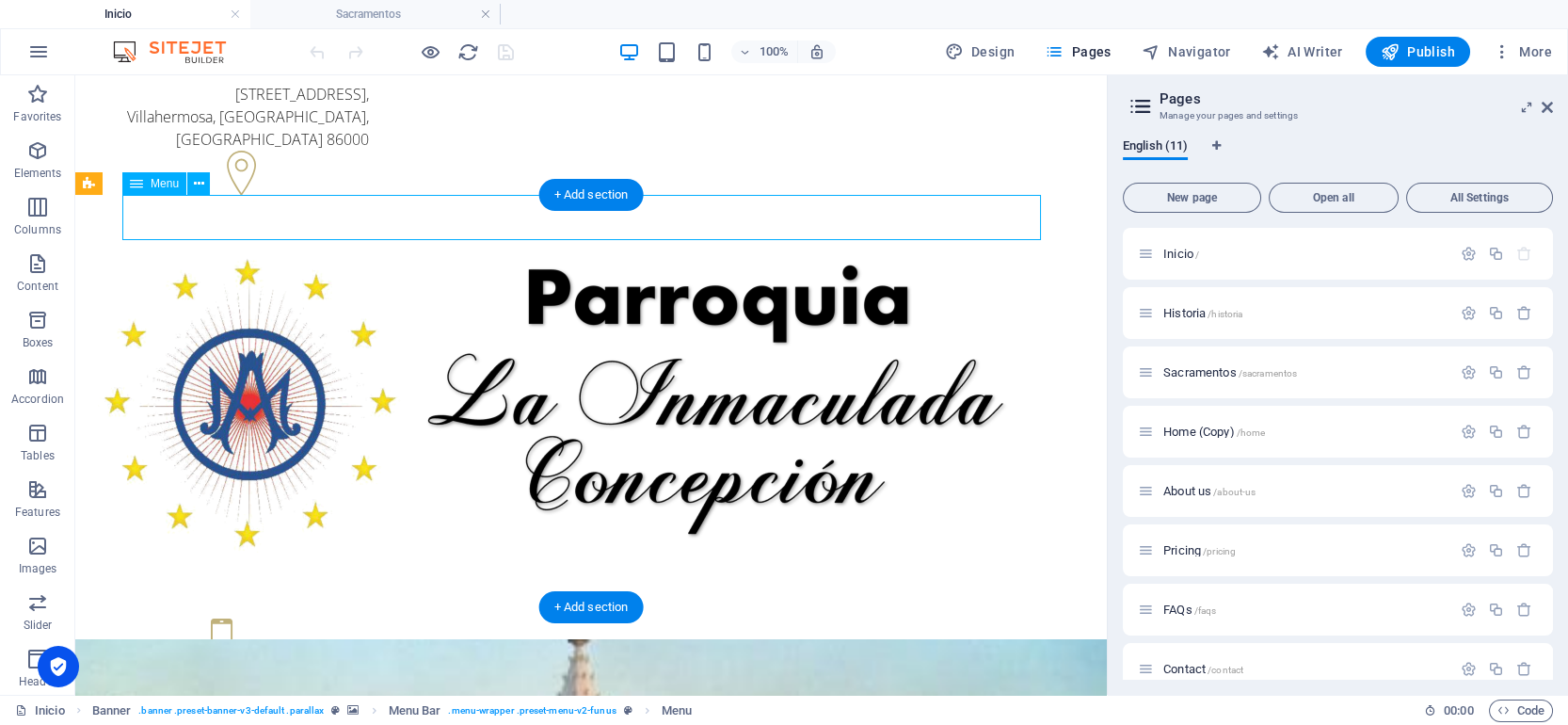 click on "Inicio Historia Sacramentos Oficina Parroquial Eventos Galería de Imágenes Criptas" at bounding box center [591, 1345] 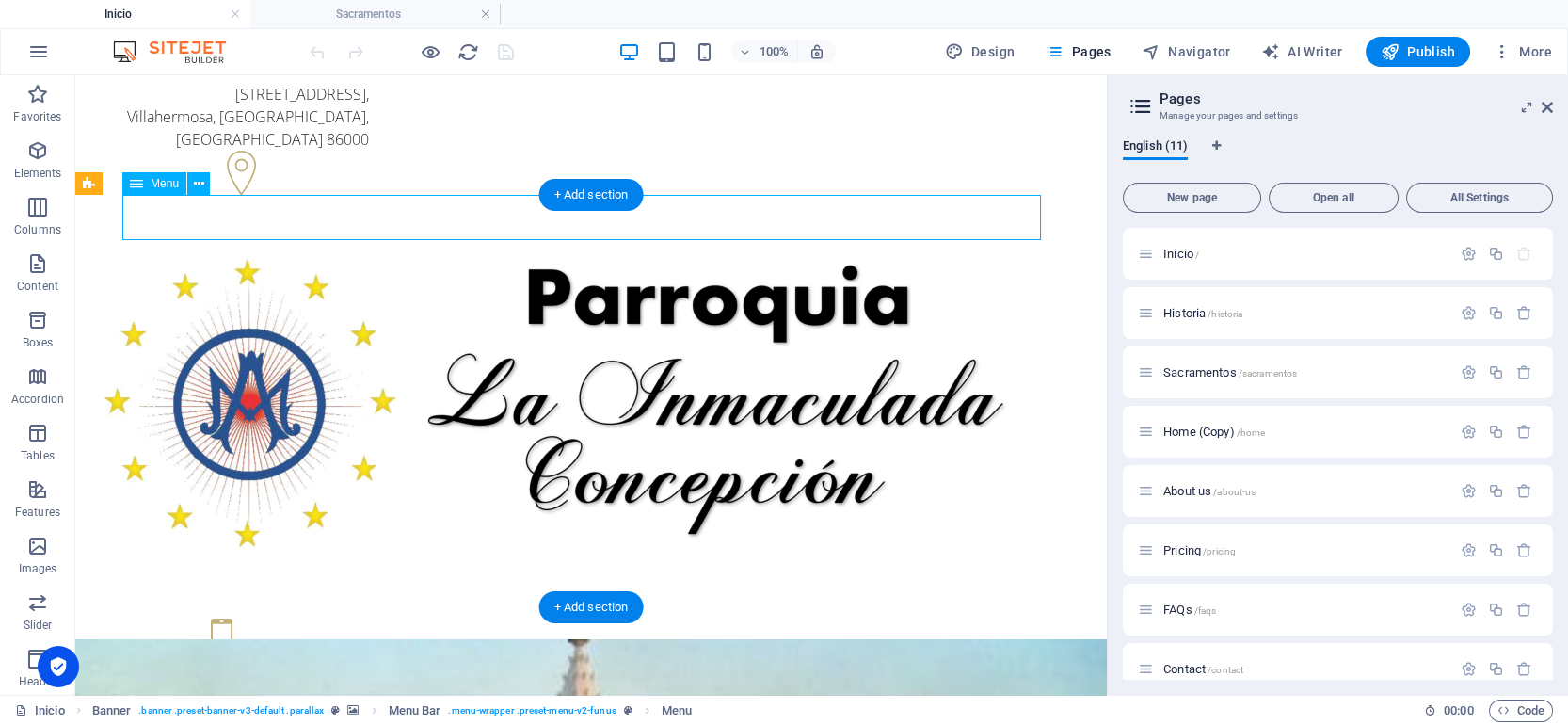 select 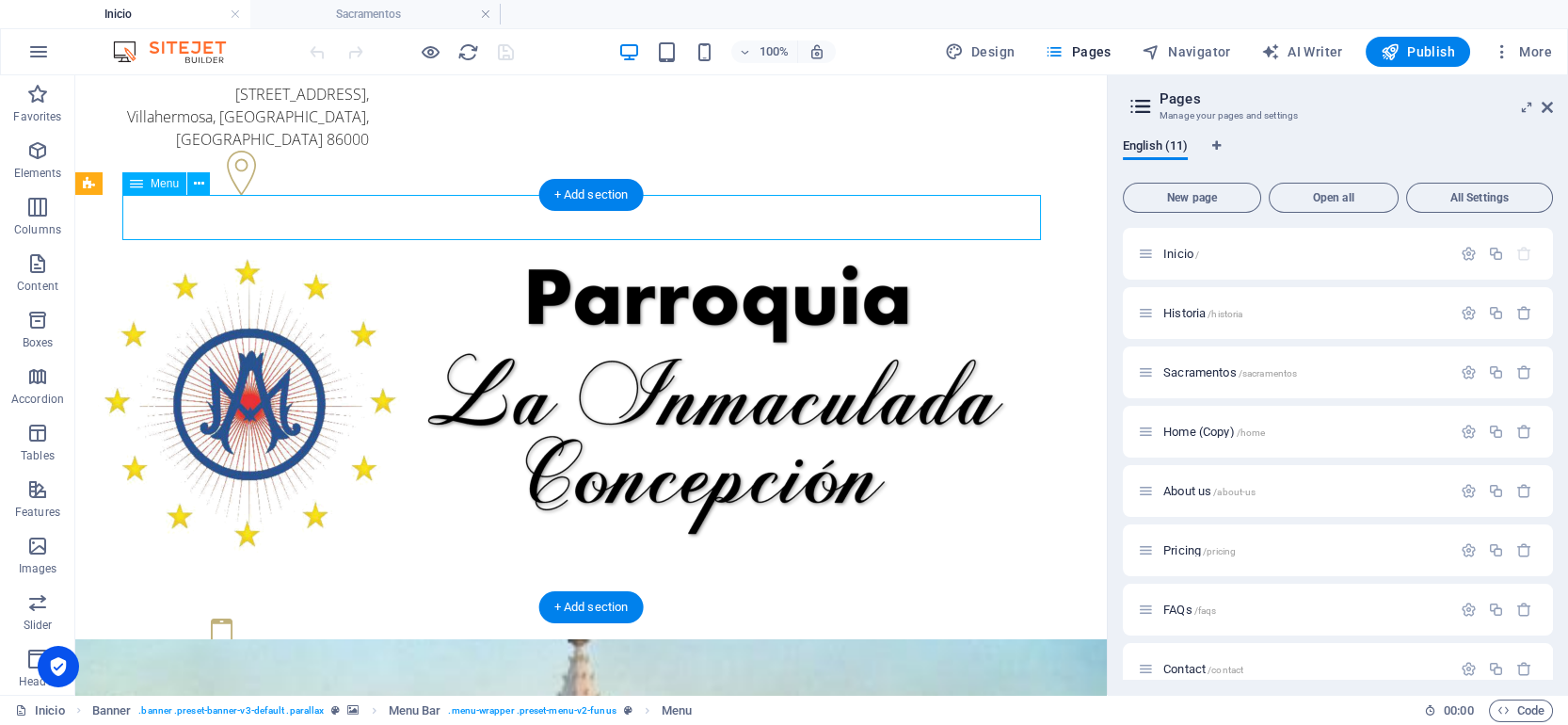 select 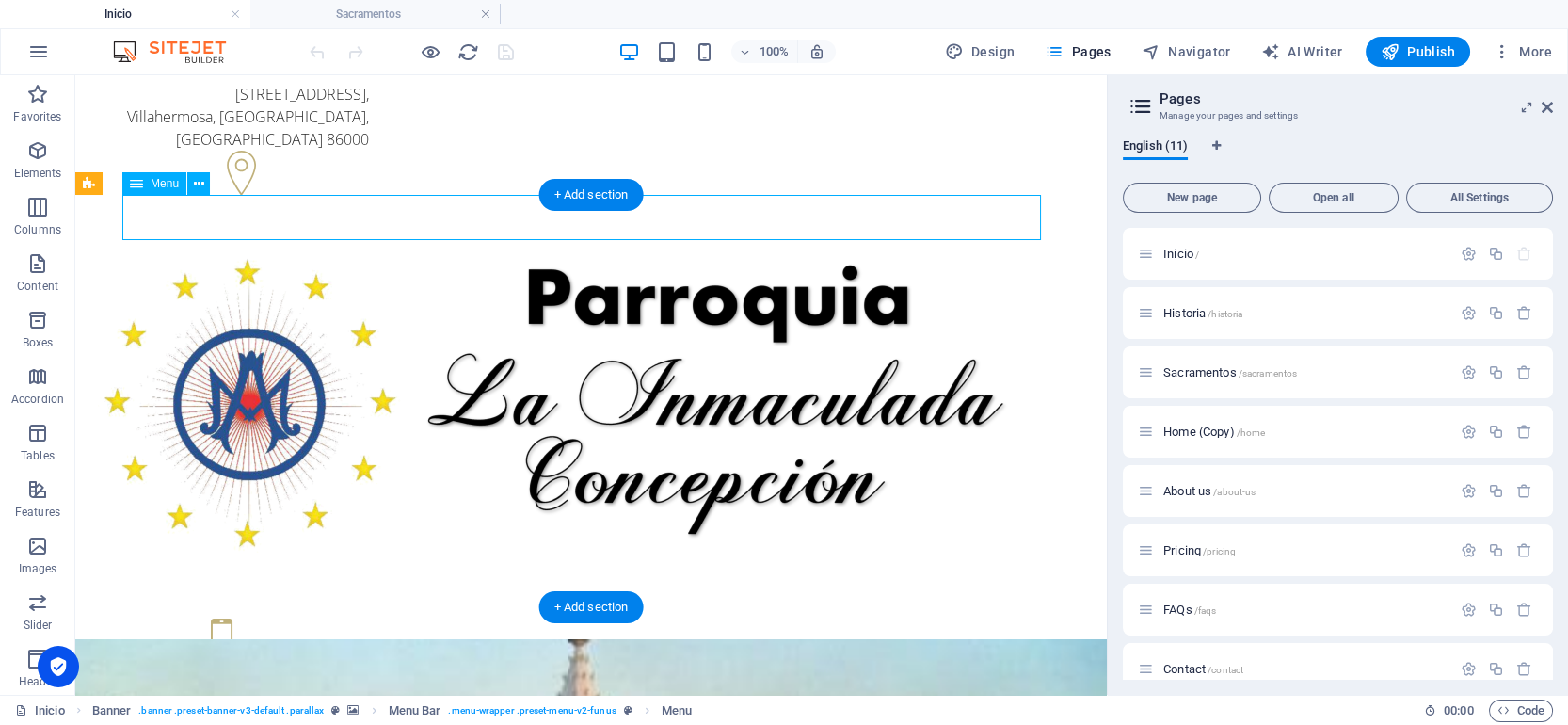 select 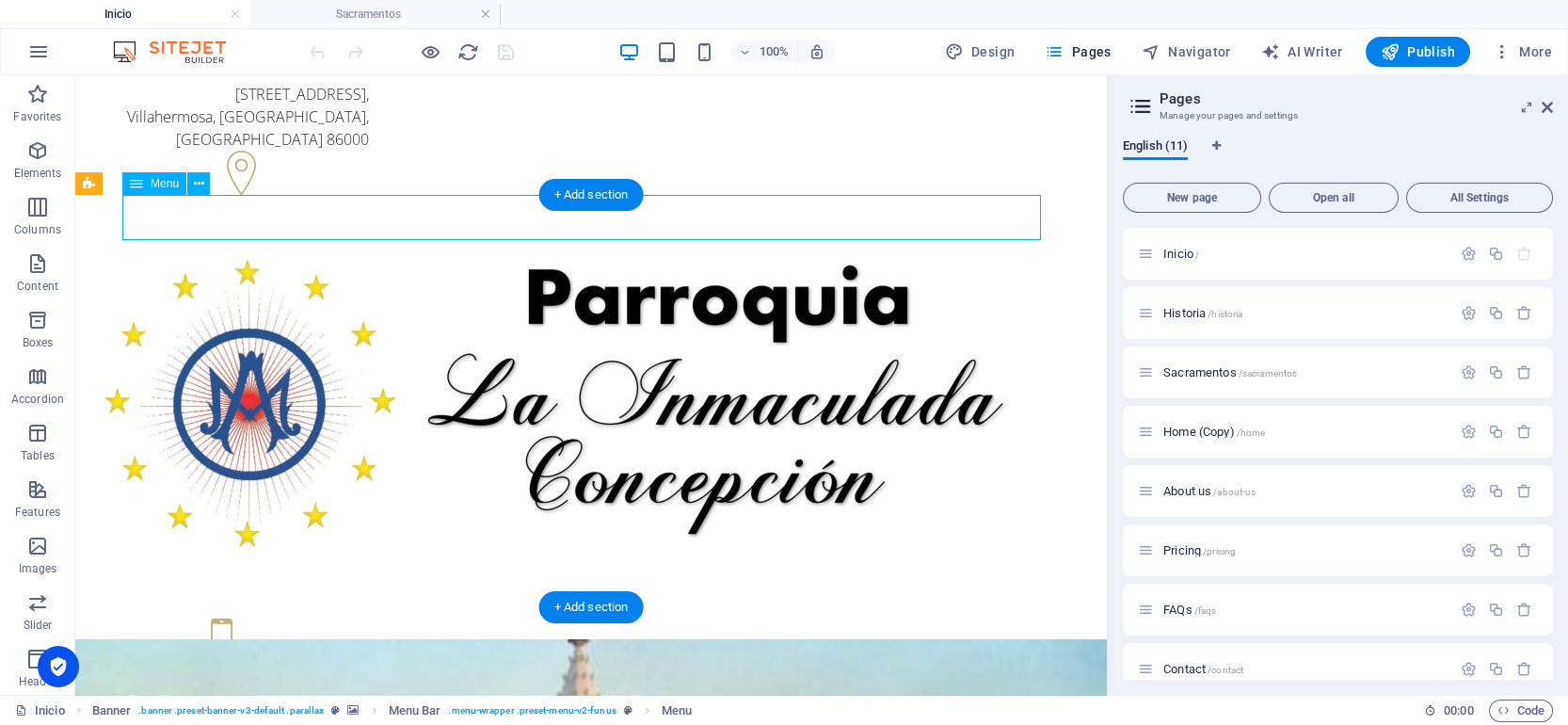 select on "8" 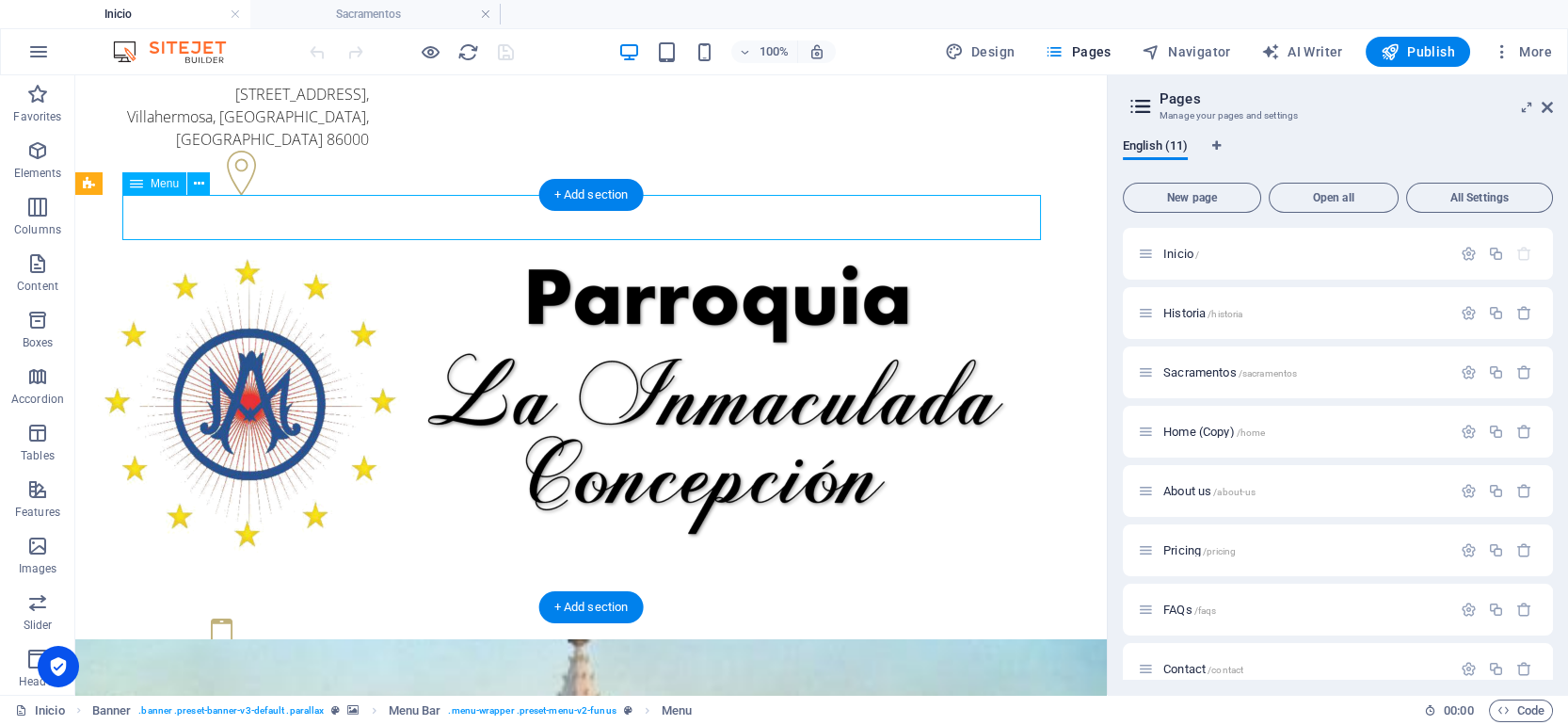 select 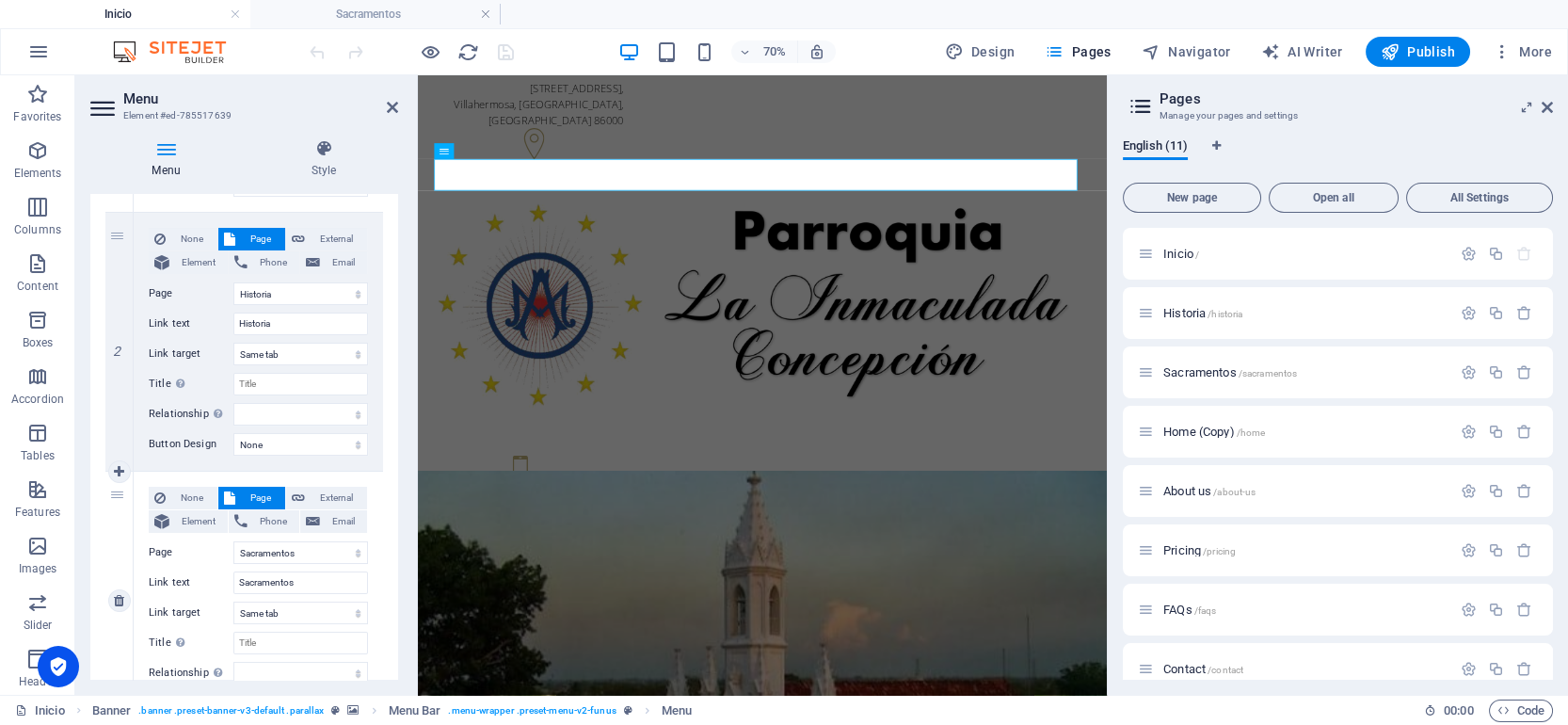 scroll, scrollTop: 502, scrollLeft: 0, axis: vertical 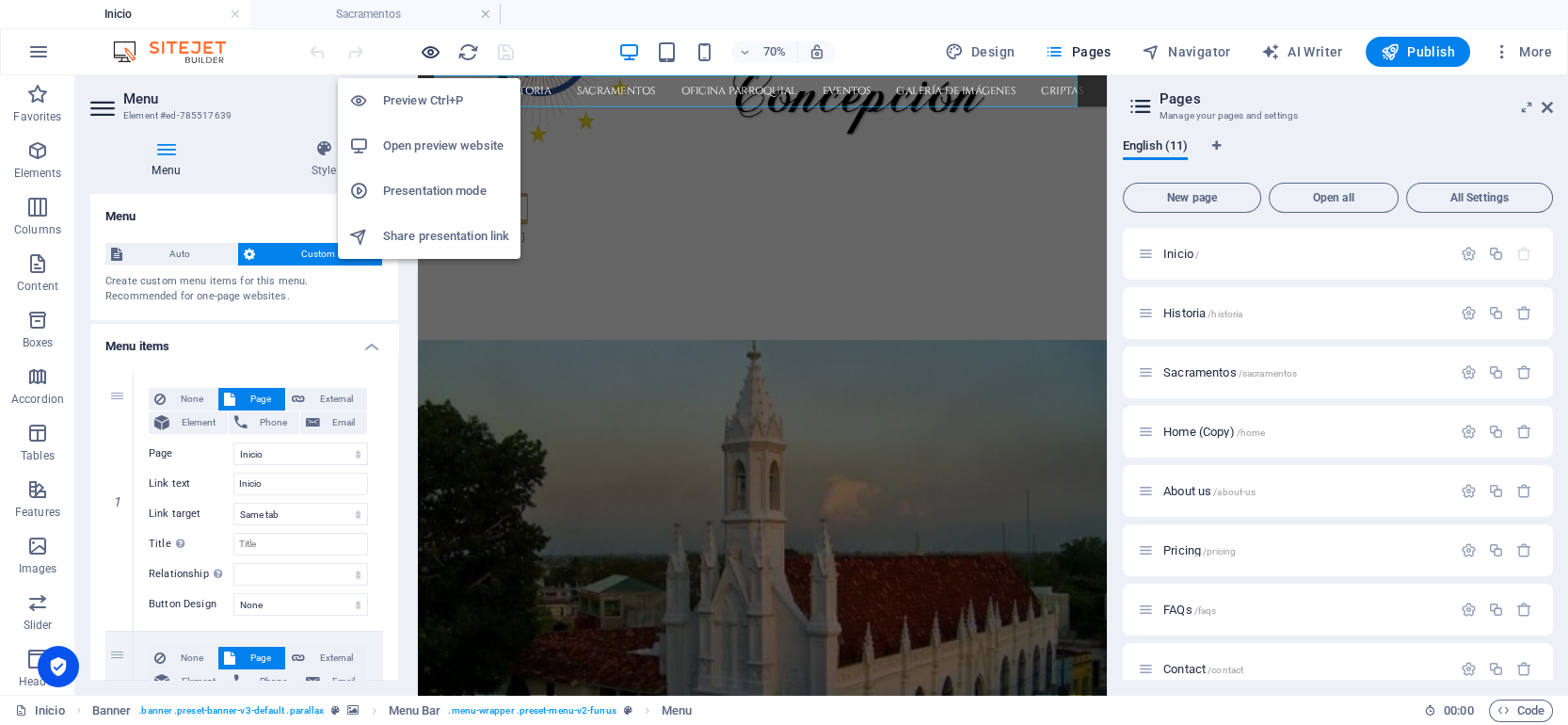 click at bounding box center [430, 52] 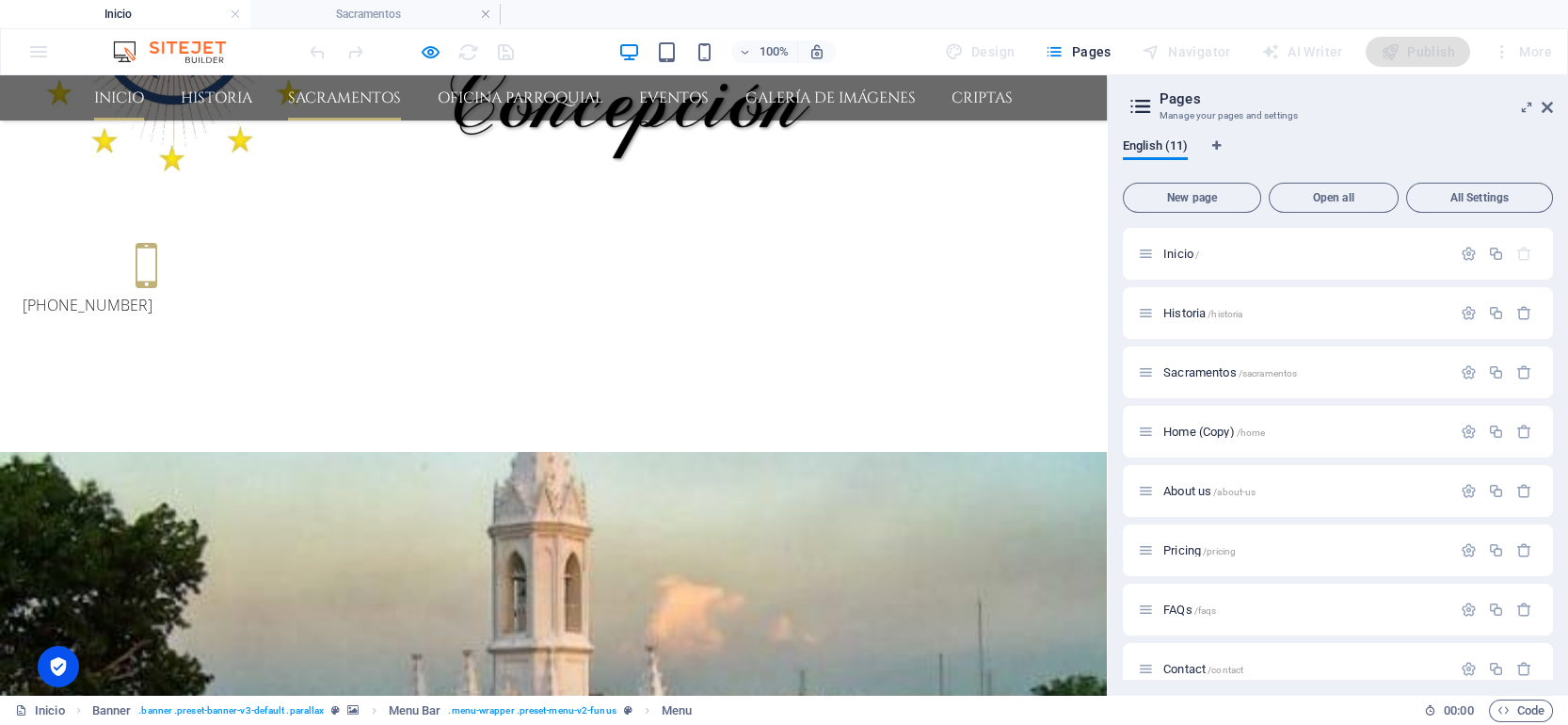 click on "Sacramentos" at bounding box center (344, 98) 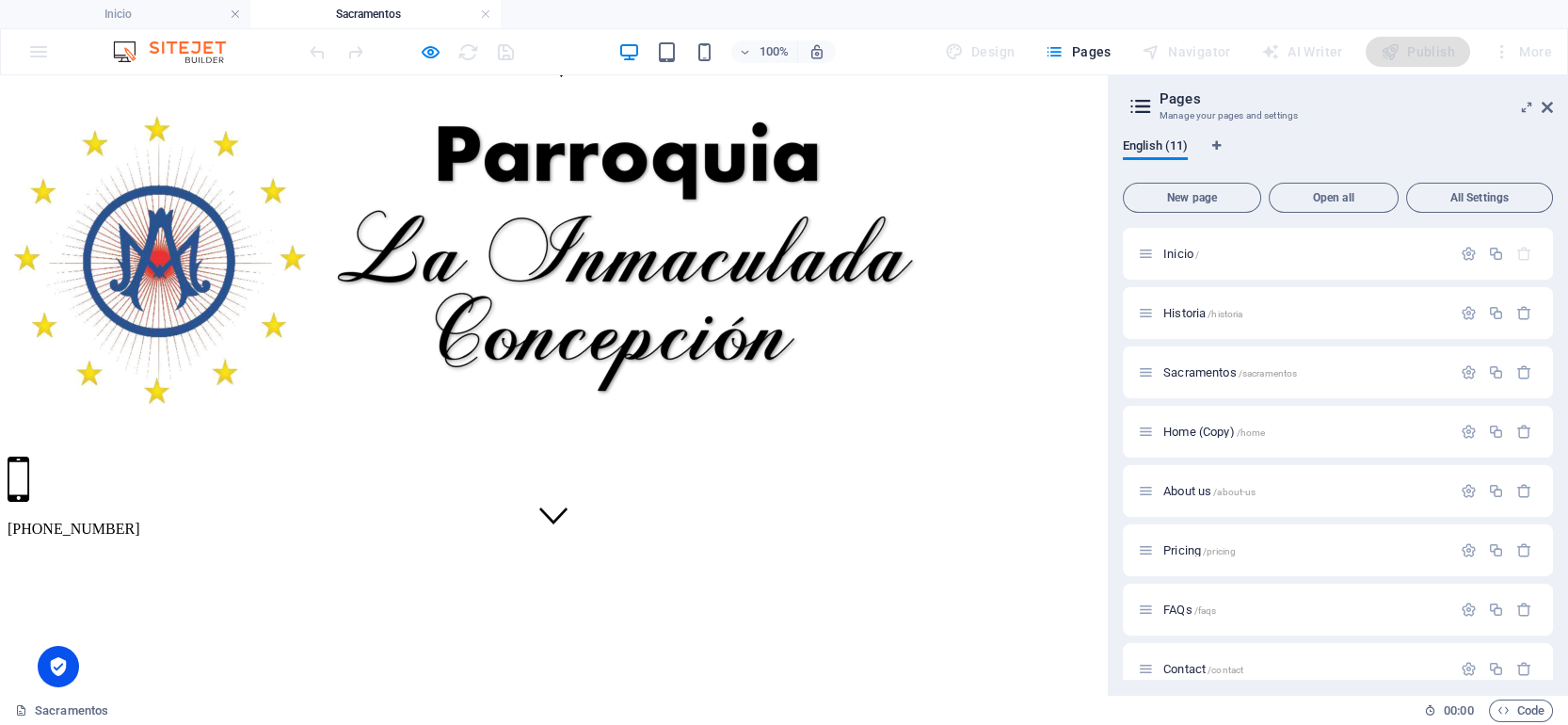 scroll, scrollTop: 0, scrollLeft: 0, axis: both 